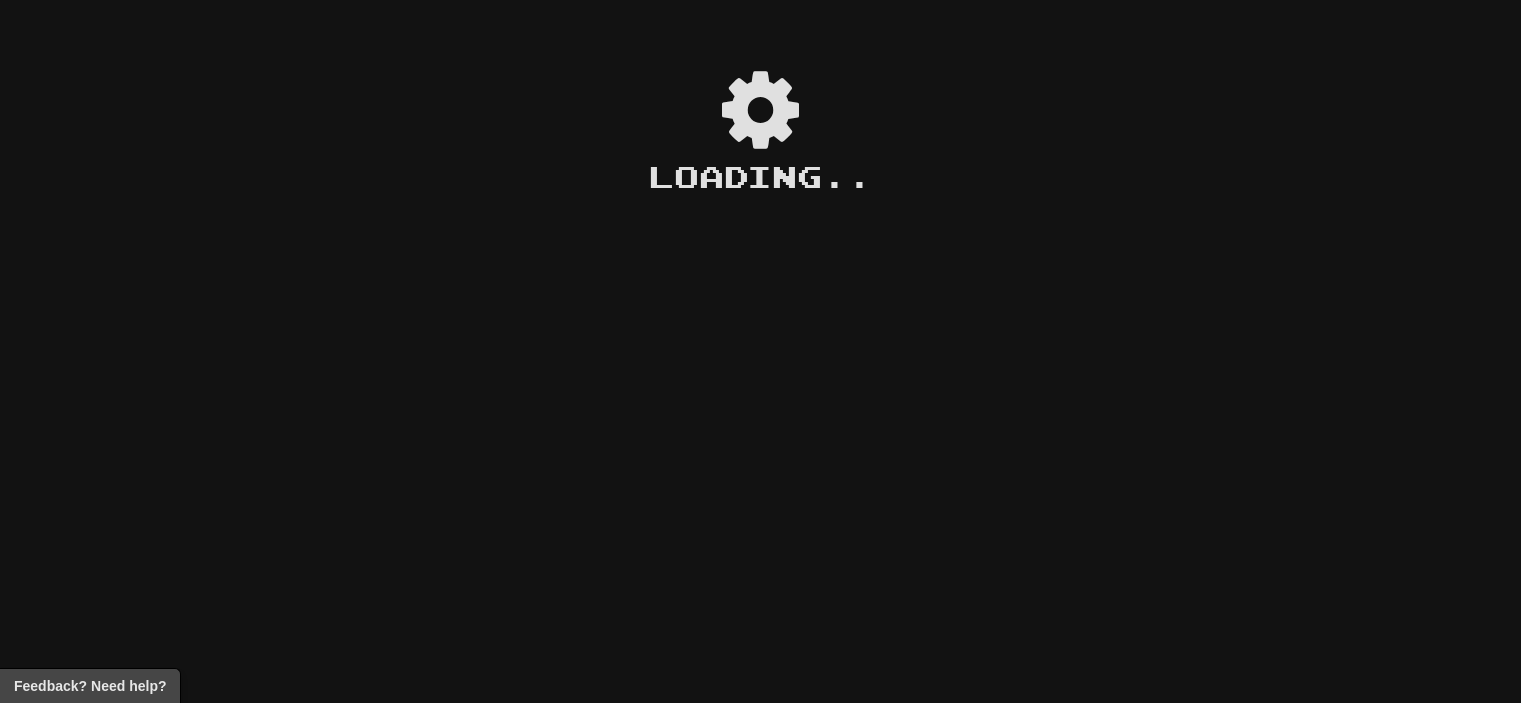 scroll, scrollTop: 0, scrollLeft: 0, axis: both 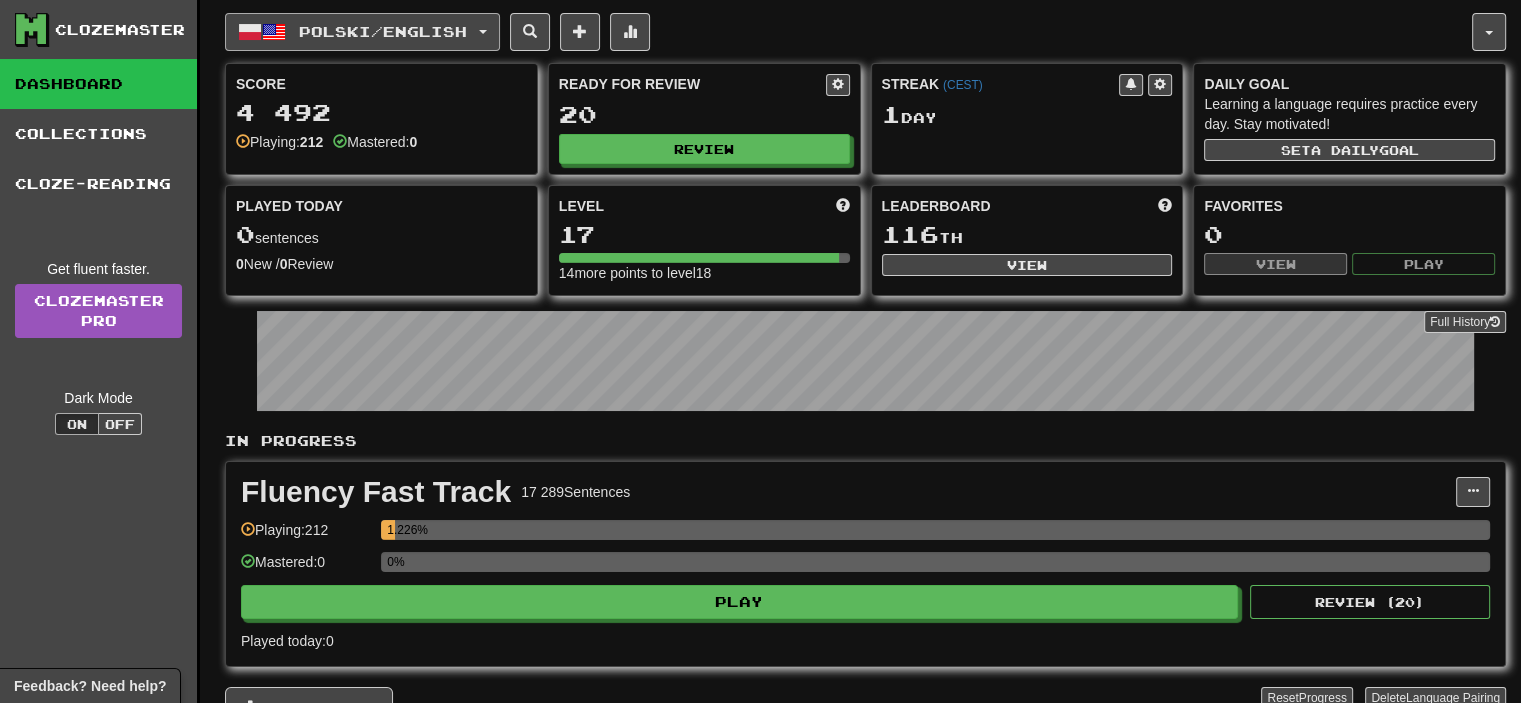 click on "Polski  /  English" at bounding box center [383, 31] 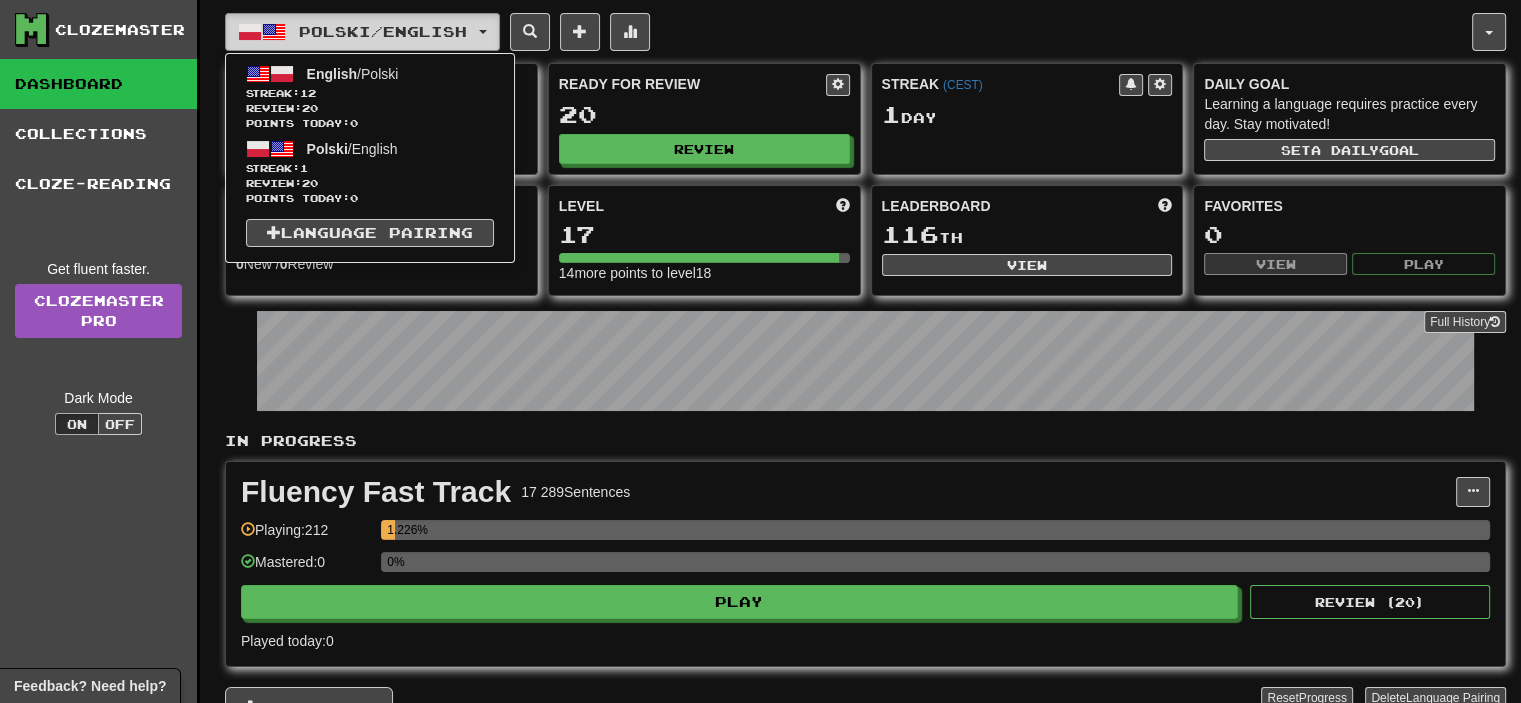 click on "Polski  /  English" at bounding box center (383, 31) 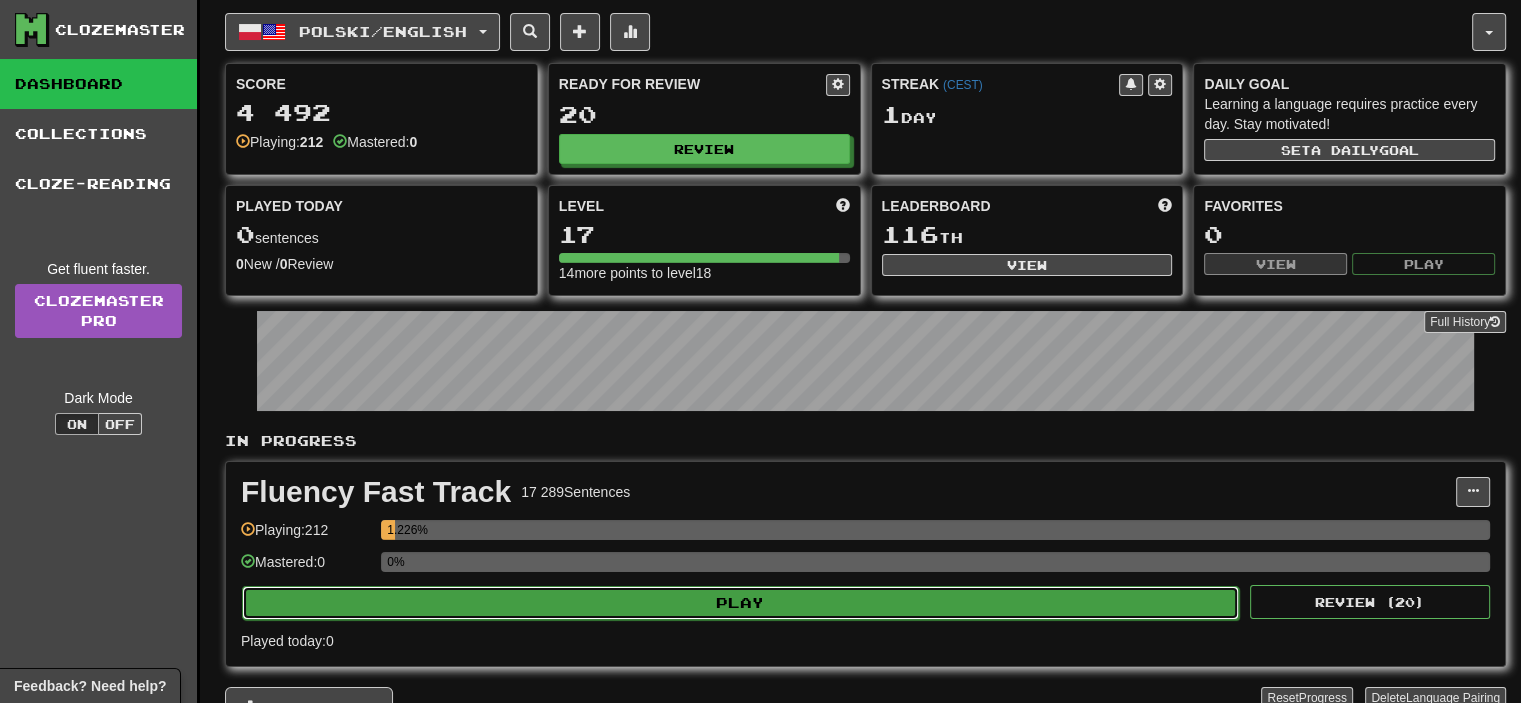click on "Play" at bounding box center [740, 603] 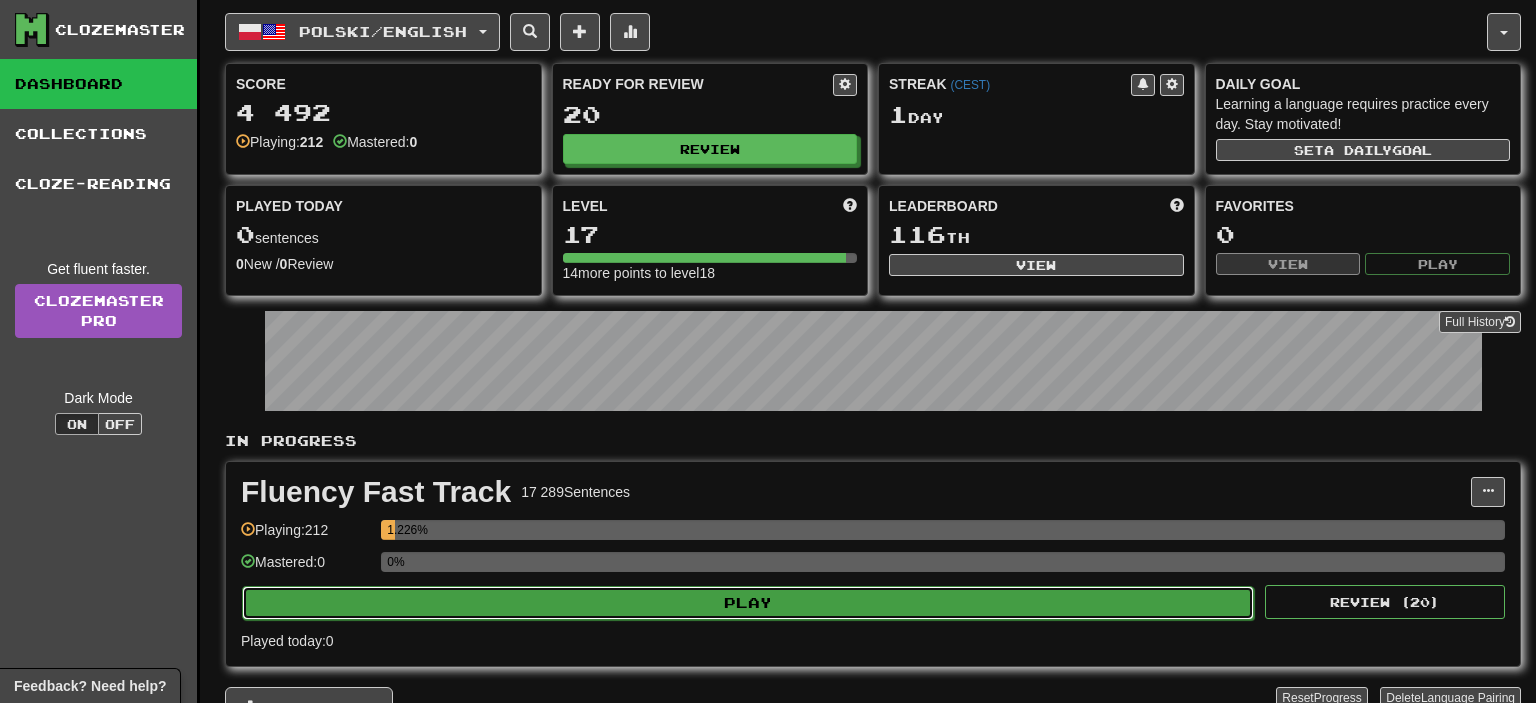 select on "**" 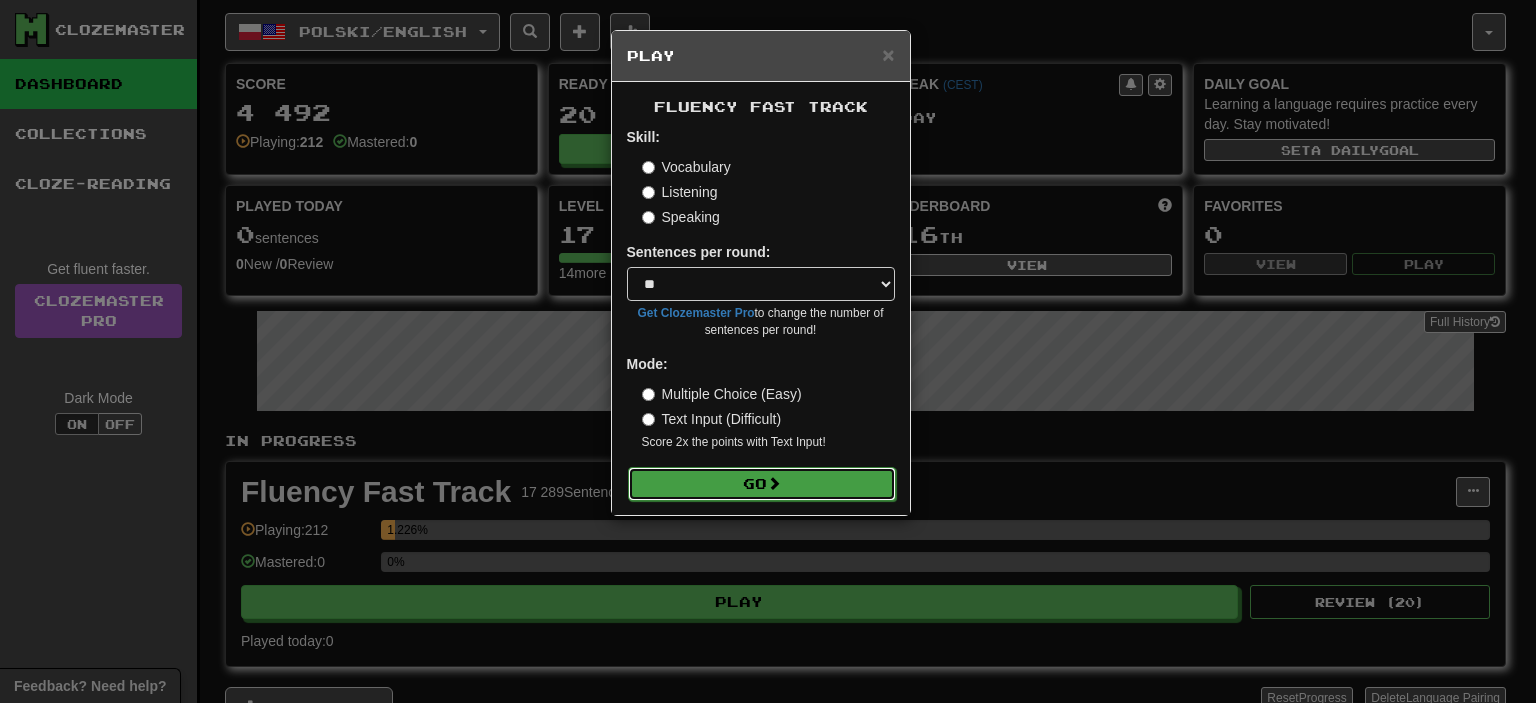 click on "Skill: Vocabulary Listening Speaking Sentences per round: * ** ** ** ** ** *** ******** Get Clozemaster Pro  to change the number of sentences per round! Mode: Multiple Choice (Easy) Text Input (Difficult) Score 2x the points with Text Input ! Go" at bounding box center [761, 313] 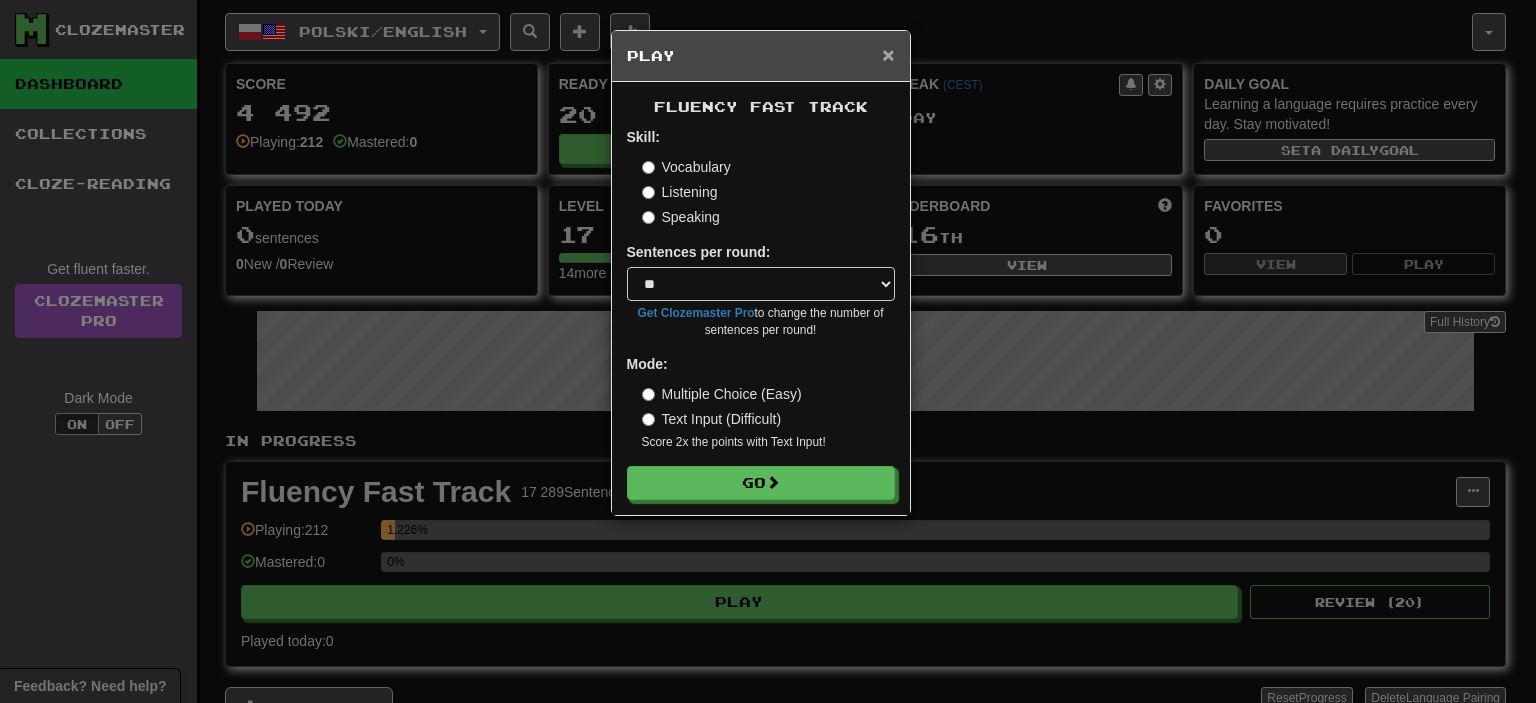 click on "×" at bounding box center [888, 54] 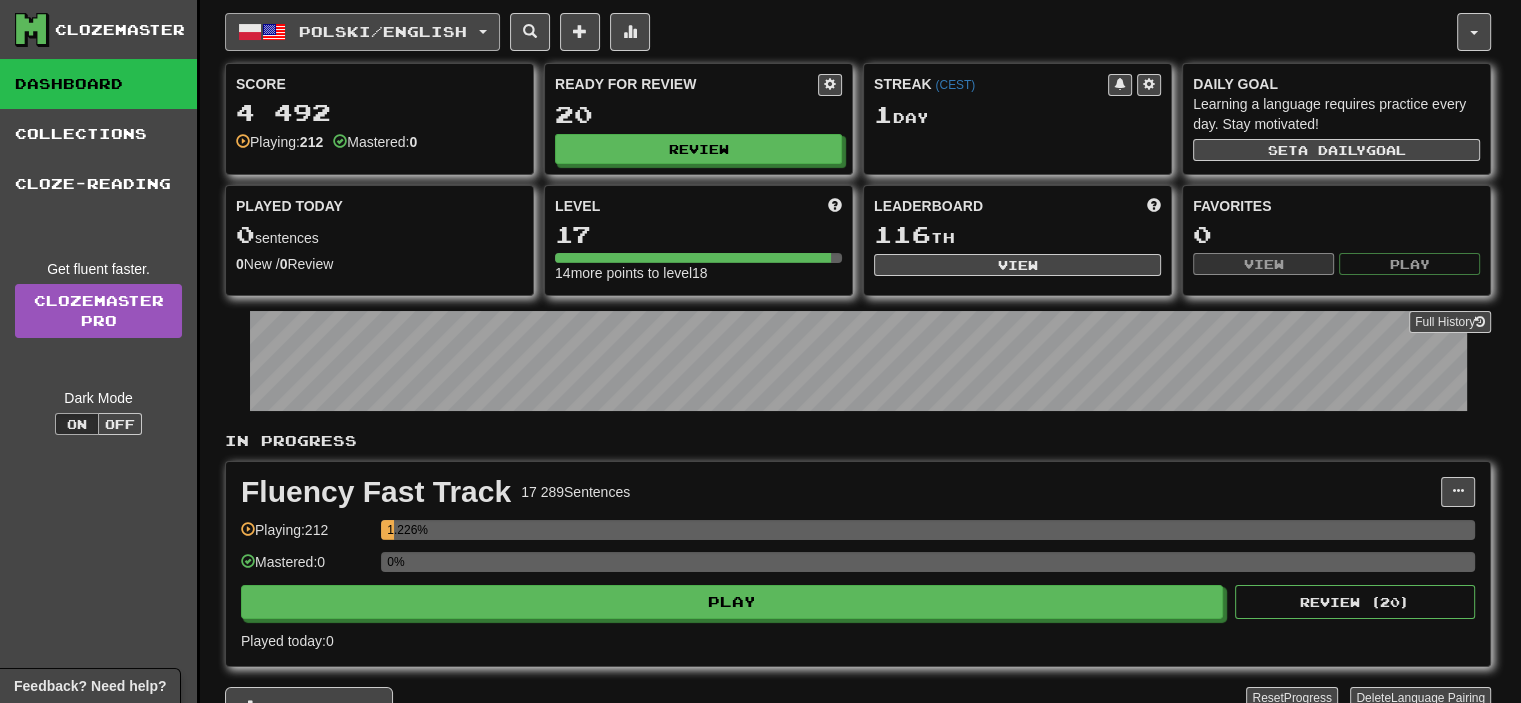 click on "Polski  /  English" at bounding box center (383, 31) 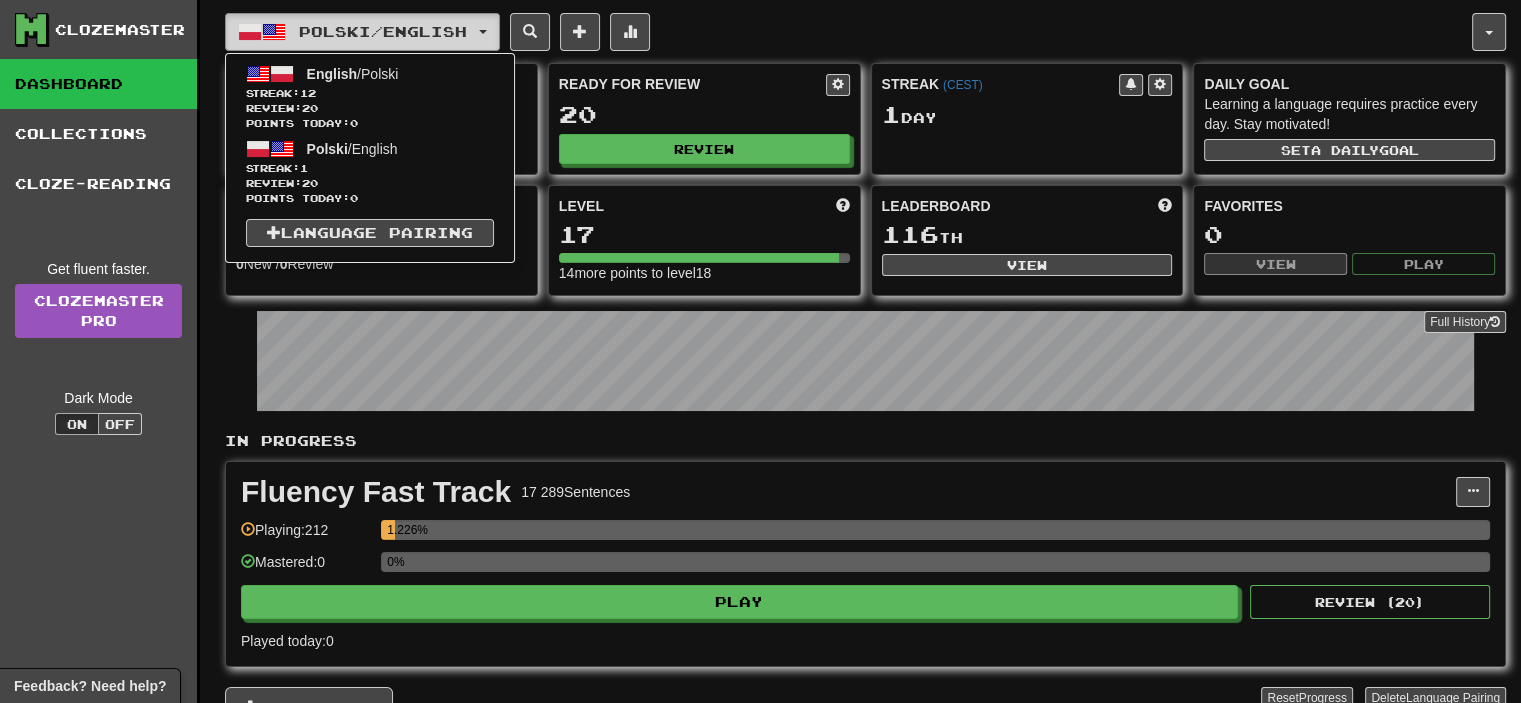 click on "Polski  /  English" at bounding box center [383, 31] 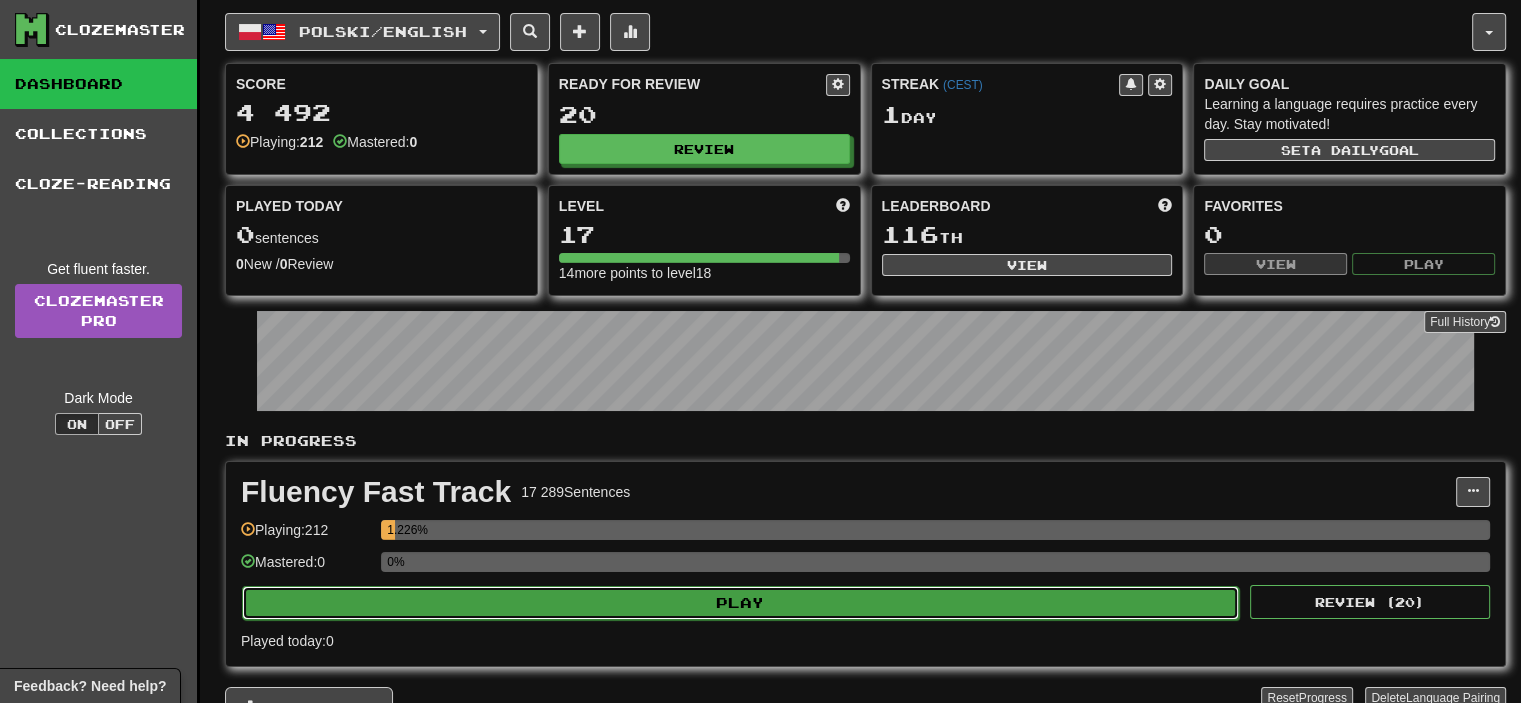 click on "Play" at bounding box center [740, 603] 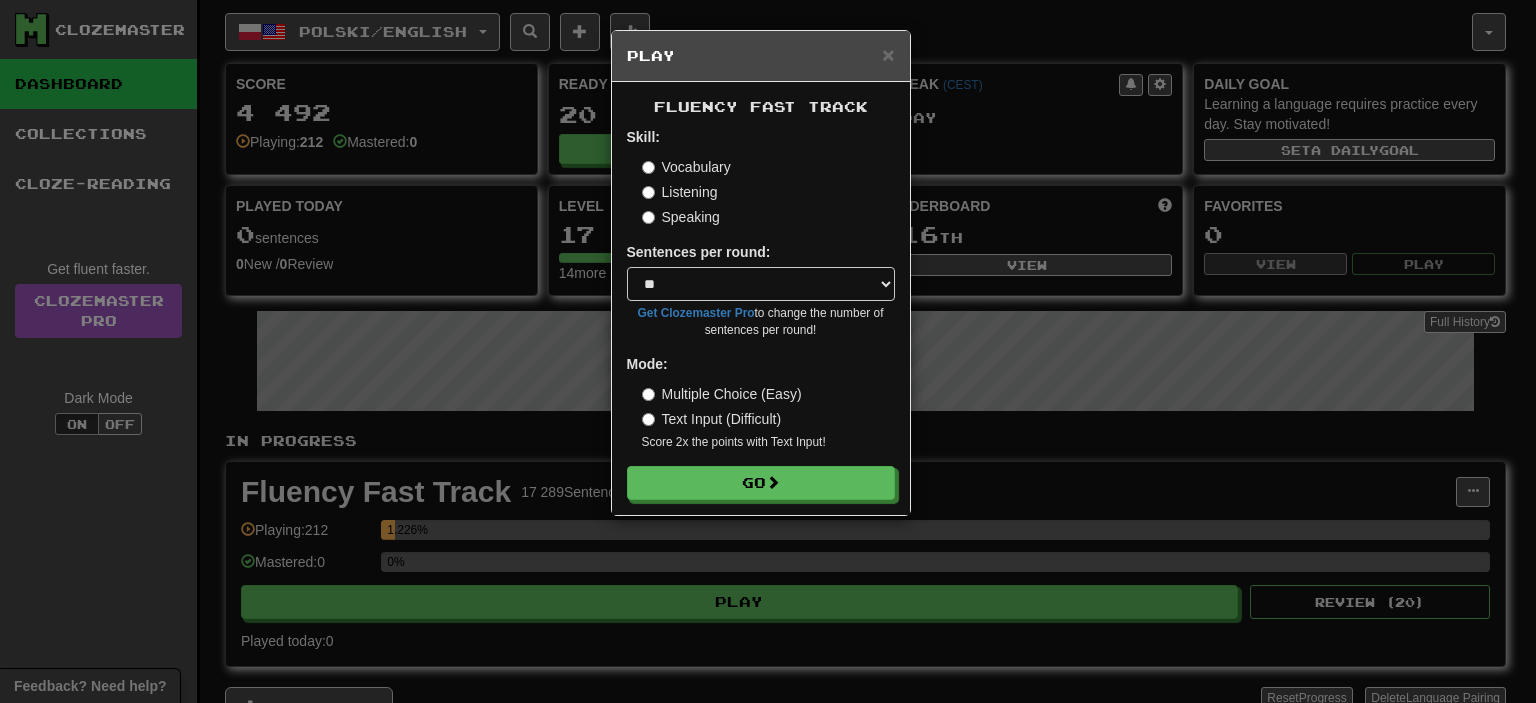 click on "× Play Fluency Fast Track Skill: Vocabulary Listening Speaking Sentences per round: * ** ** ** ** ** *** ******** Get Clozemaster Pro  to change the number of sentences per round! Mode: Multiple Choice (Easy) Text Input (Difficult) Score 2x the points with Text Input ! Go" at bounding box center (768, 351) 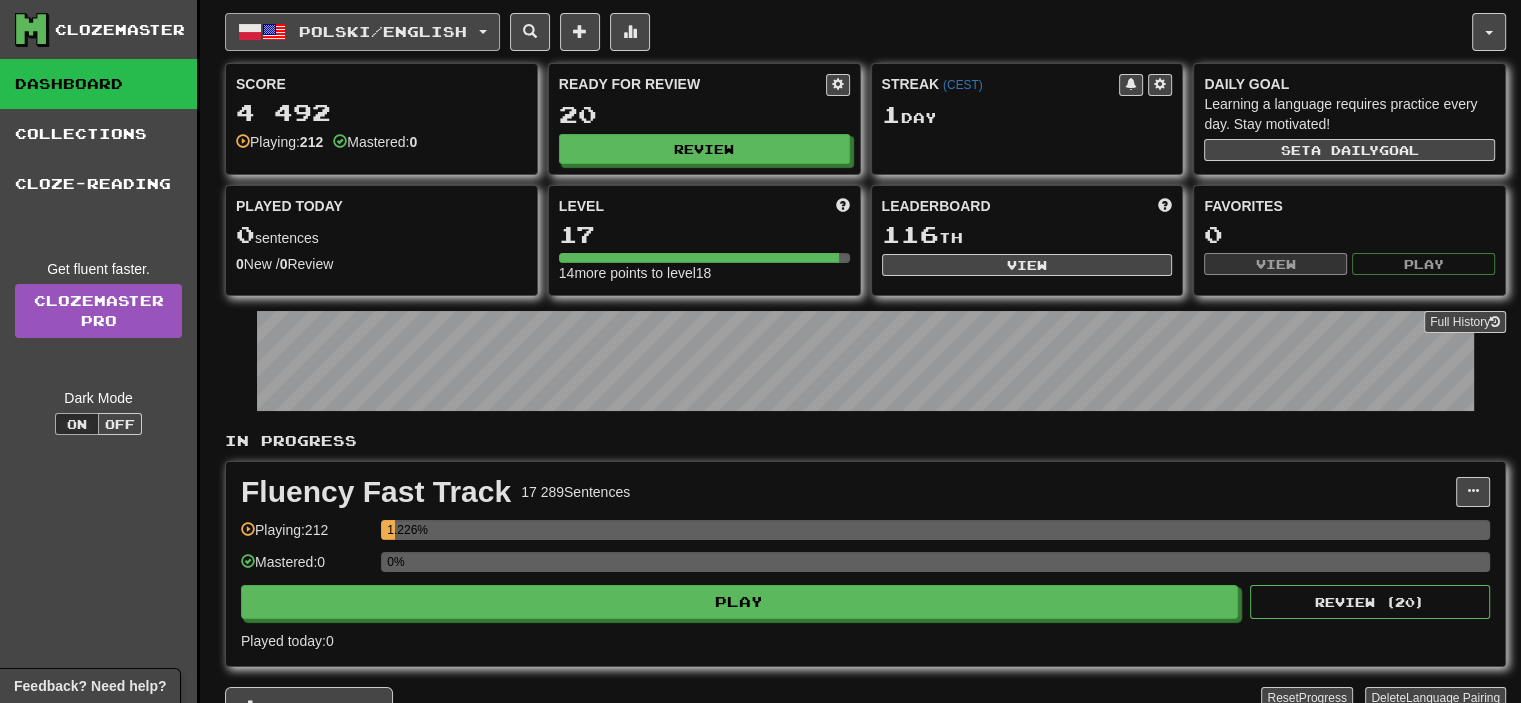 click on "Polski  /  English" at bounding box center [383, 31] 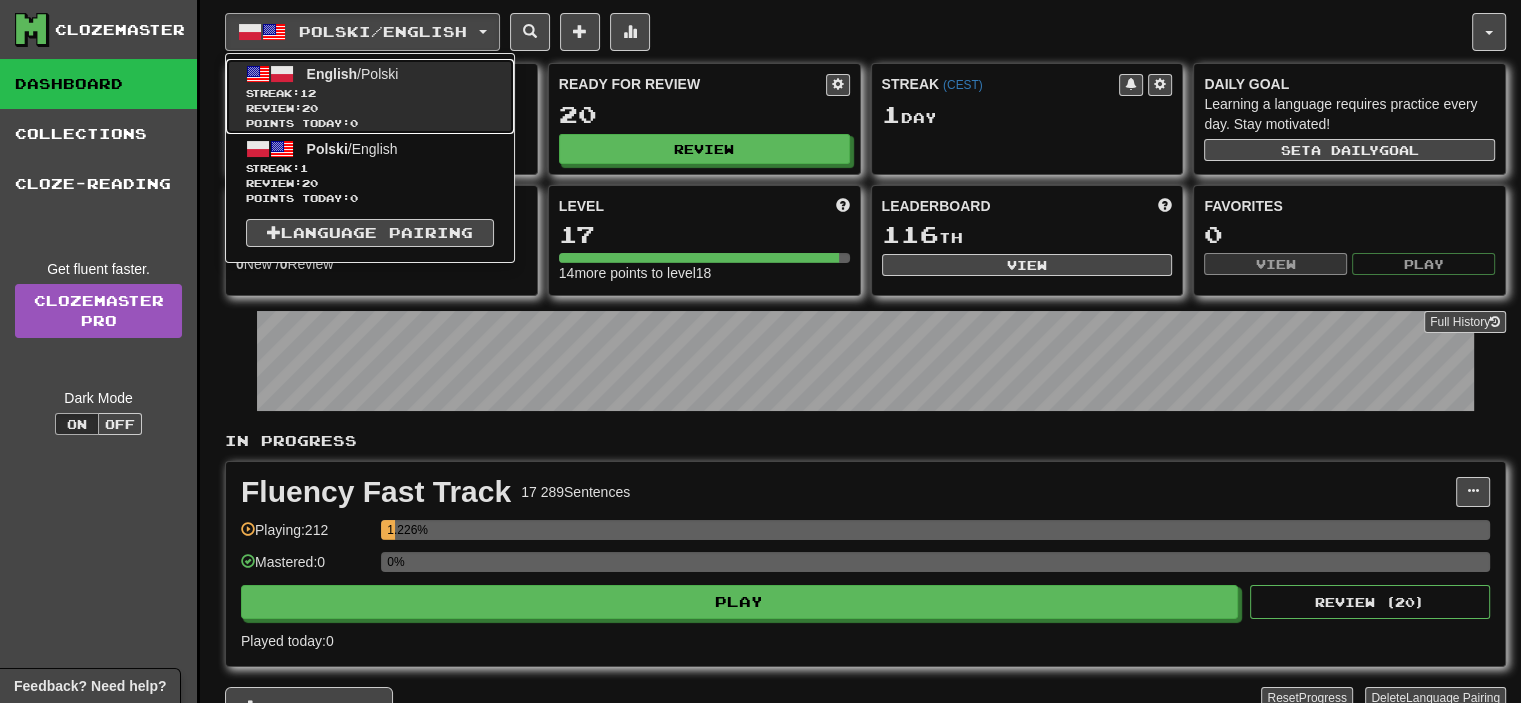 click on "Streak:  12" at bounding box center (370, 93) 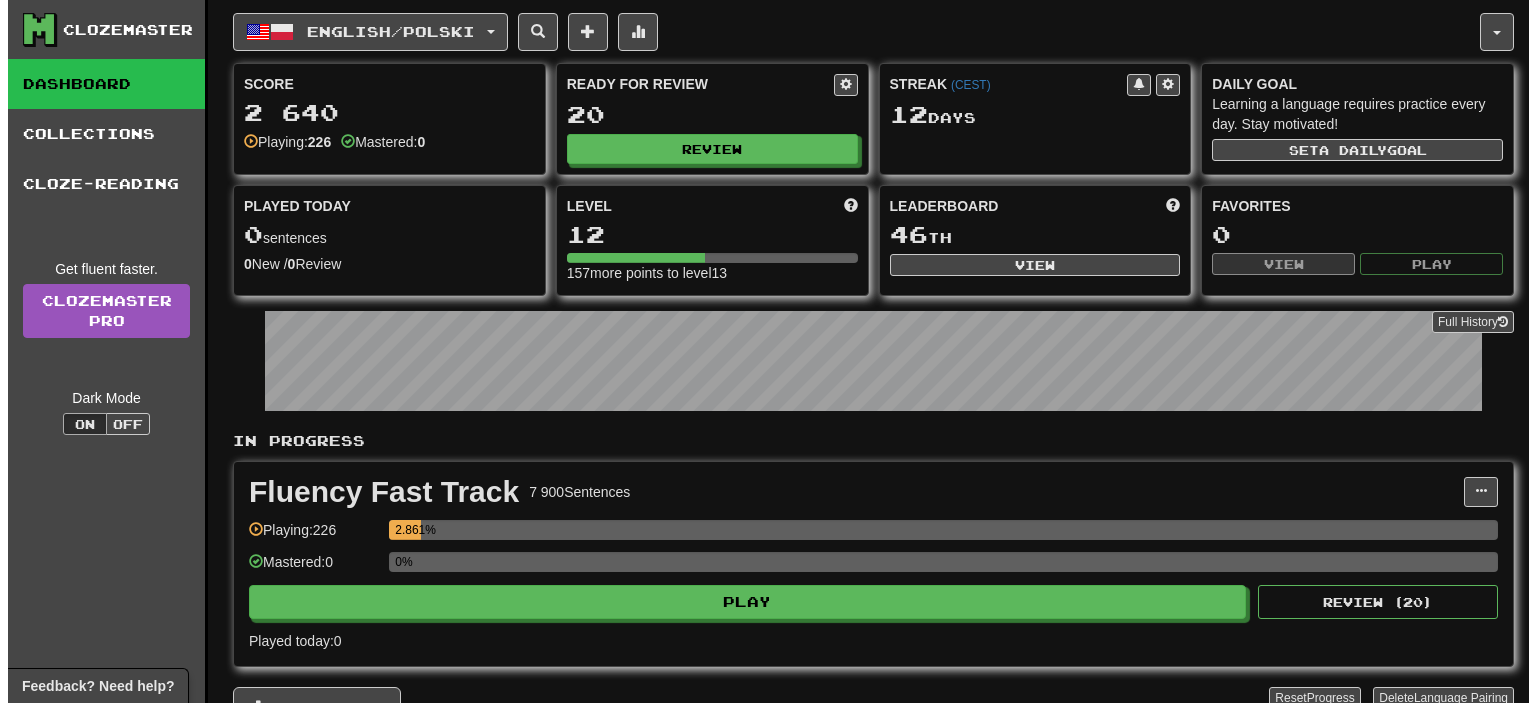 scroll, scrollTop: 0, scrollLeft: 0, axis: both 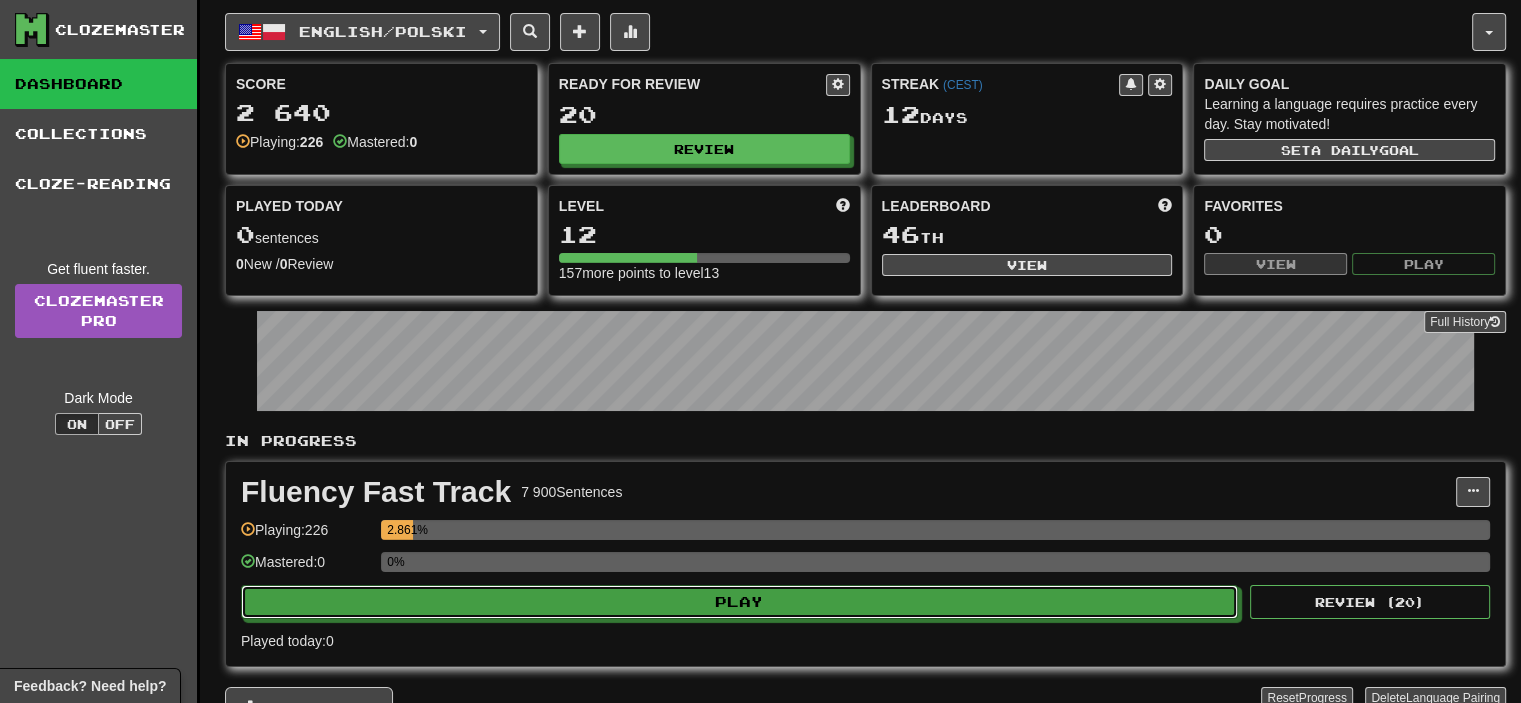 click on "Play" at bounding box center [739, 602] 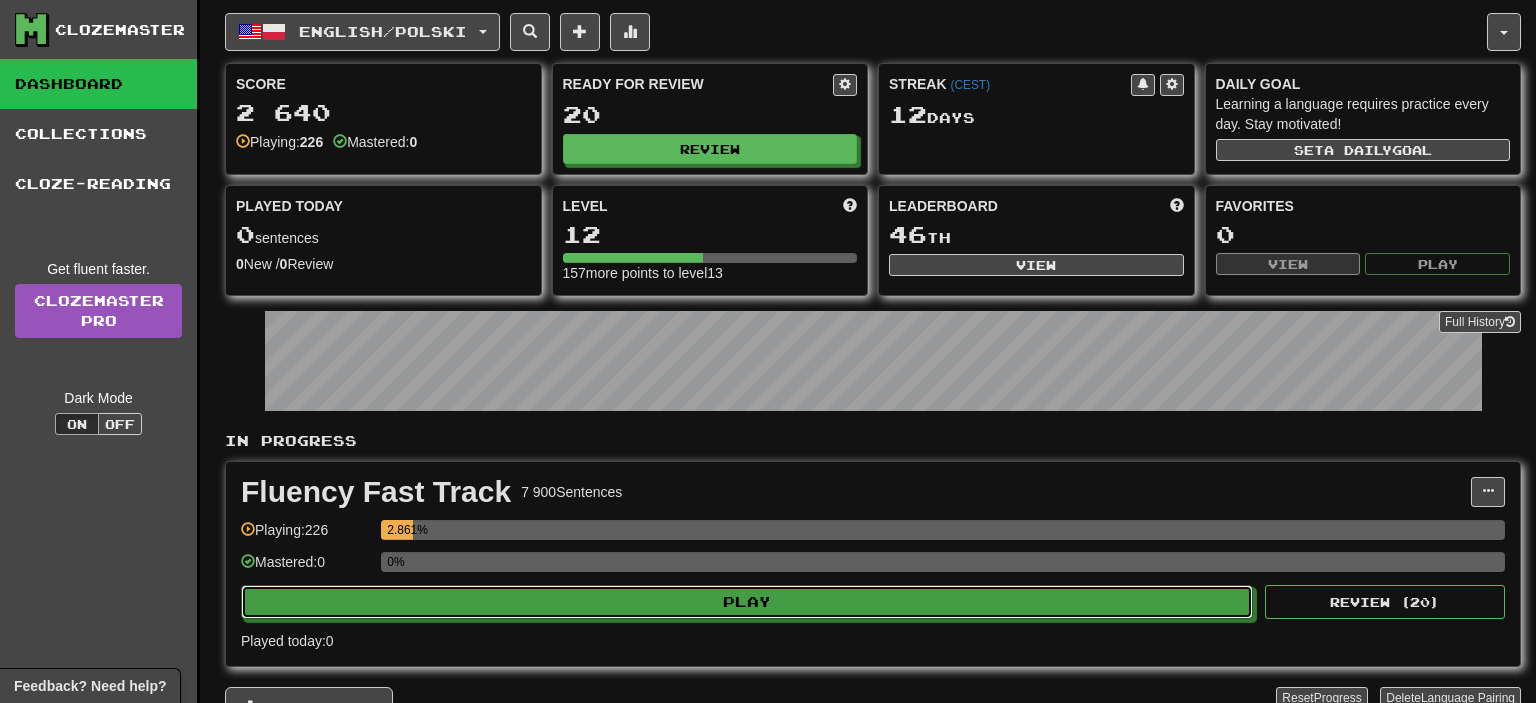 select on "**" 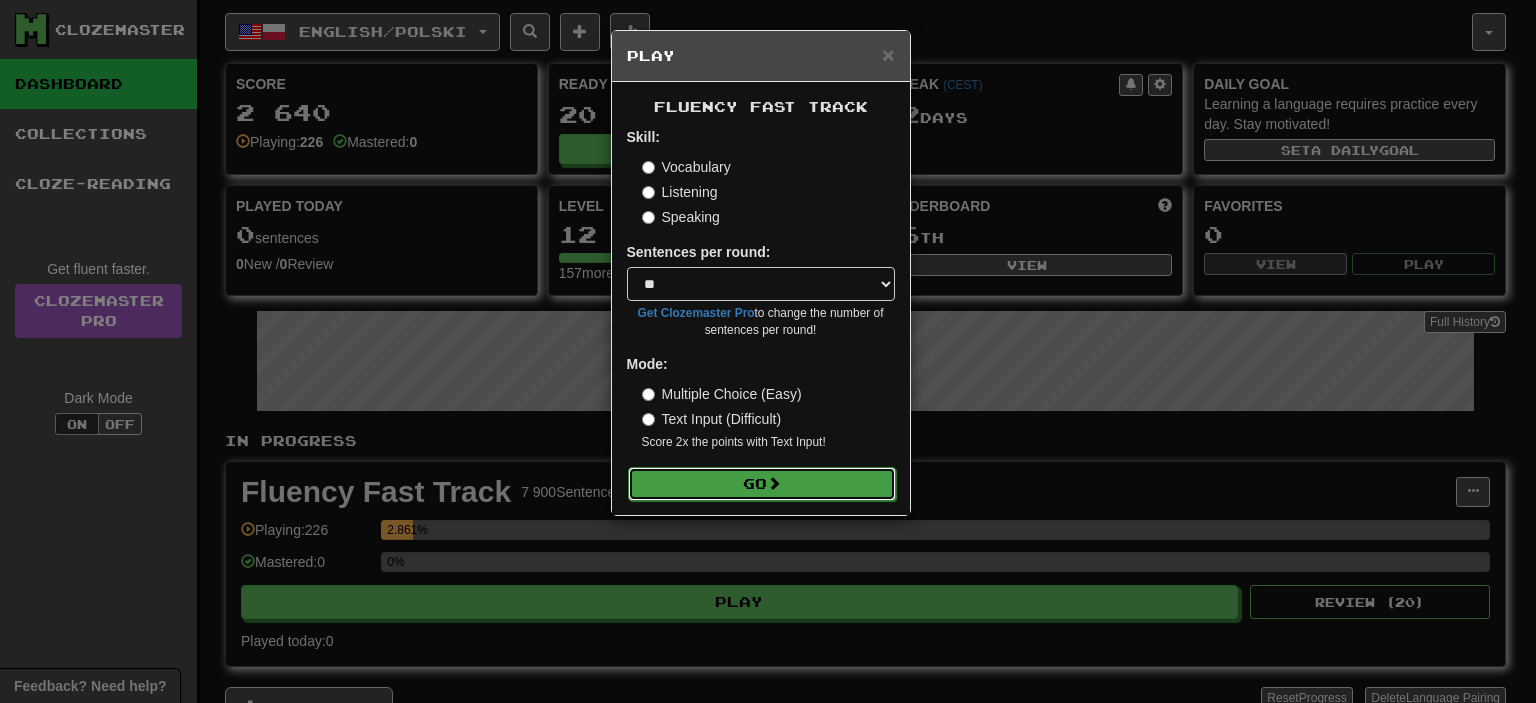 click on "Go" at bounding box center (762, 484) 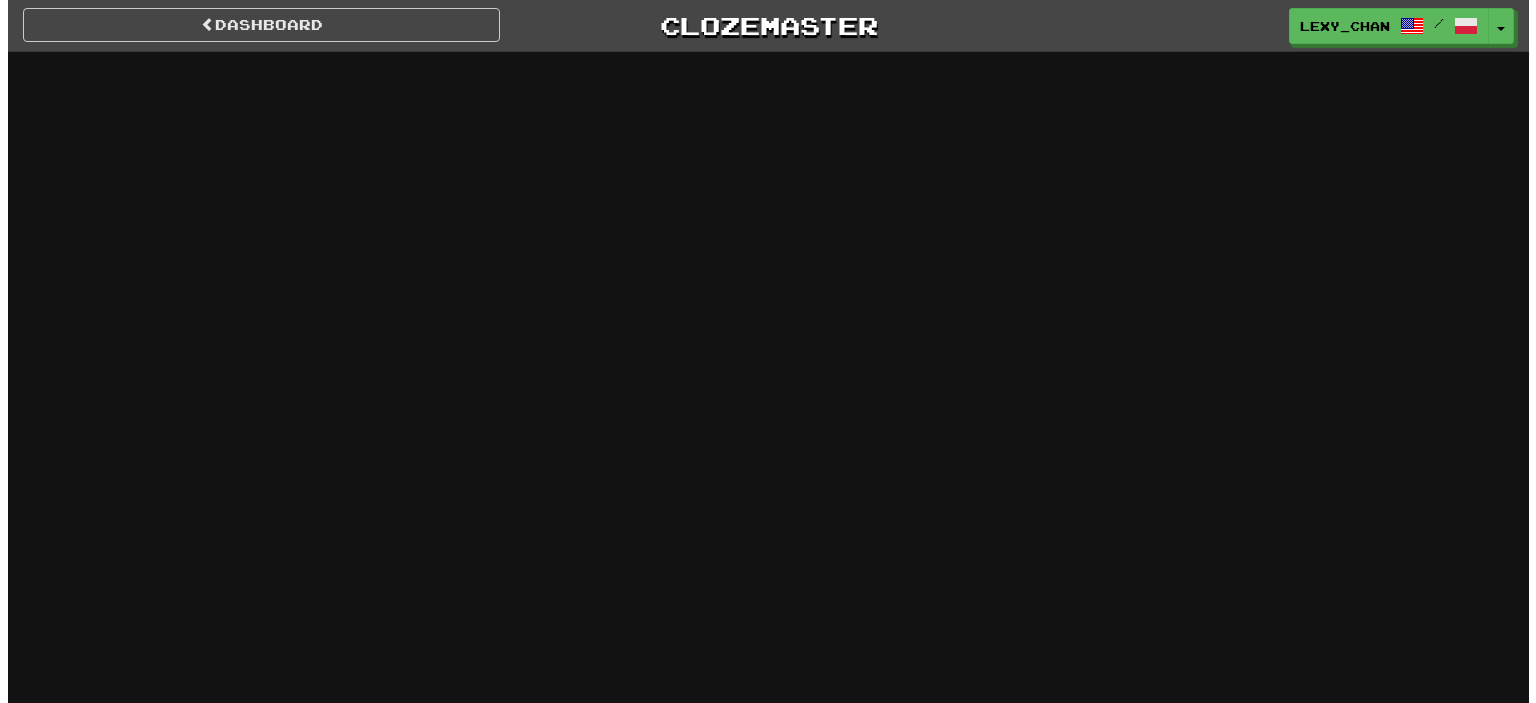 scroll, scrollTop: 0, scrollLeft: 0, axis: both 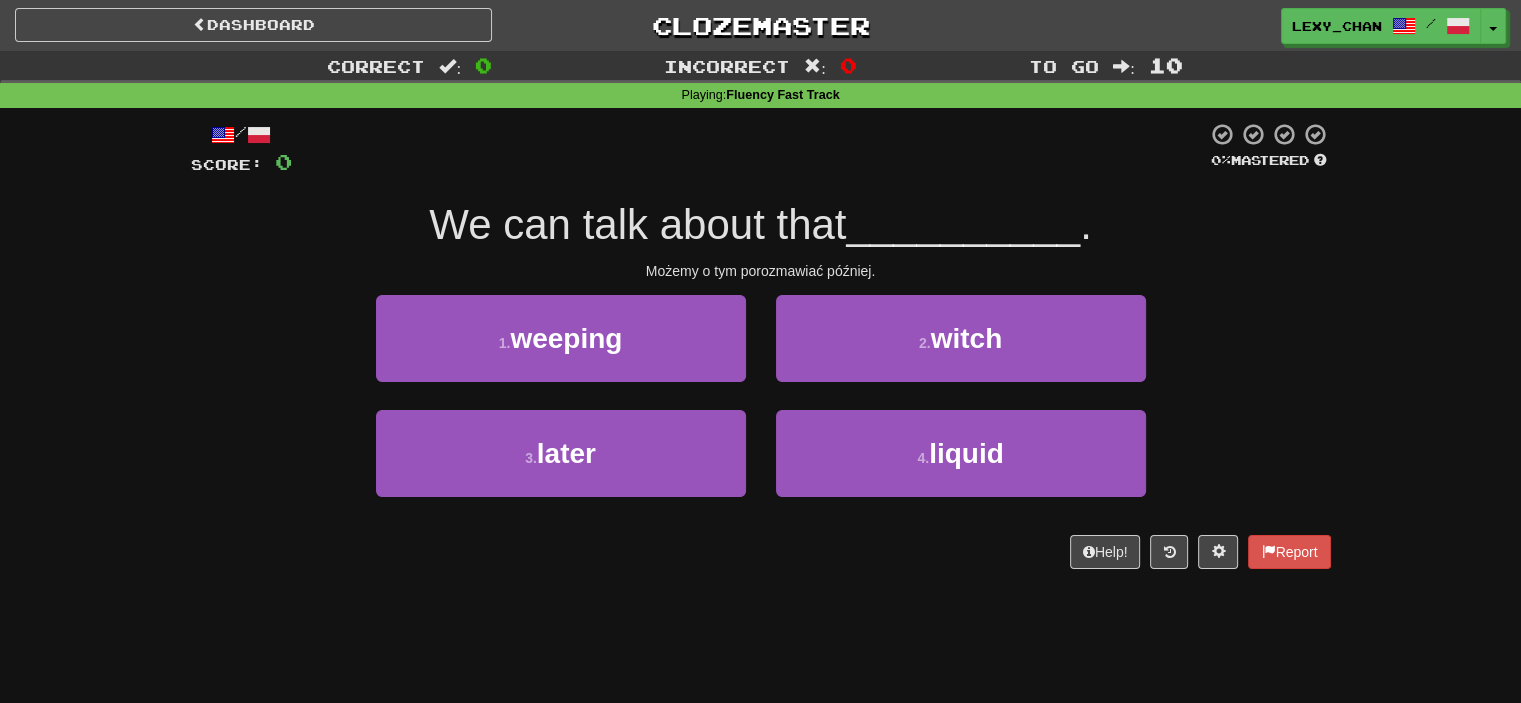 click on "Help!  Report" at bounding box center [761, 552] 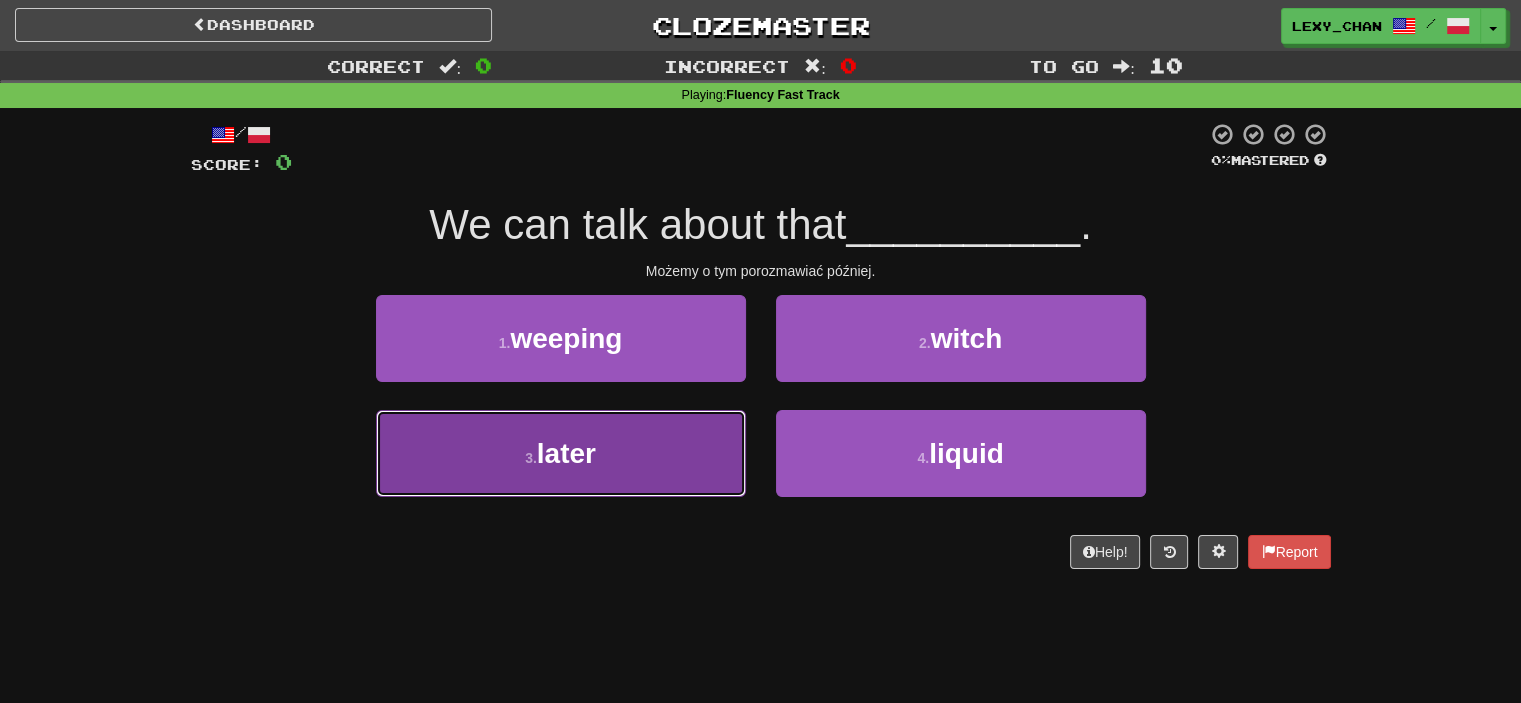 click on "later" at bounding box center (566, 453) 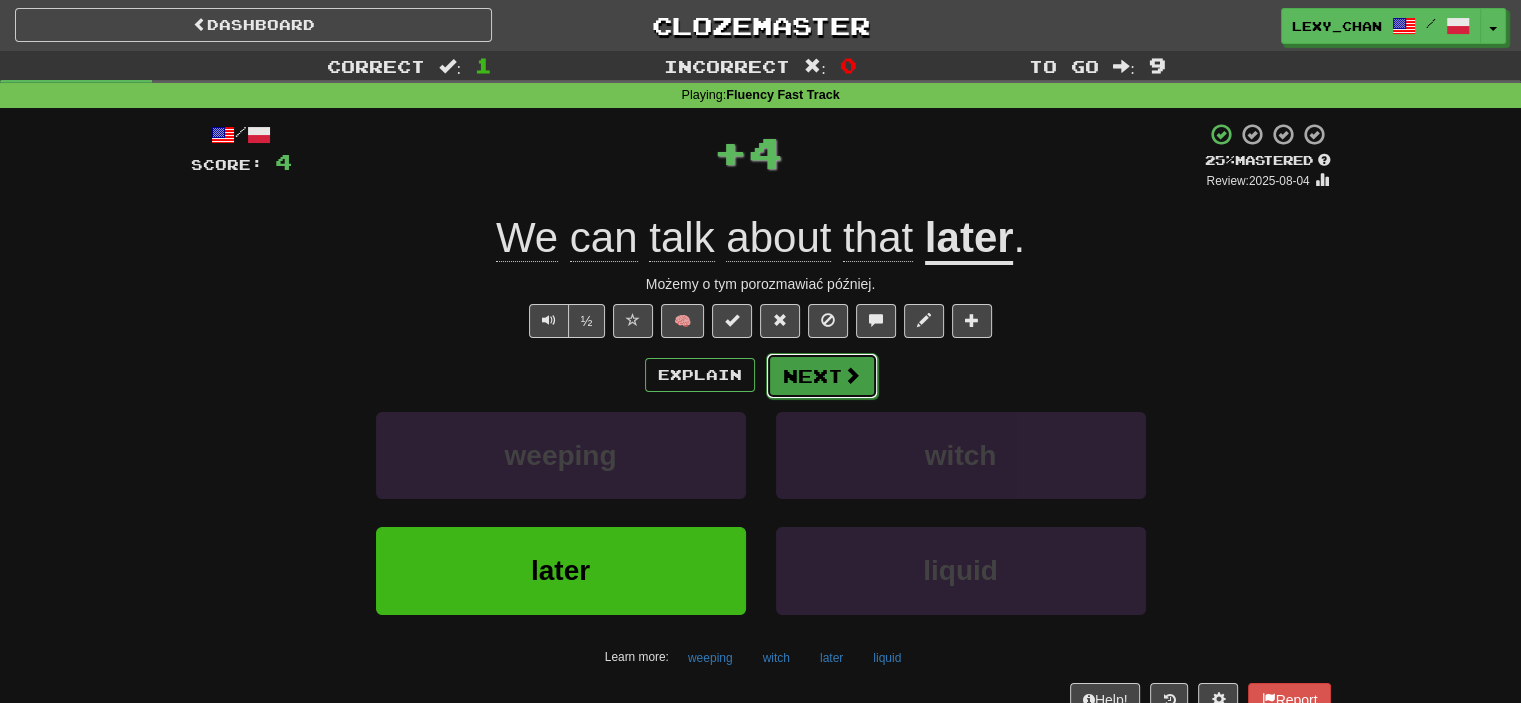 click on "Next" at bounding box center (822, 376) 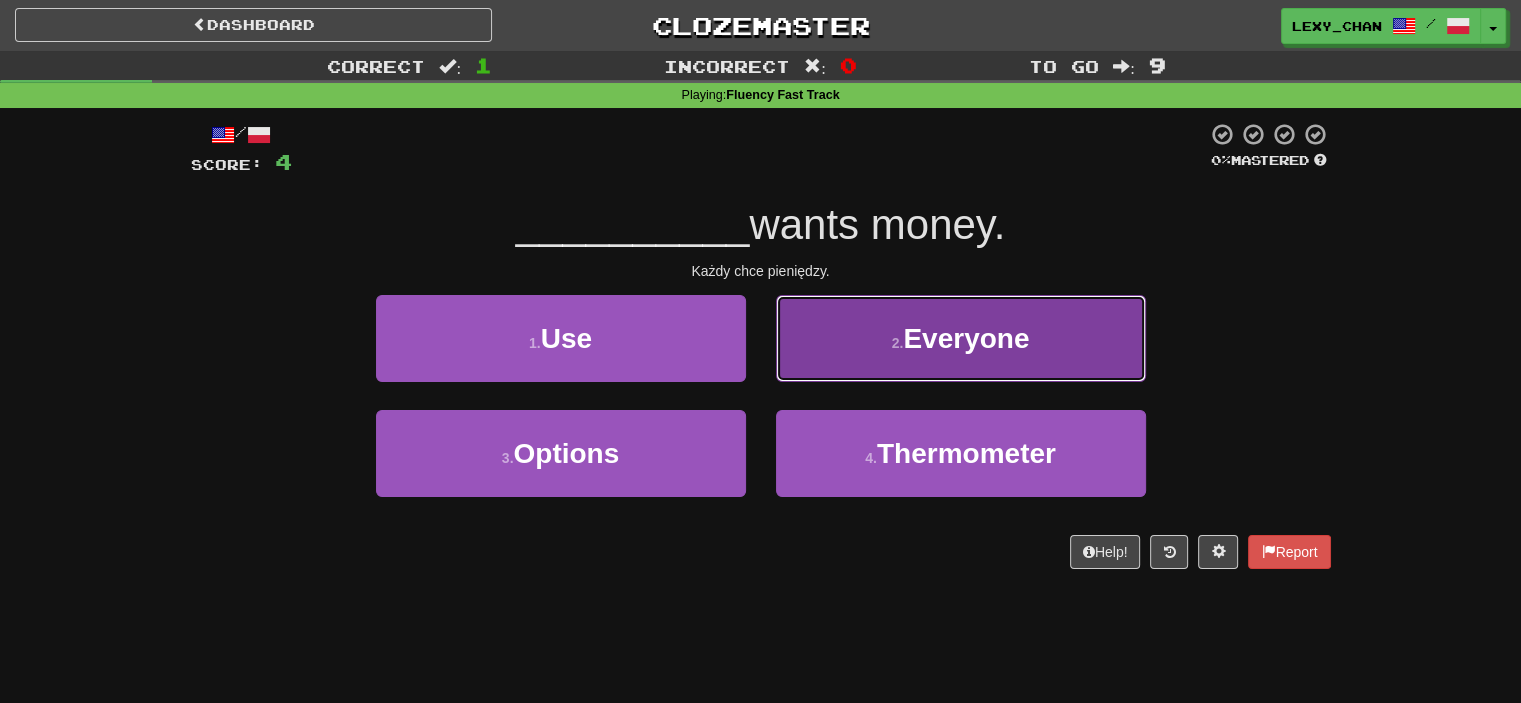 click on "Everyone" at bounding box center [966, 338] 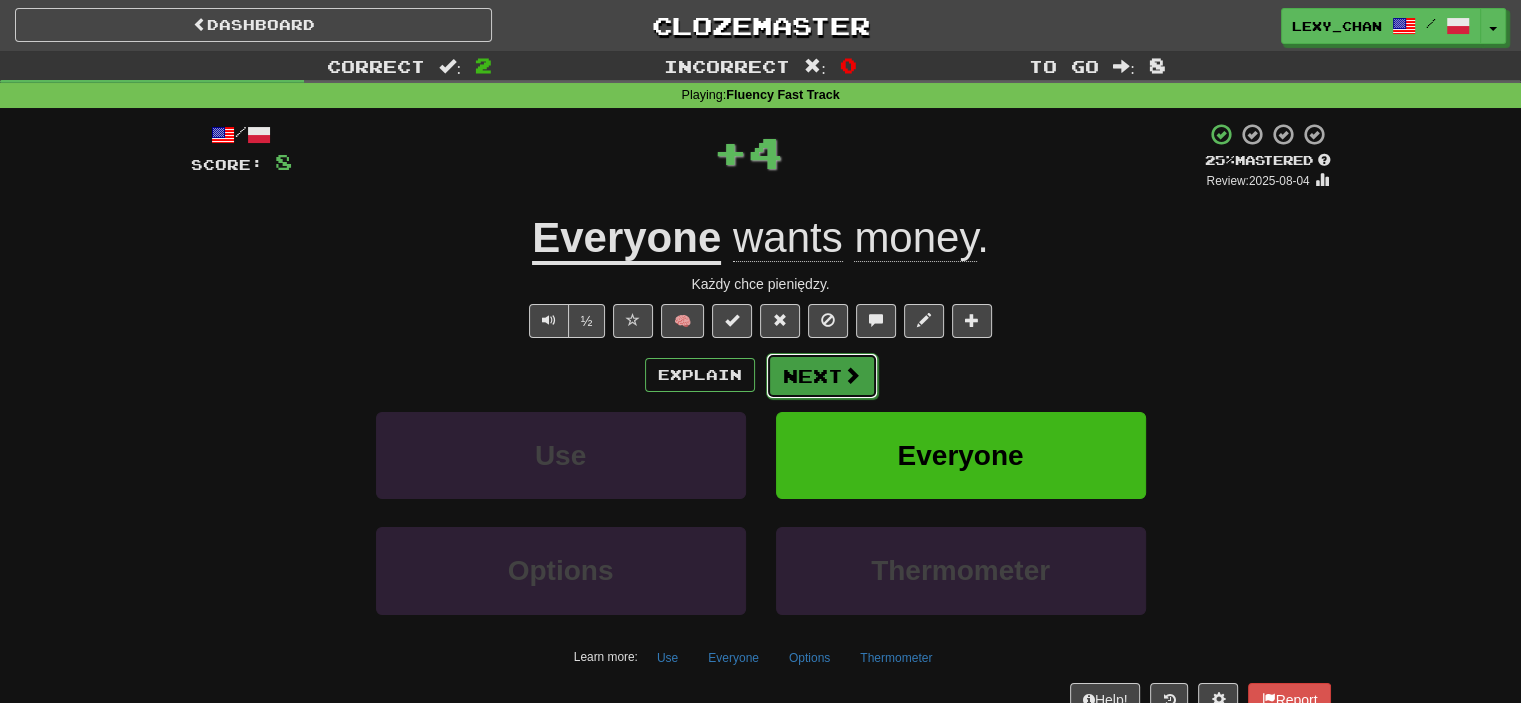 click on "Next" at bounding box center [822, 376] 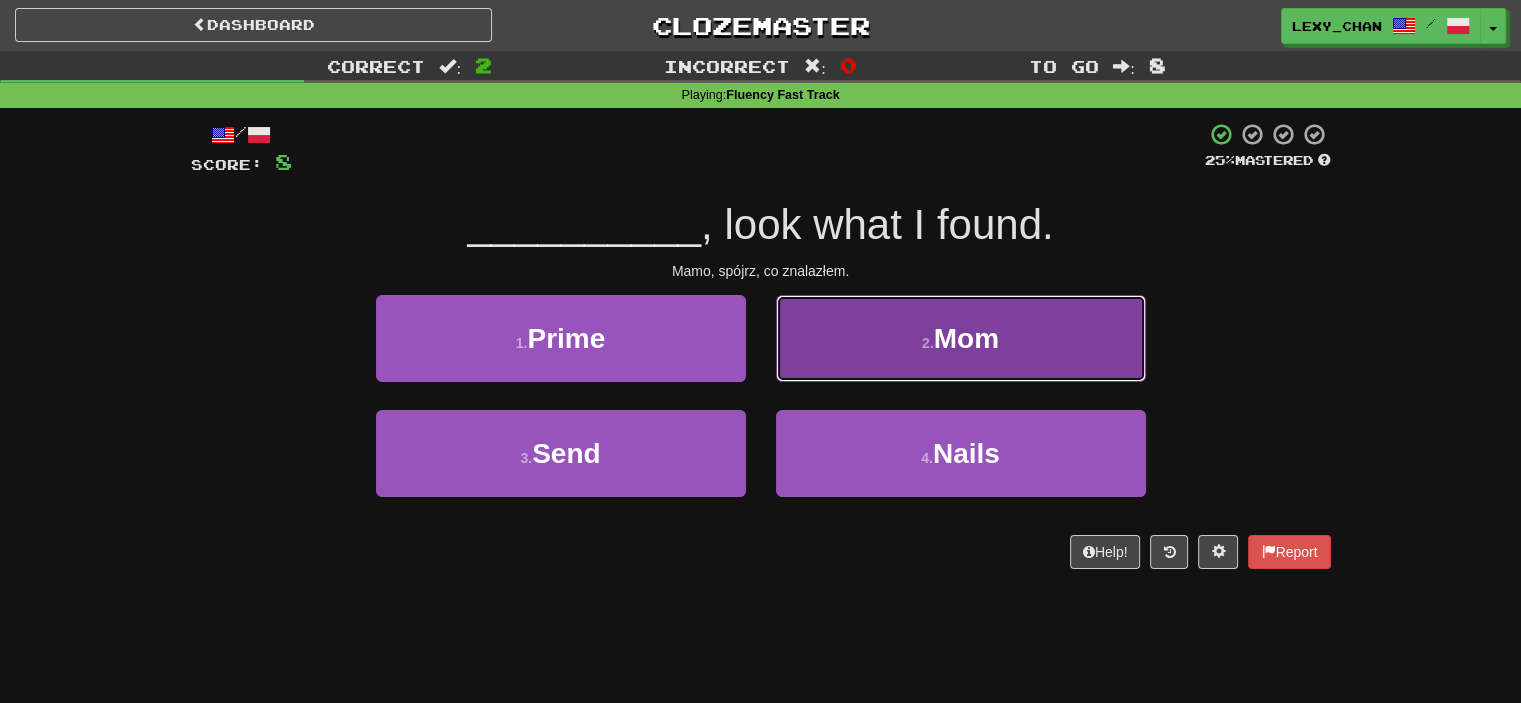 click on "2 .  Mom" at bounding box center [961, 338] 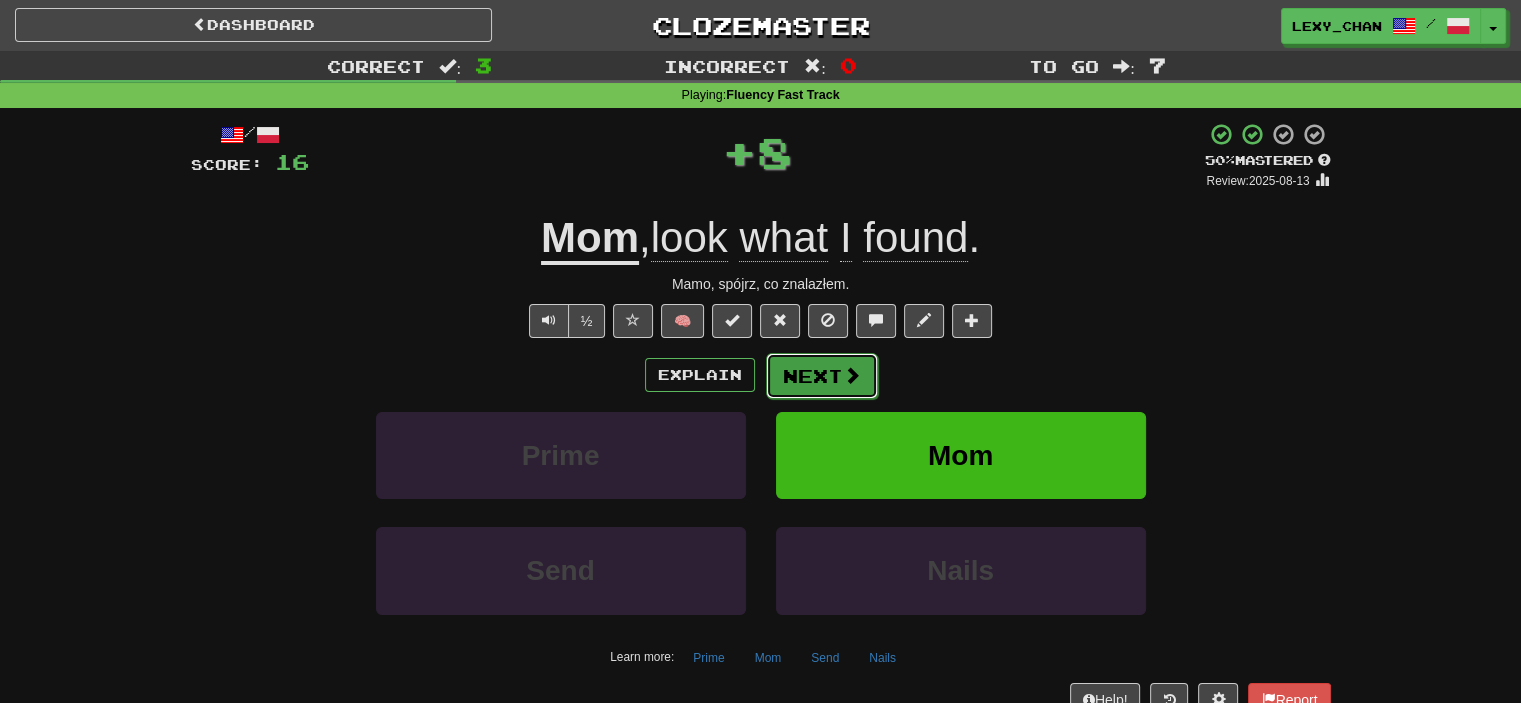 click on "Next" at bounding box center (822, 376) 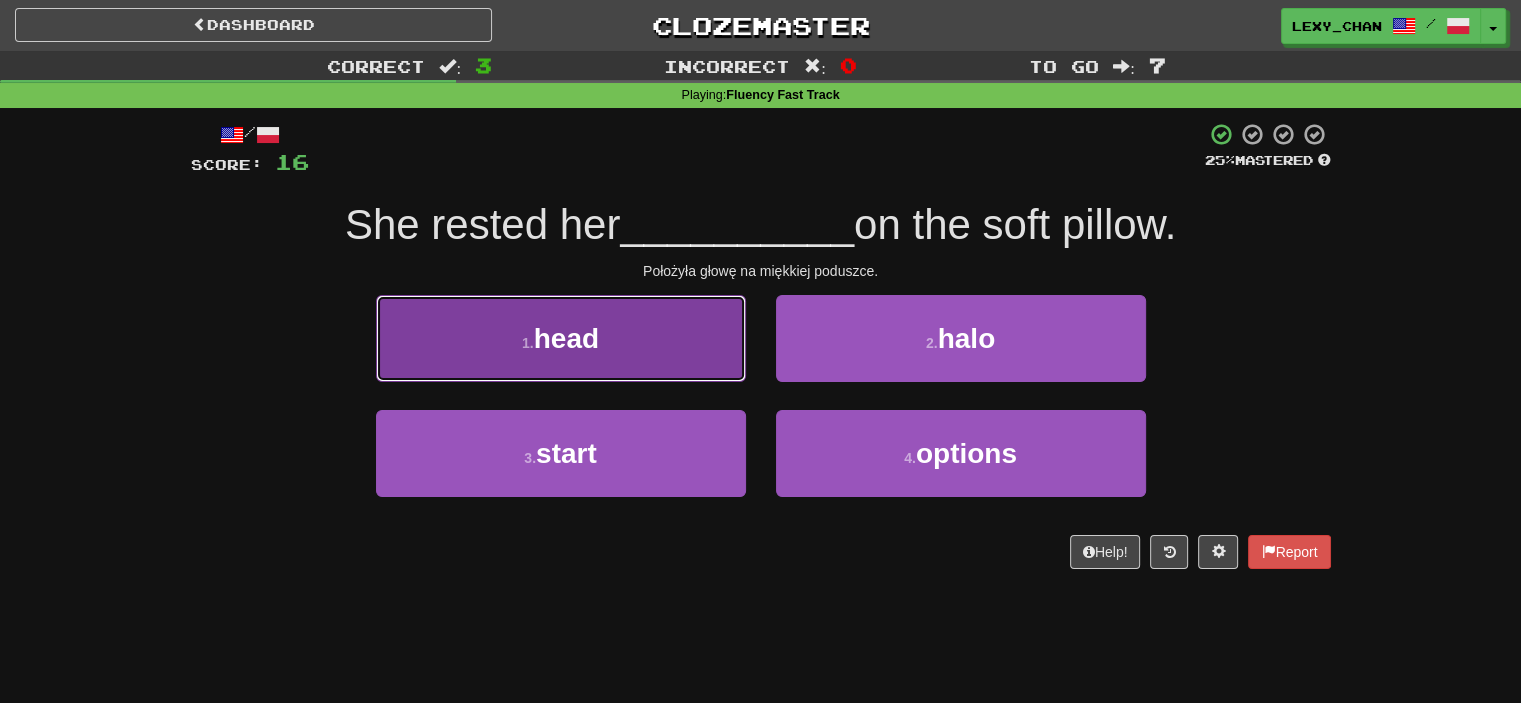 click on "1 .  head" at bounding box center [561, 338] 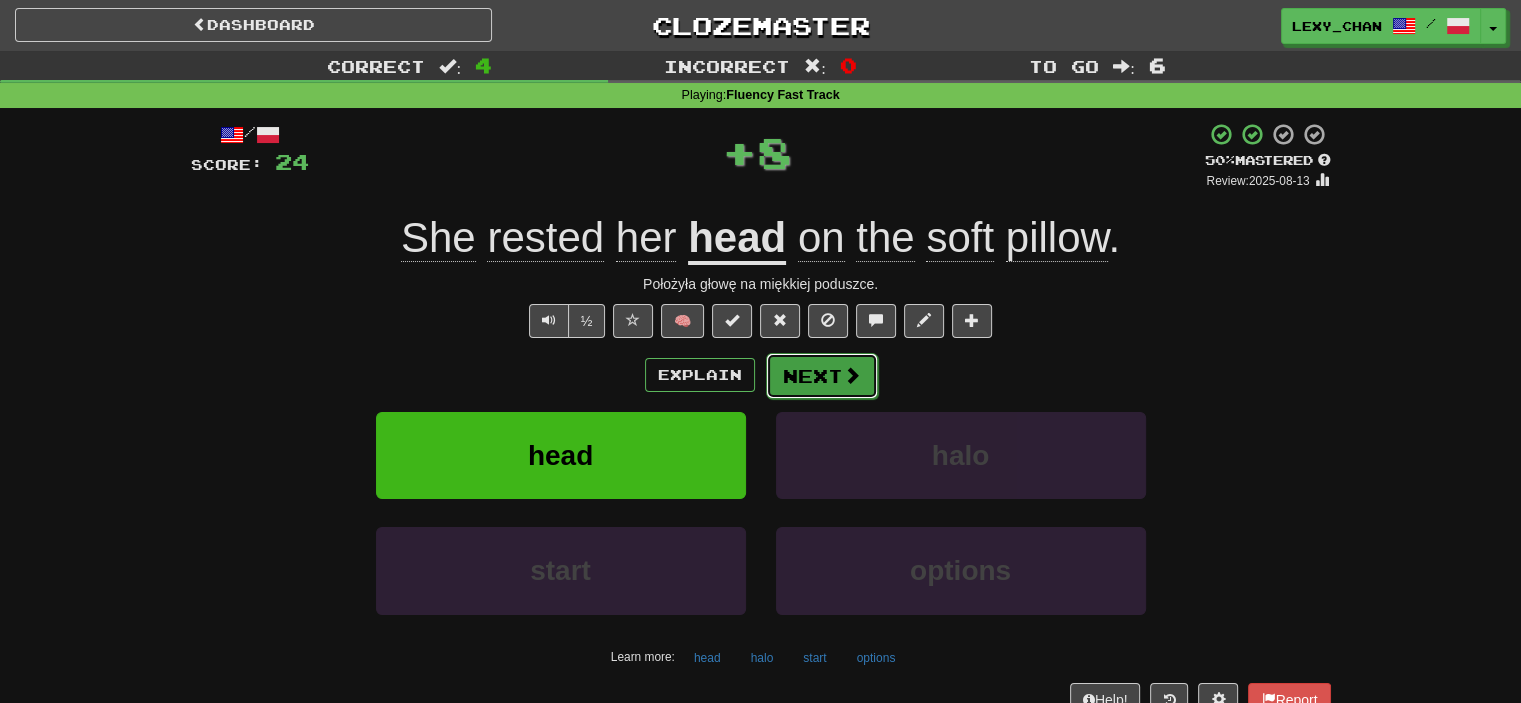 click on "Next" at bounding box center [822, 376] 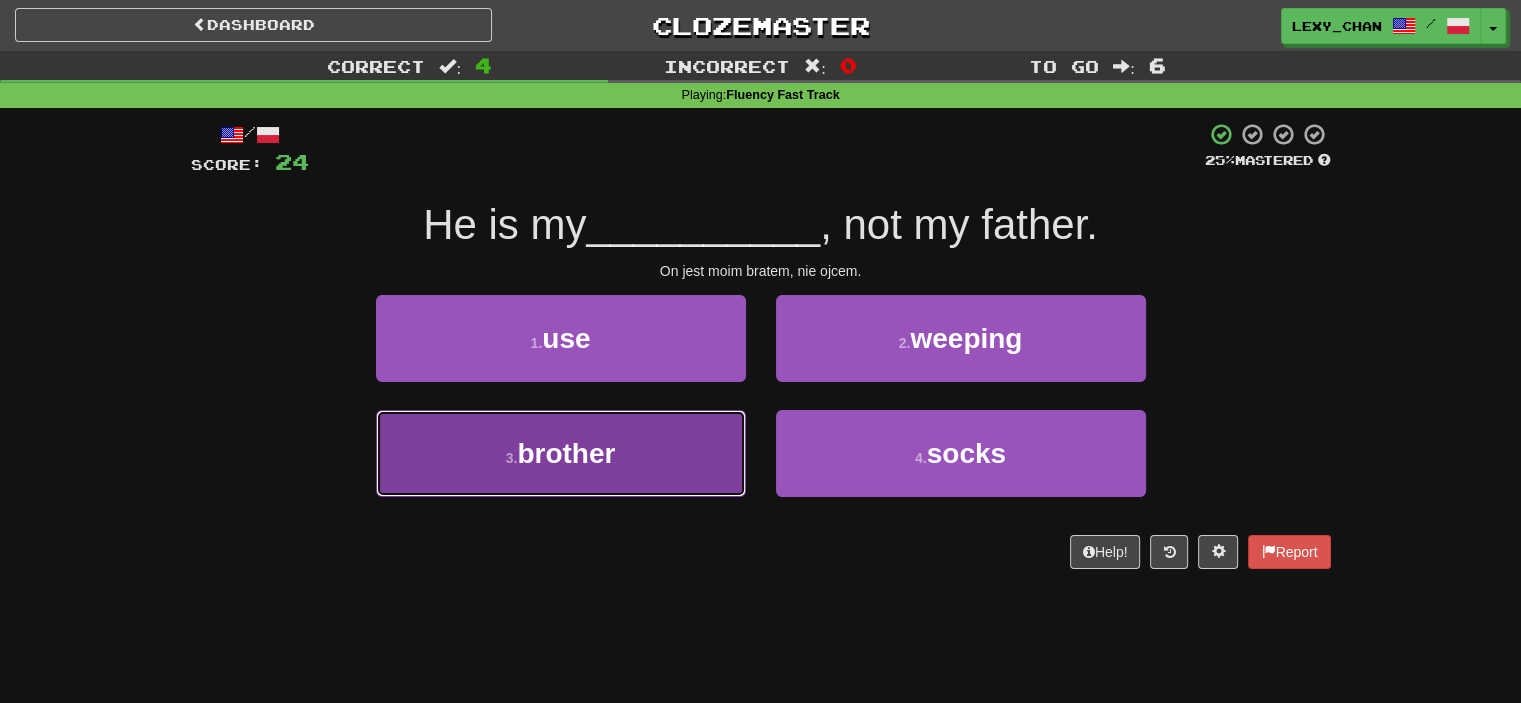 click on "brother" at bounding box center [566, 453] 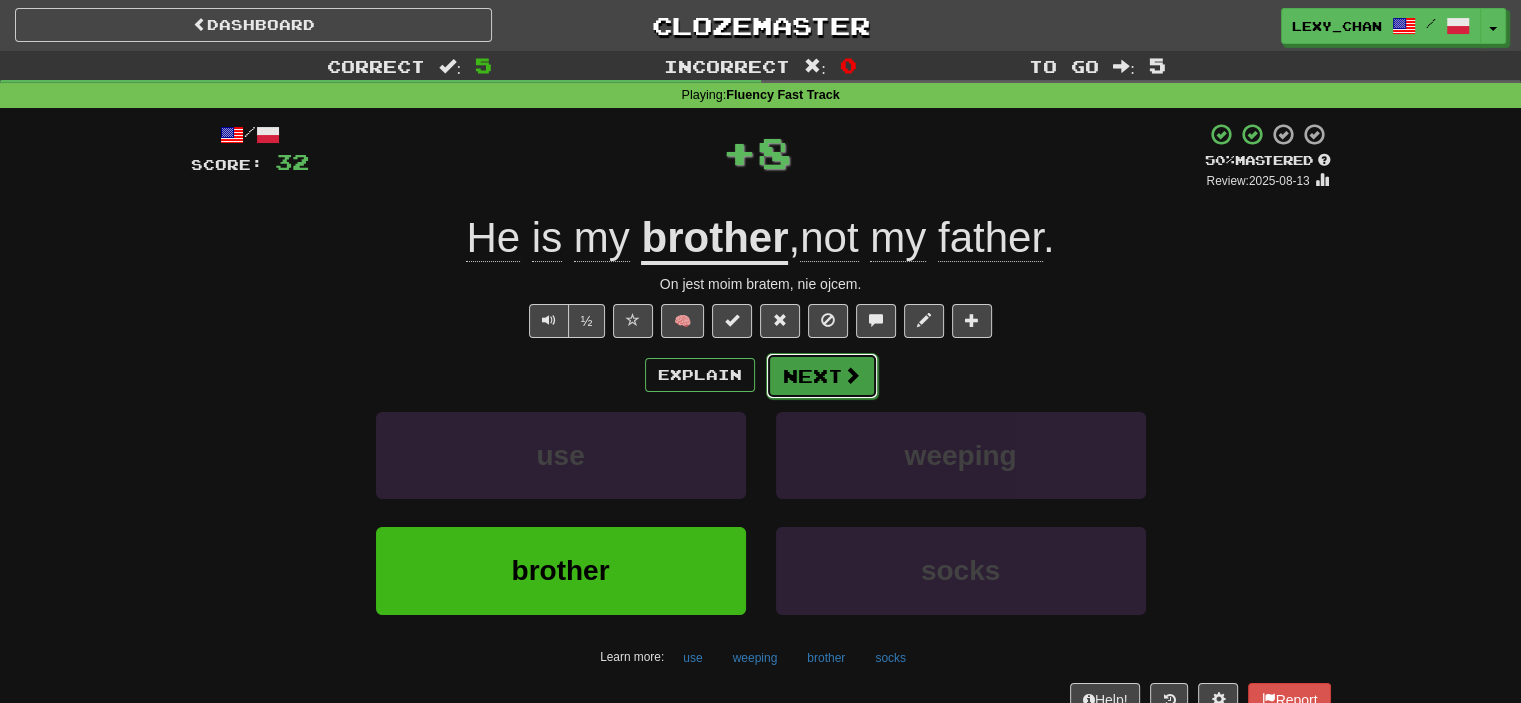 click on "Next" at bounding box center (822, 376) 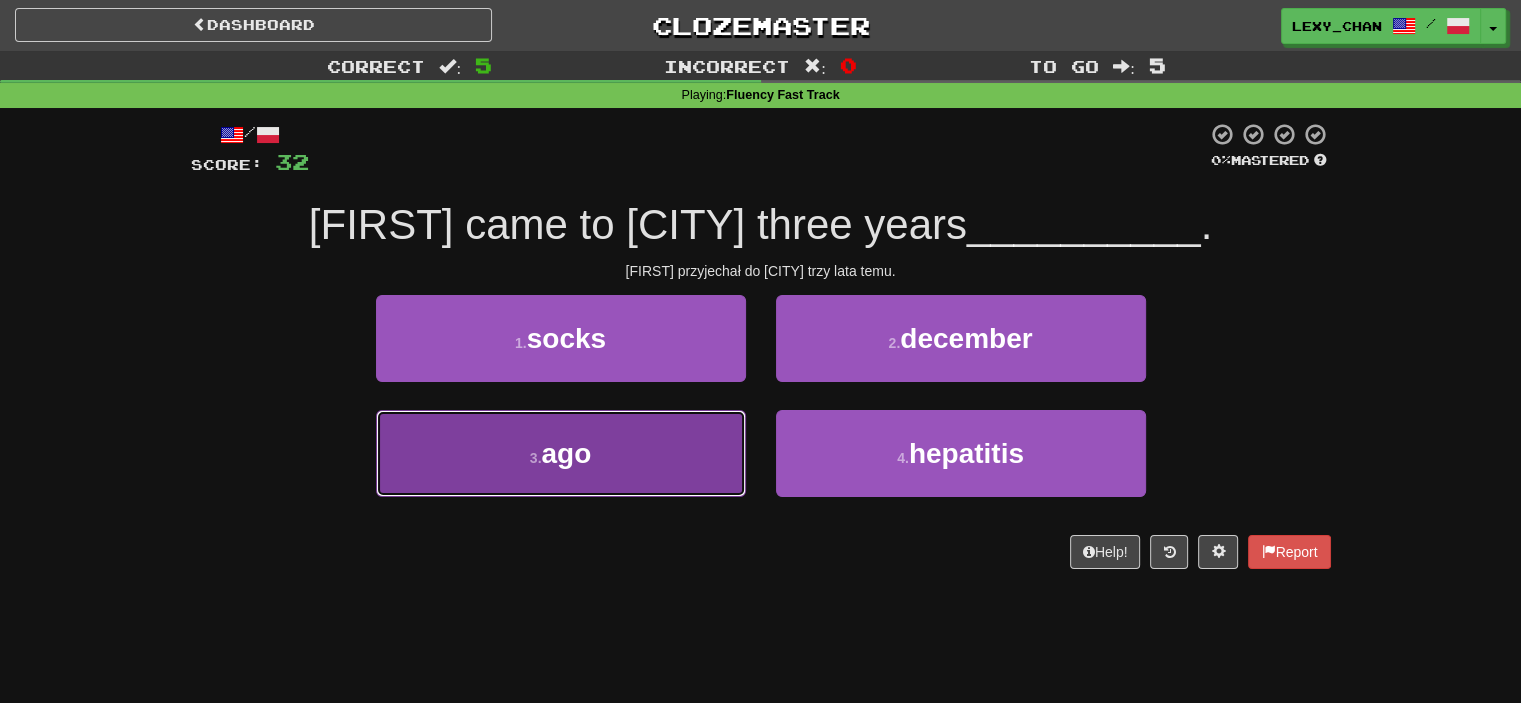 click on "3 .  ago" at bounding box center (561, 453) 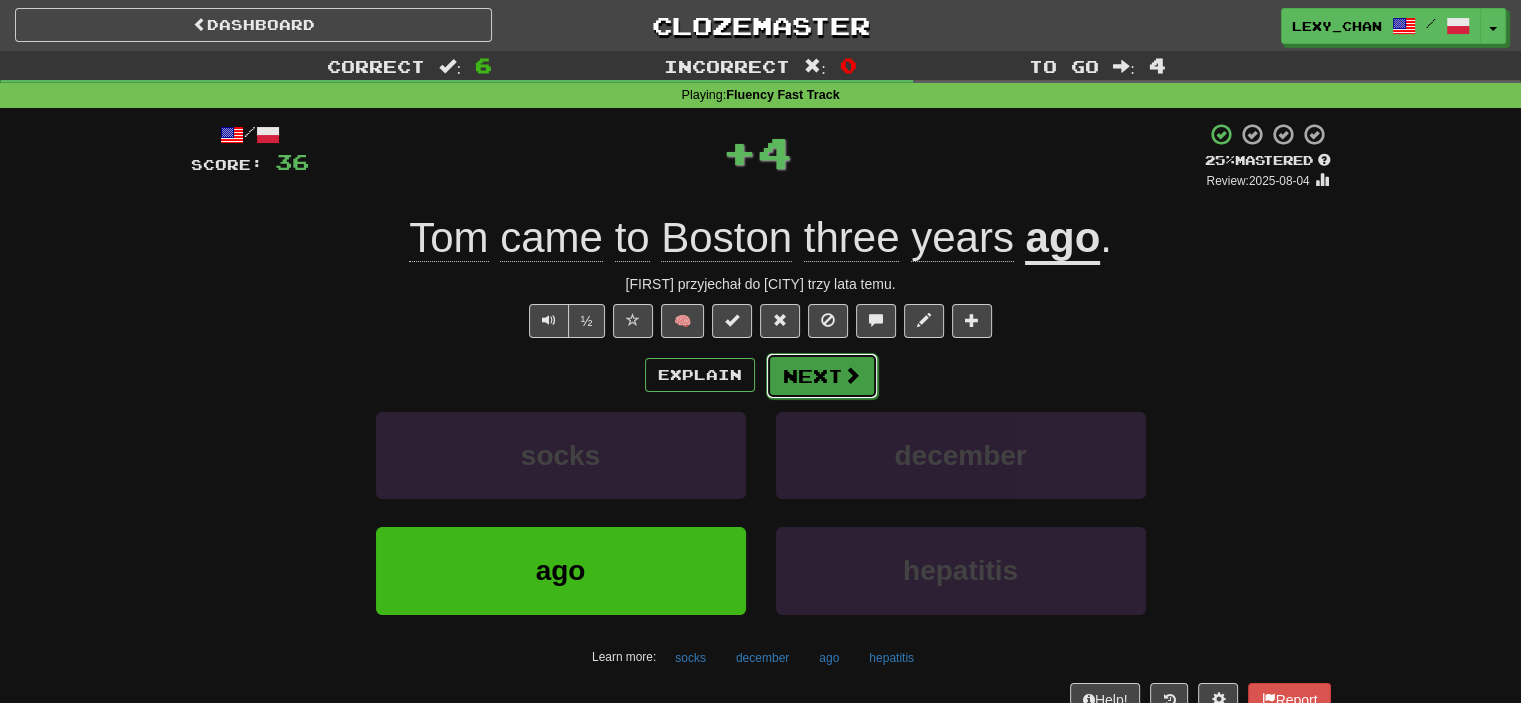 click on "Next" at bounding box center (822, 376) 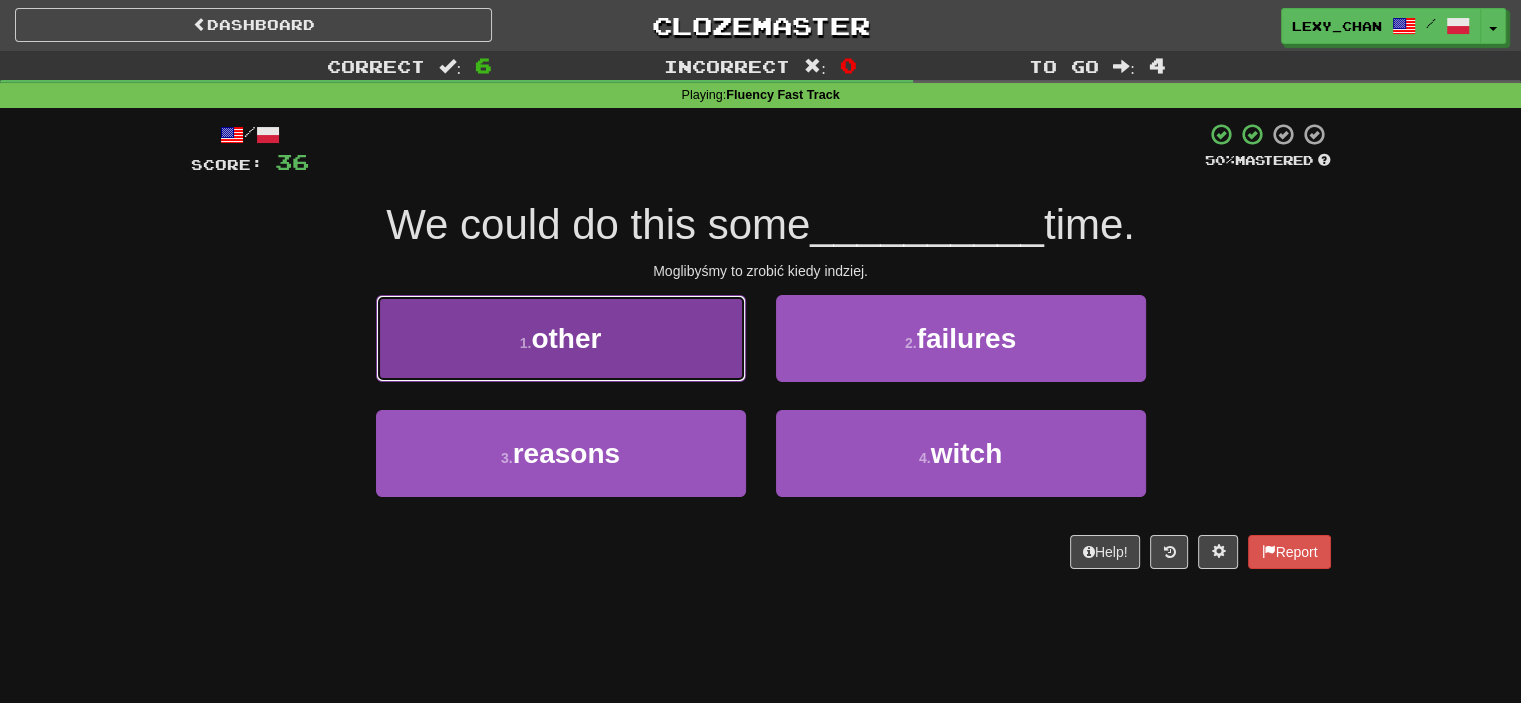 click on "1 .  other" at bounding box center [561, 338] 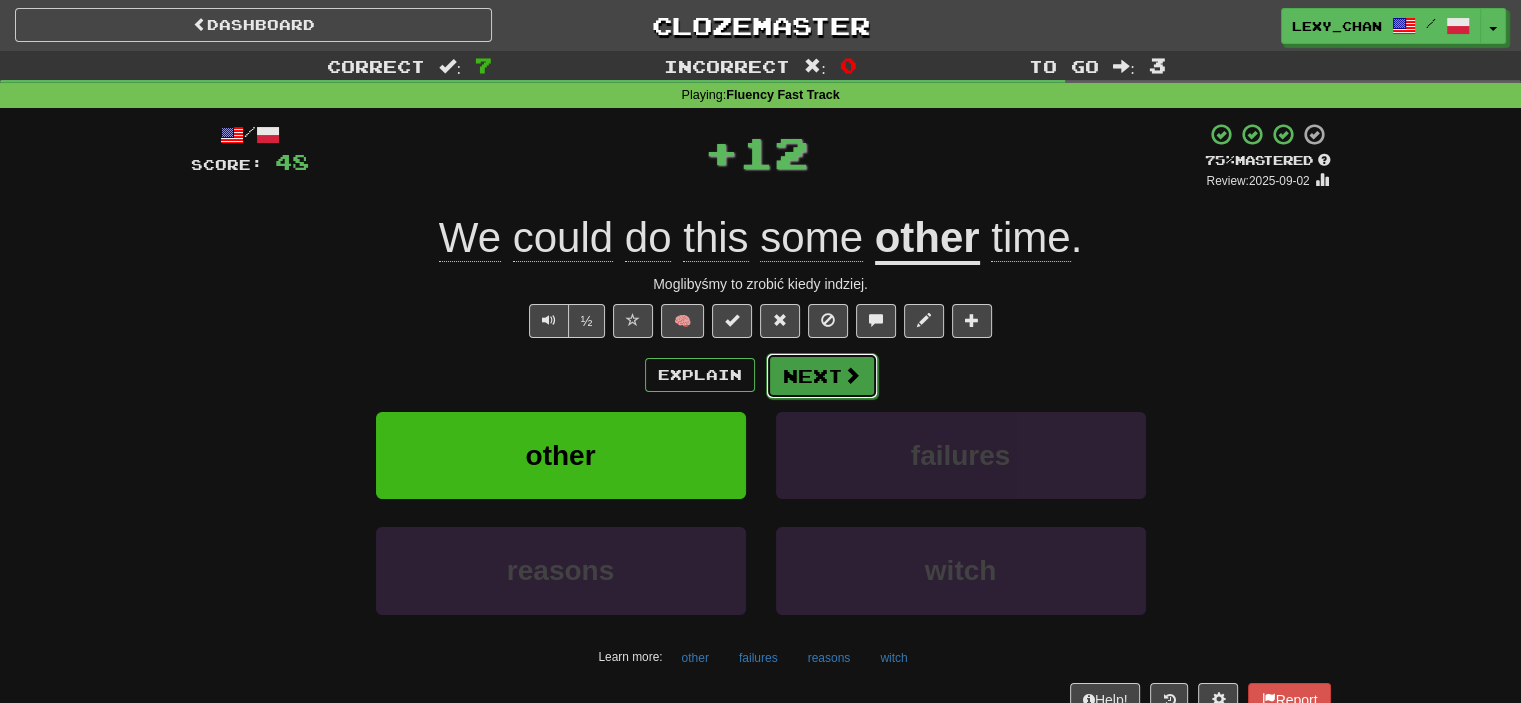 click on "Next" at bounding box center [822, 376] 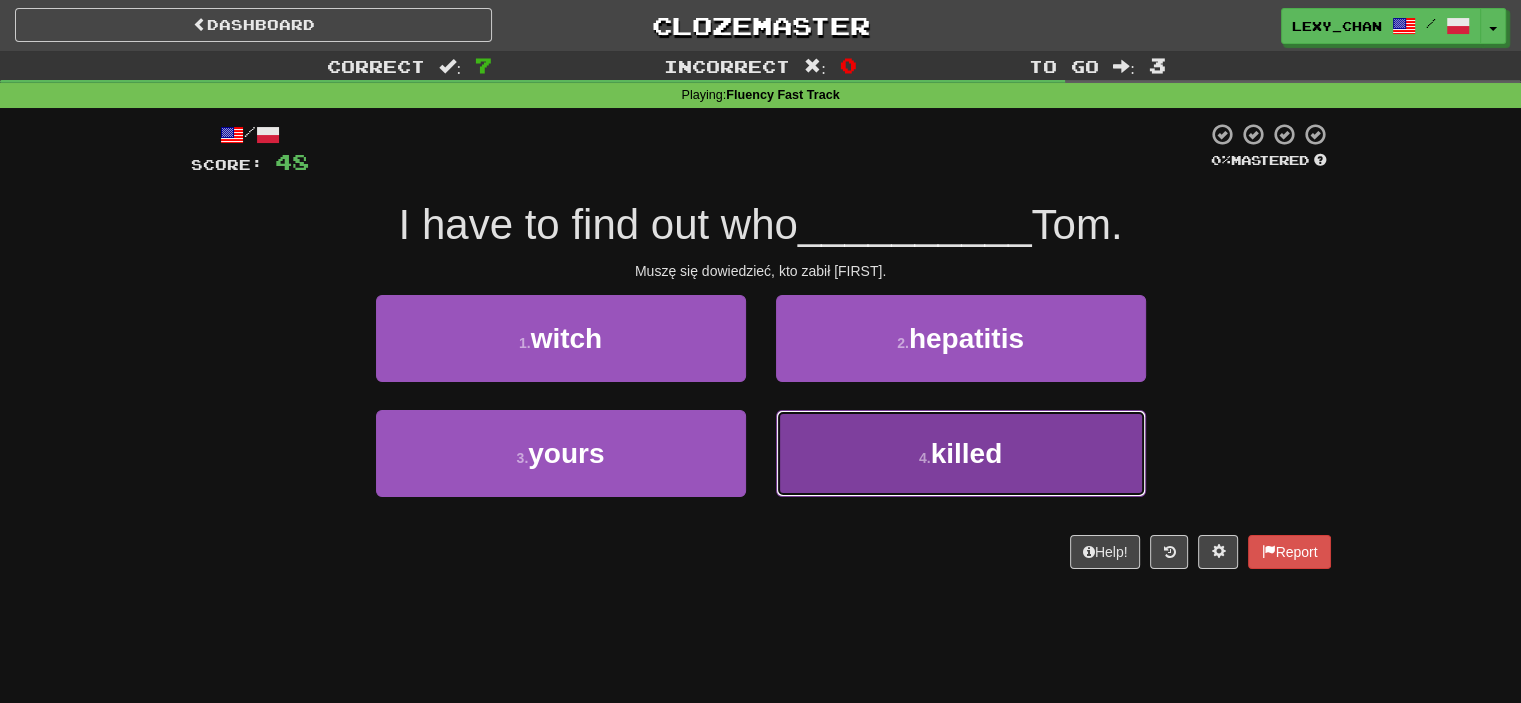 click on "4 .  killed" at bounding box center (961, 453) 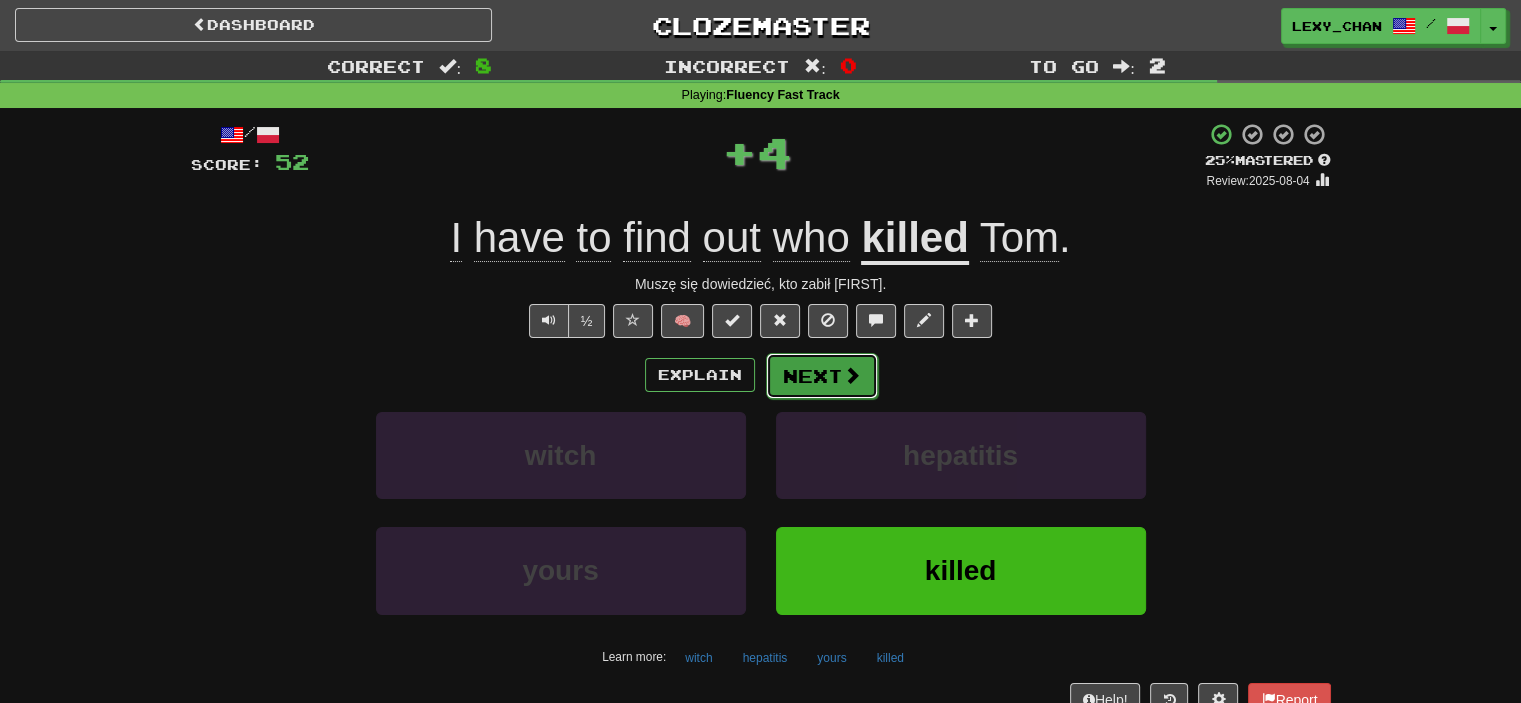 click on "Next" at bounding box center (822, 376) 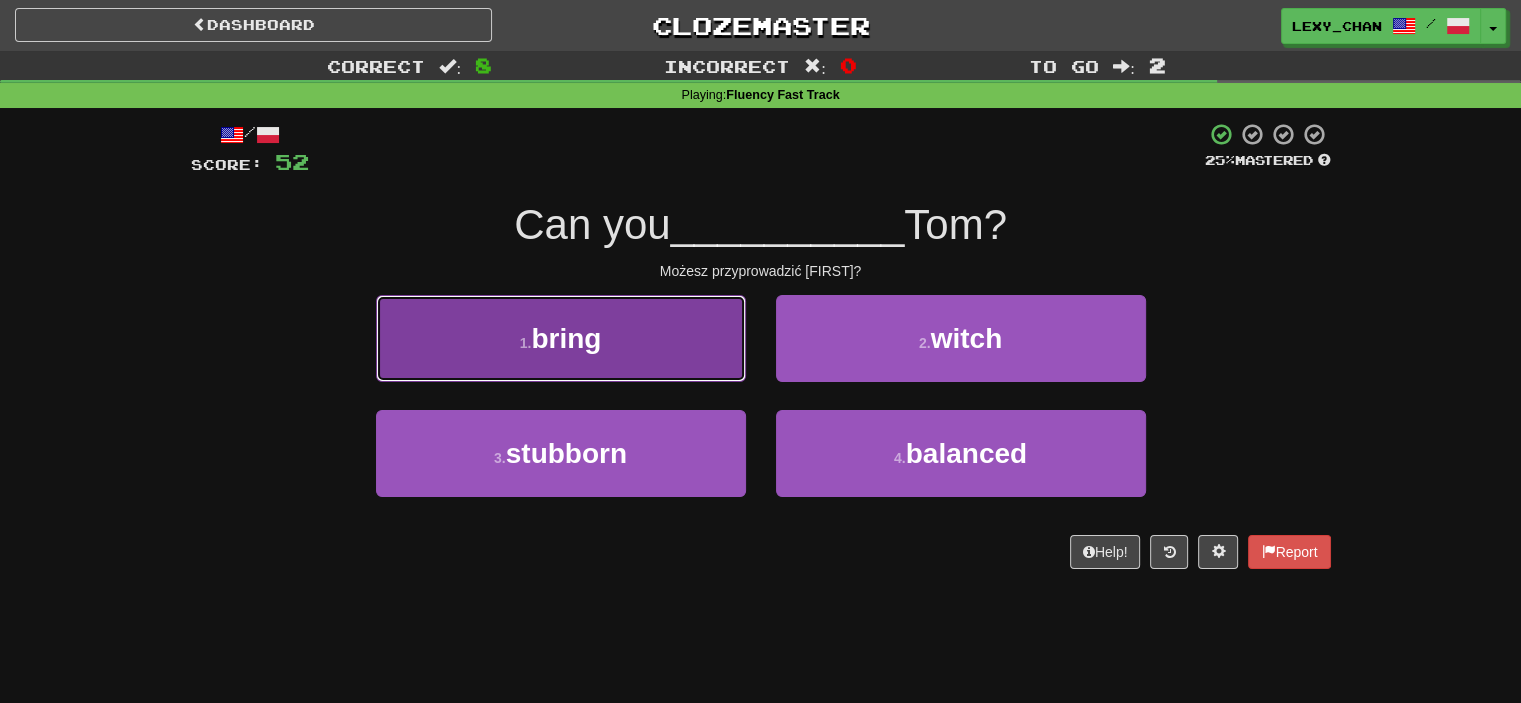 click on "1 .  bring" at bounding box center (561, 338) 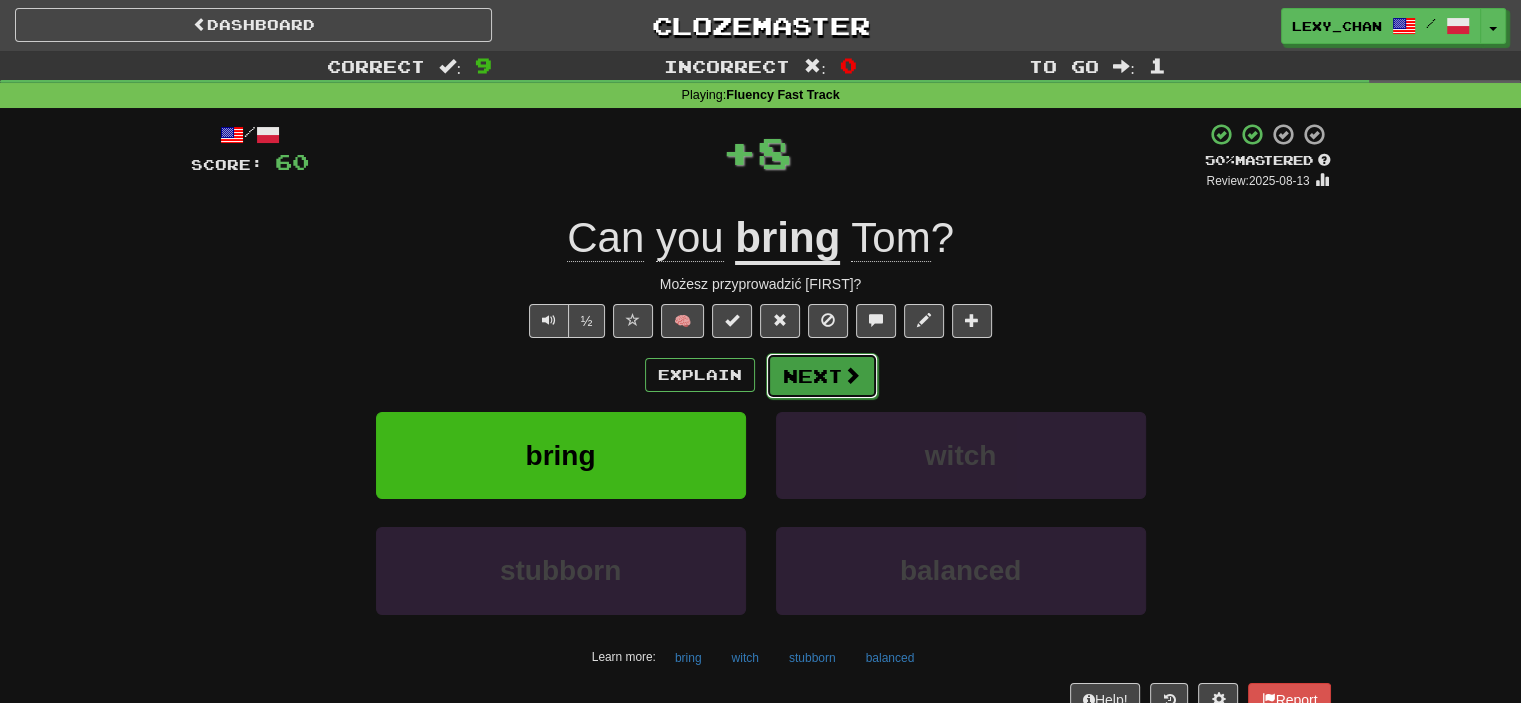 click on "Next" at bounding box center (822, 376) 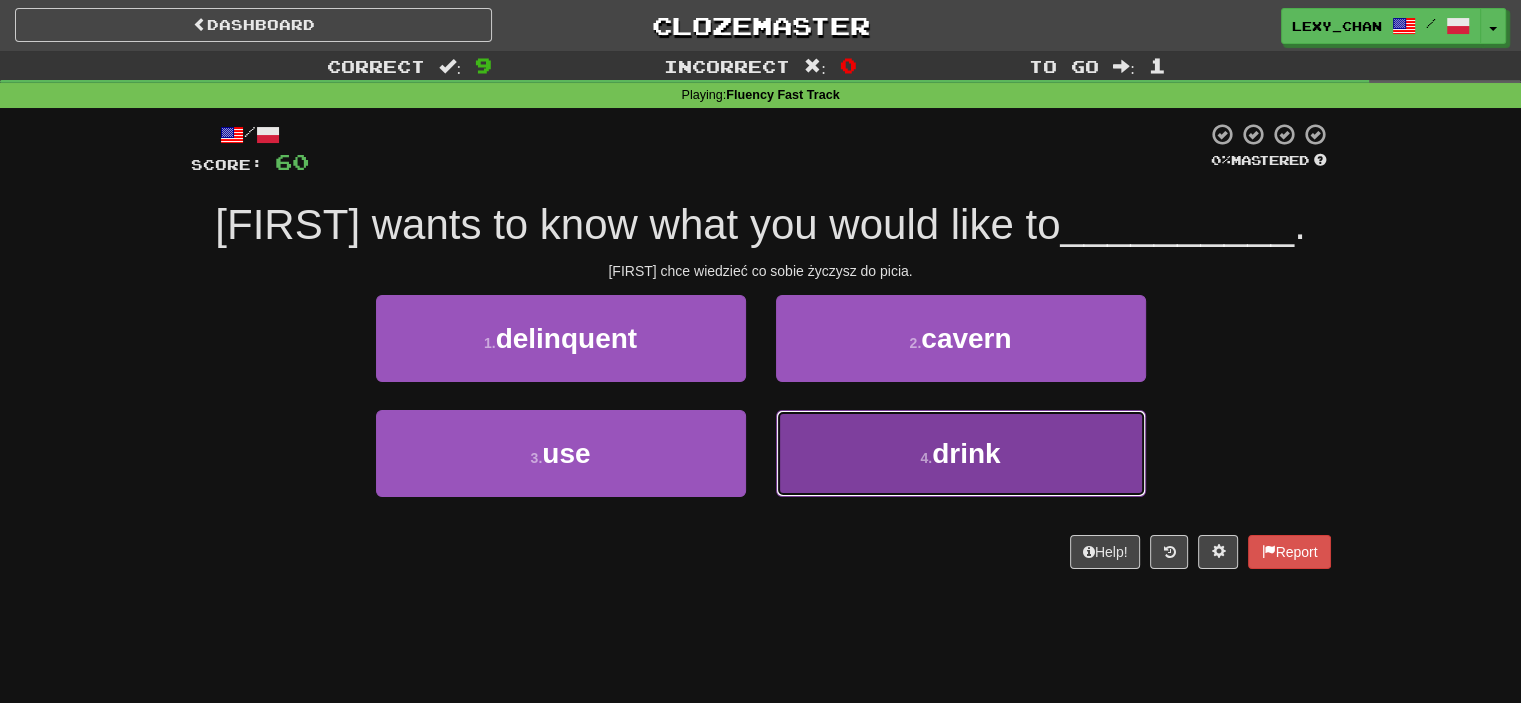 click on "4 .  drink" at bounding box center (961, 453) 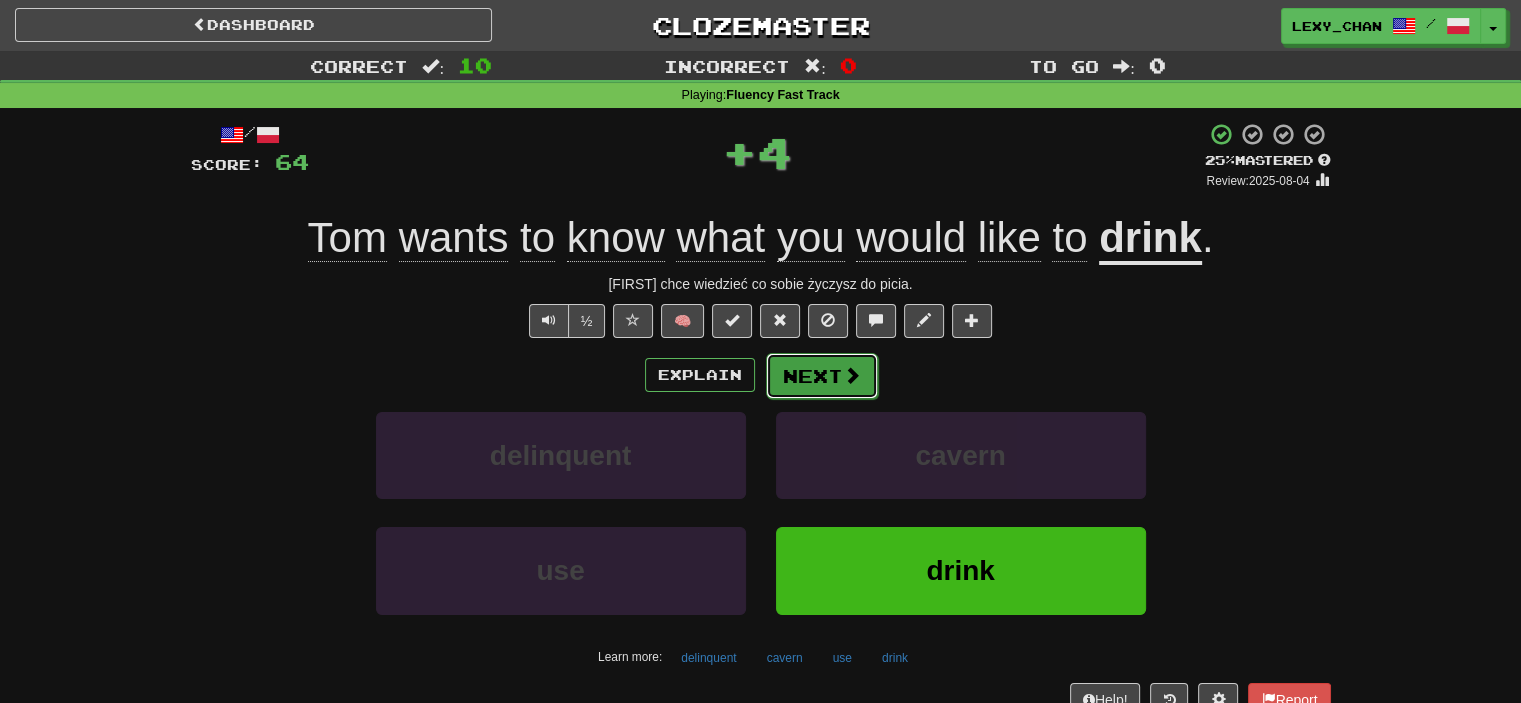 click on "Next" at bounding box center [822, 376] 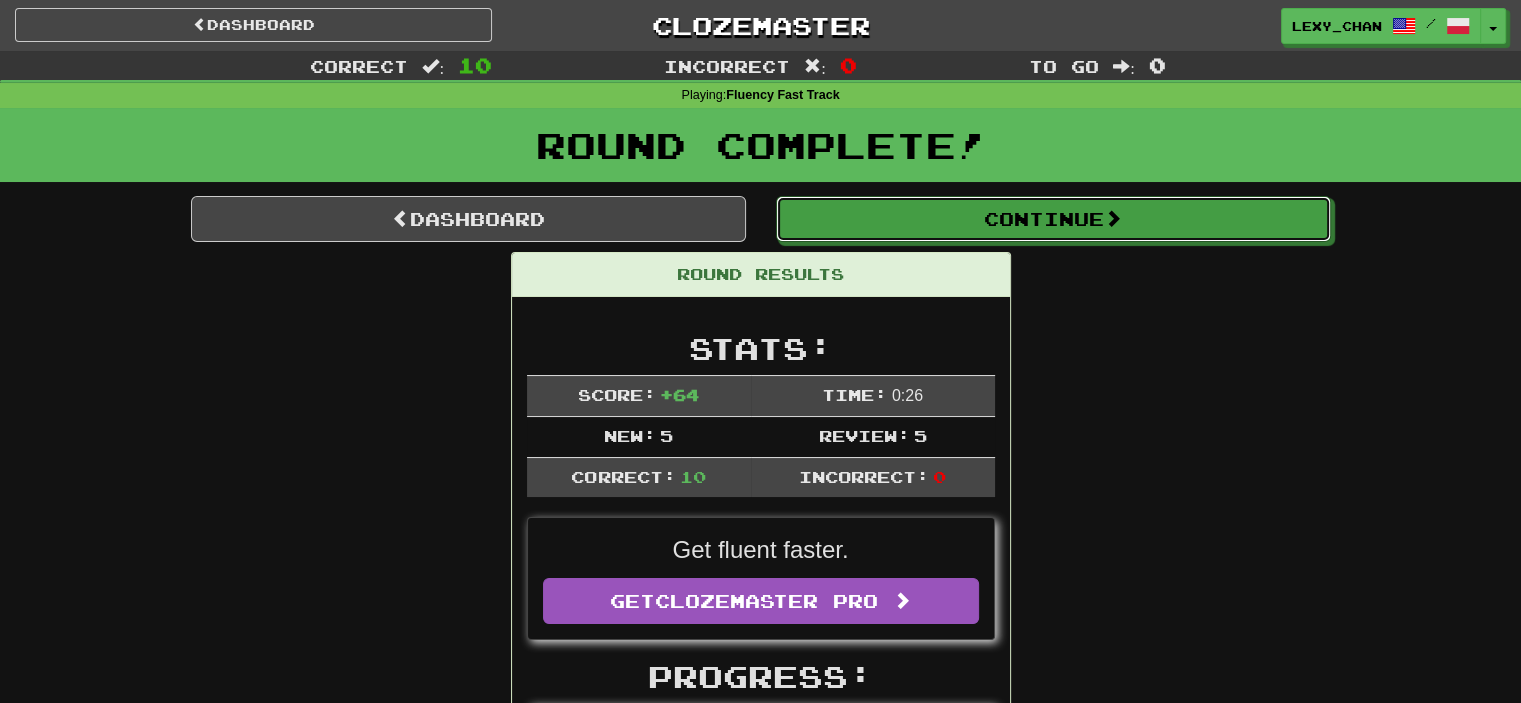click on "Continue" at bounding box center (1053, 219) 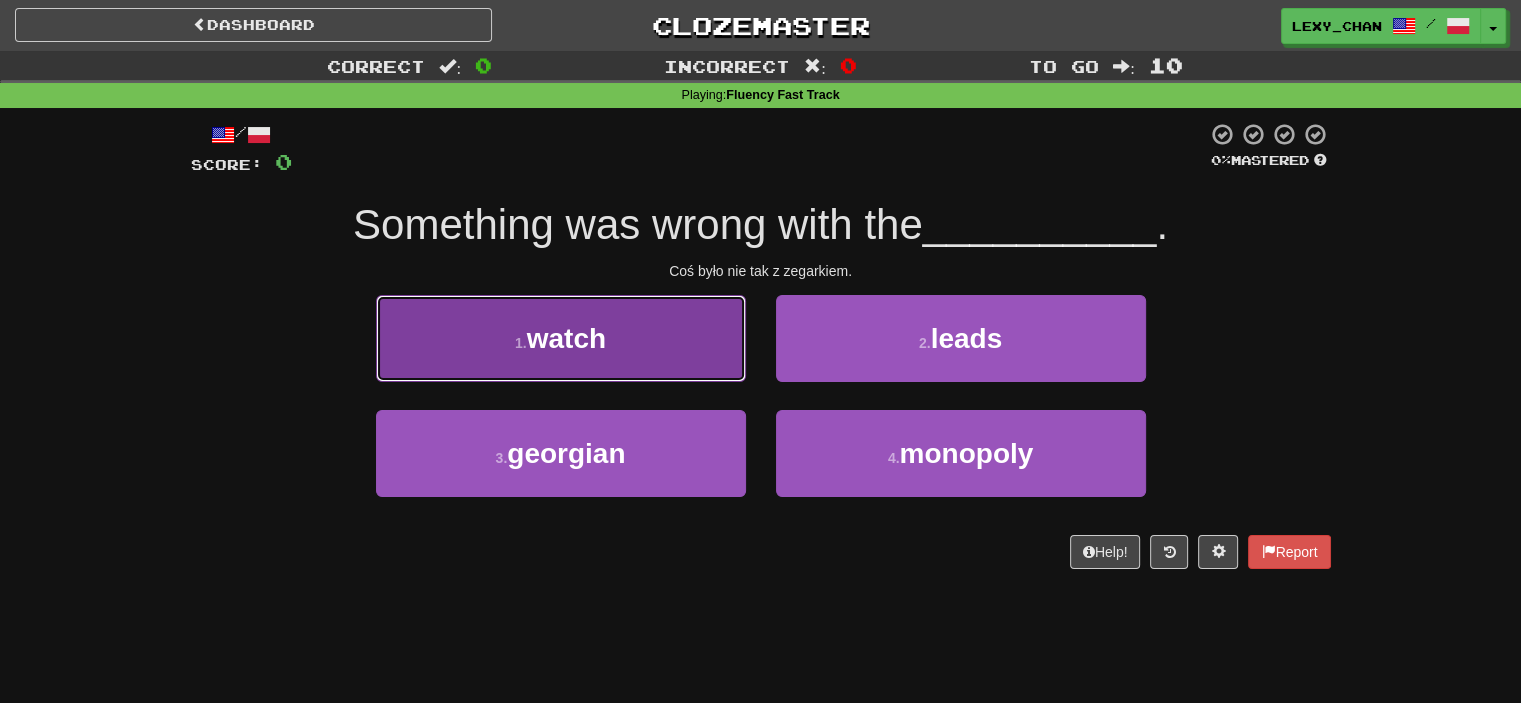 click on "1 .  watch" at bounding box center (561, 338) 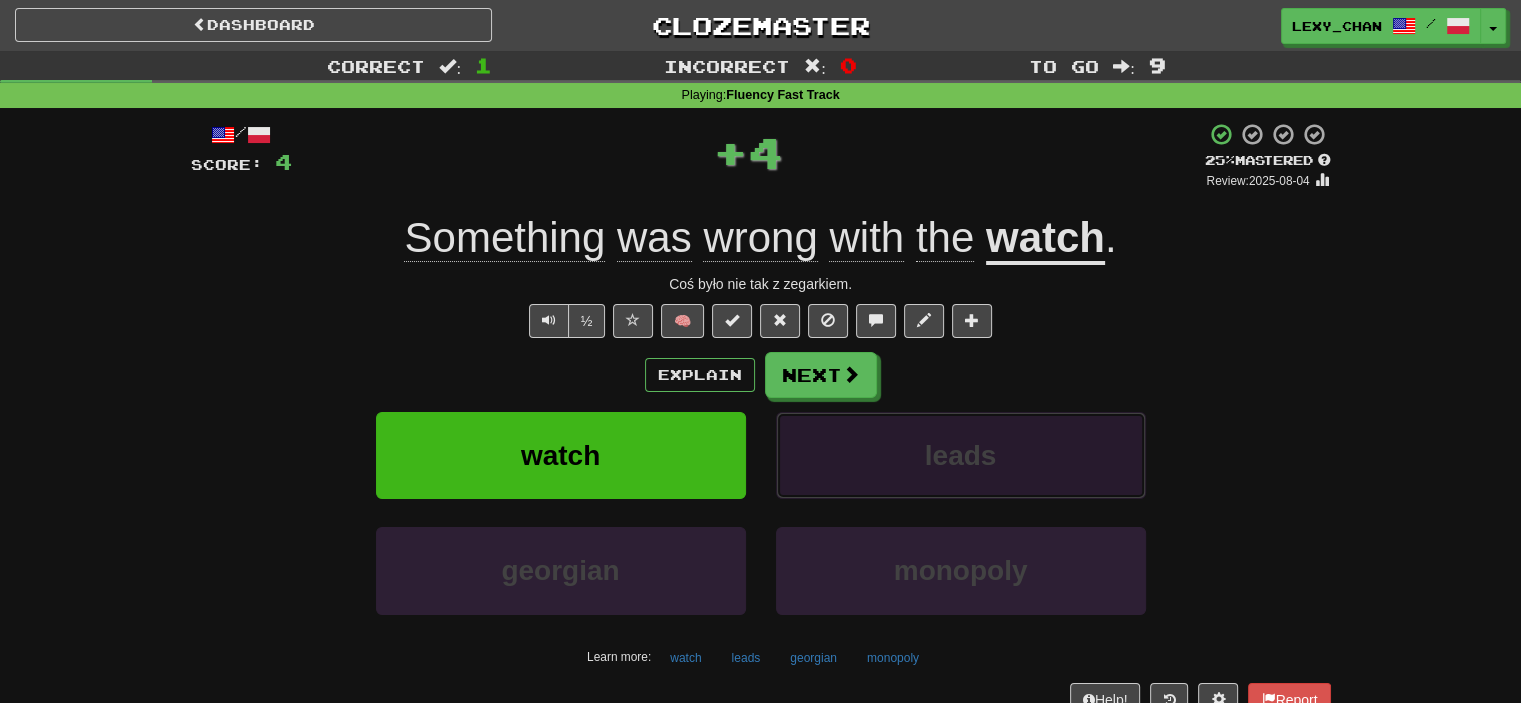 click on "leads" at bounding box center [961, 455] 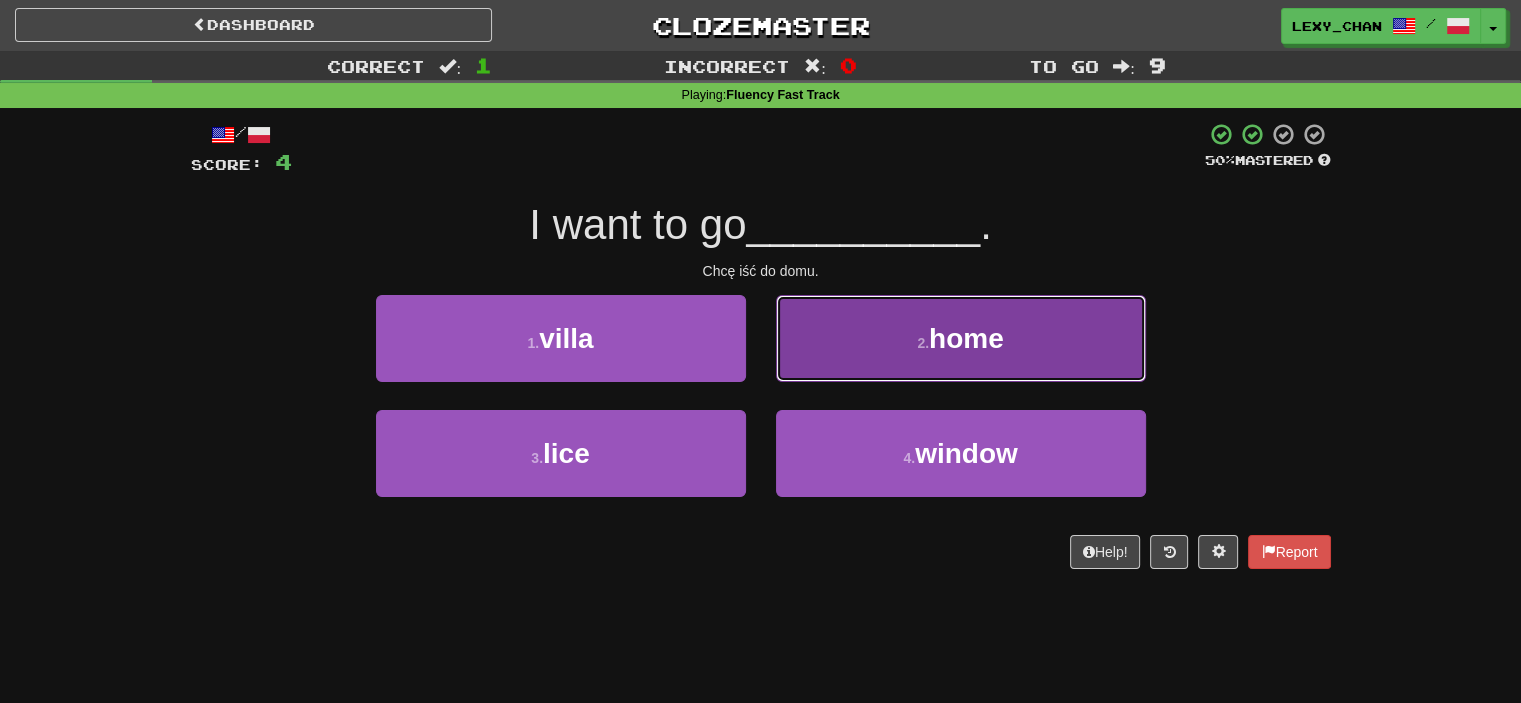 click on "home" at bounding box center (966, 338) 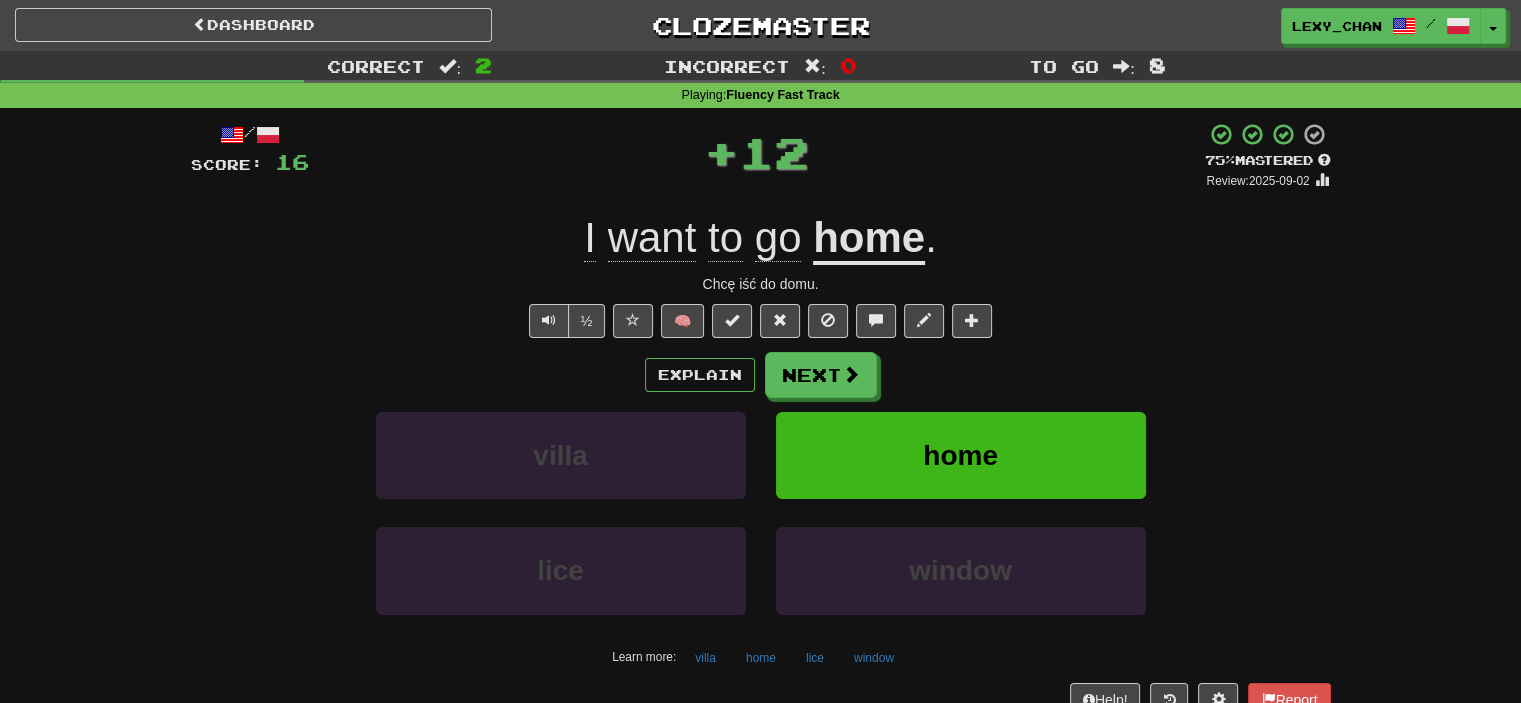click on "Explain Next villa home lice window Learn more: villa home lice window" at bounding box center [761, 512] 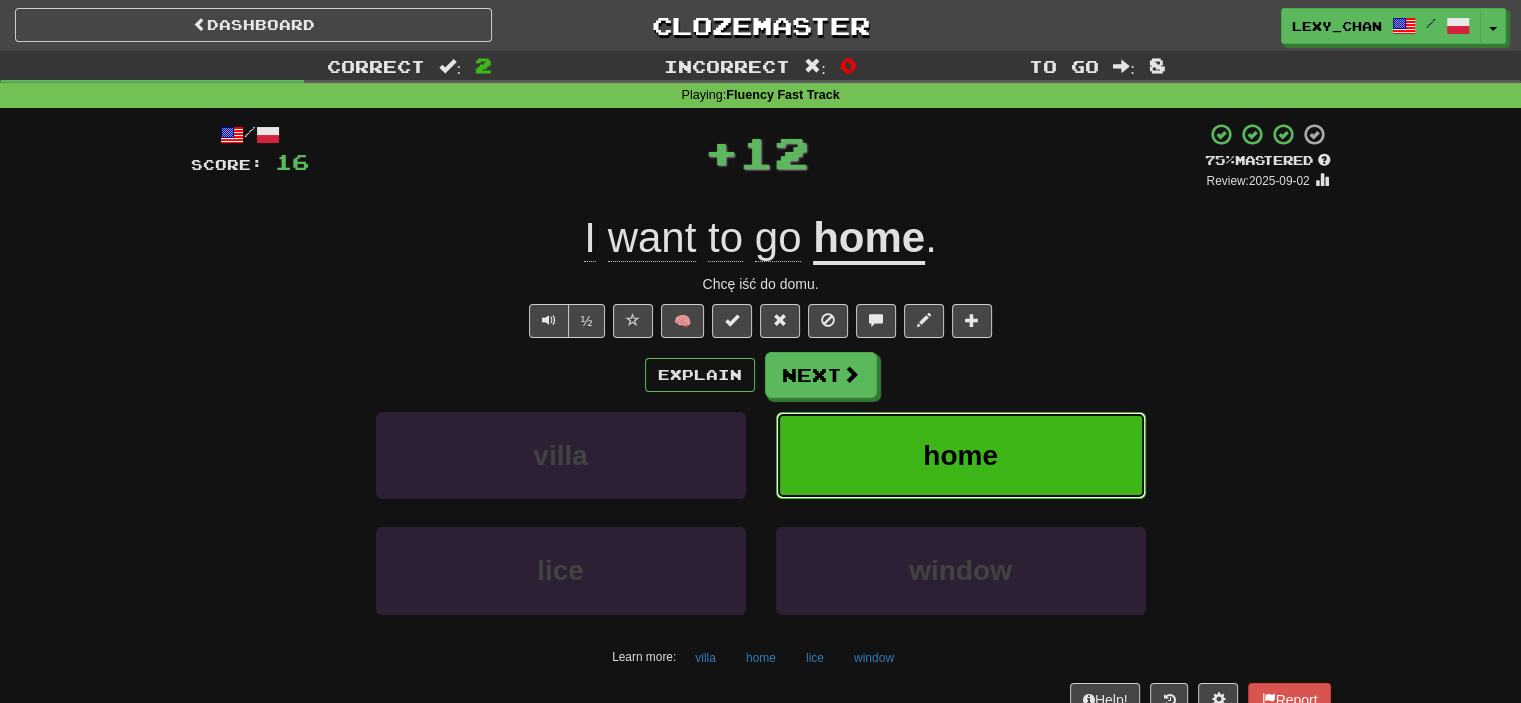 click on "home" at bounding box center (961, 455) 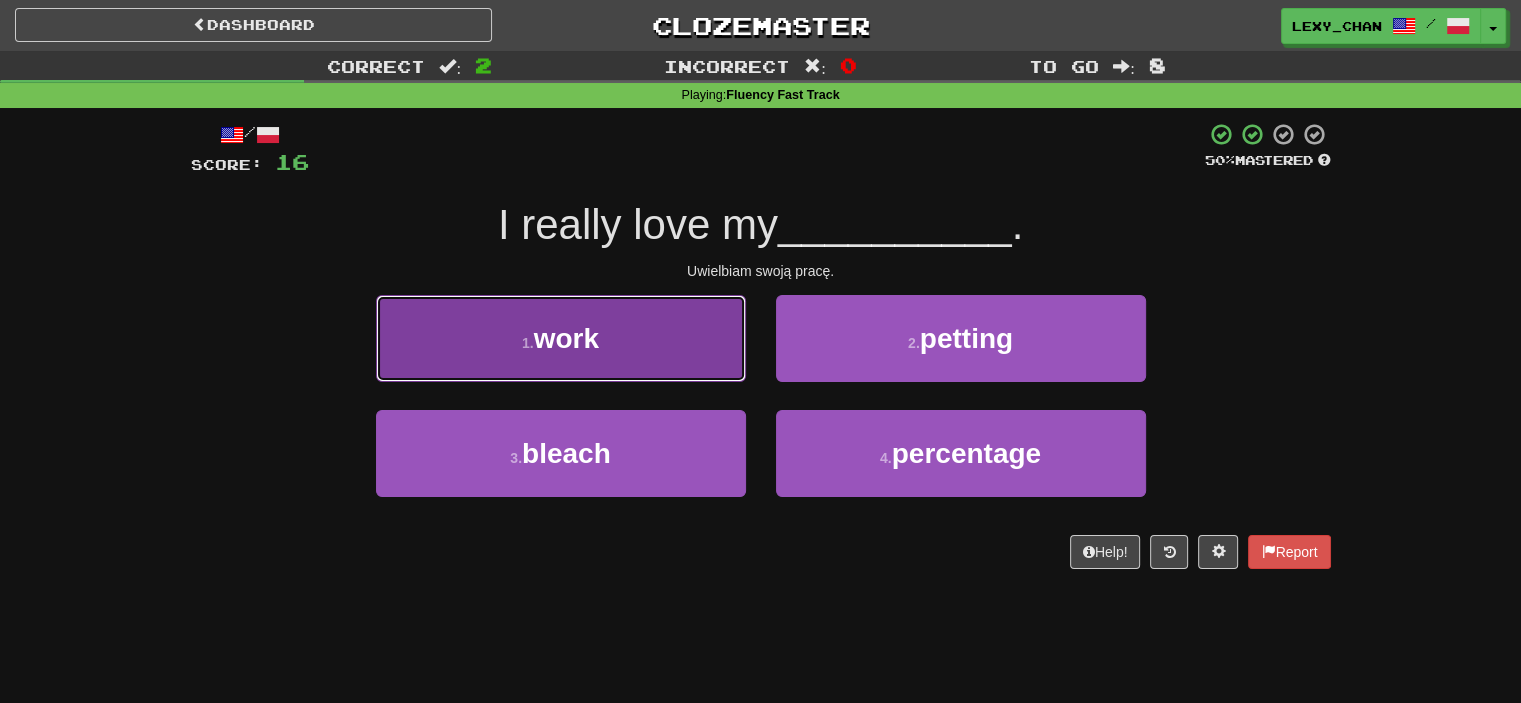 click on "1 .  work" at bounding box center (561, 338) 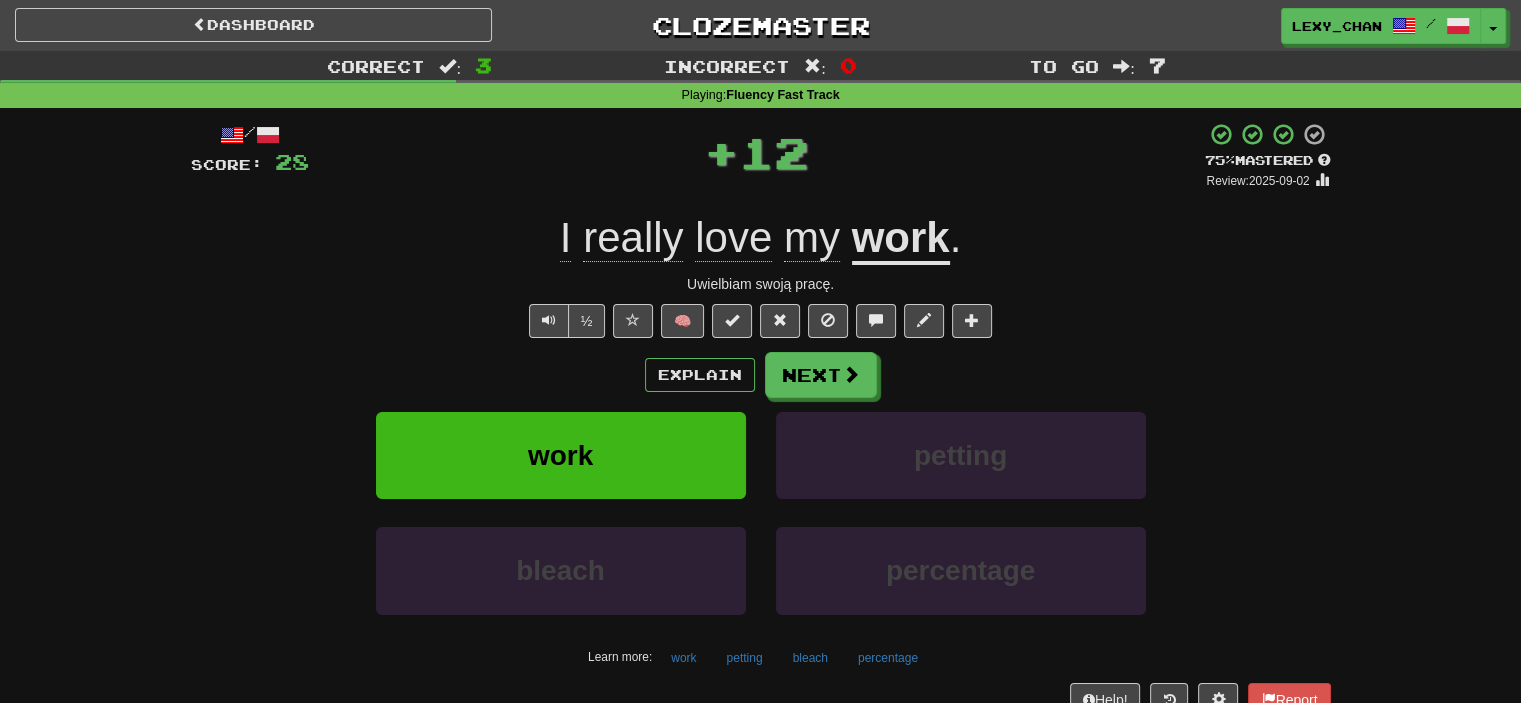 click at bounding box center [851, 374] 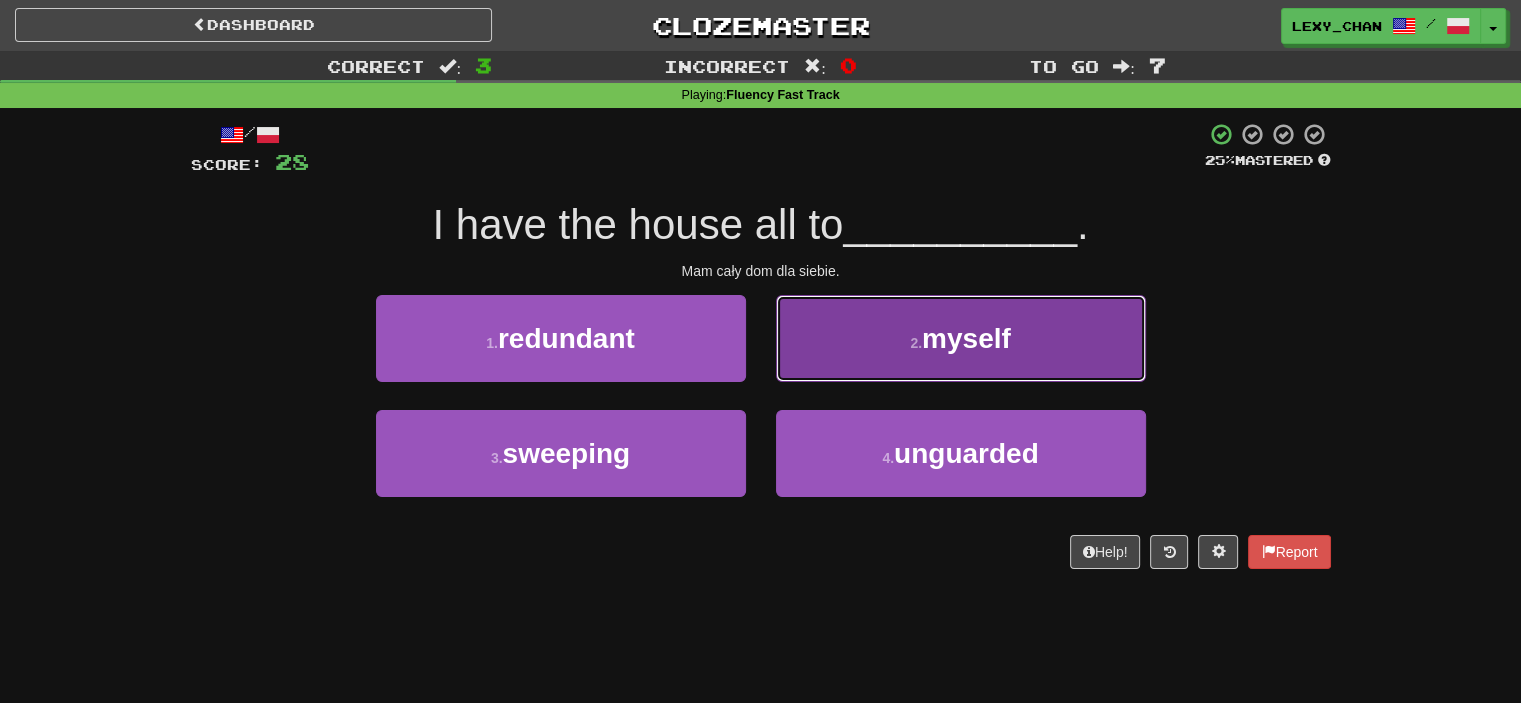 click on "2 .  myself" at bounding box center [961, 338] 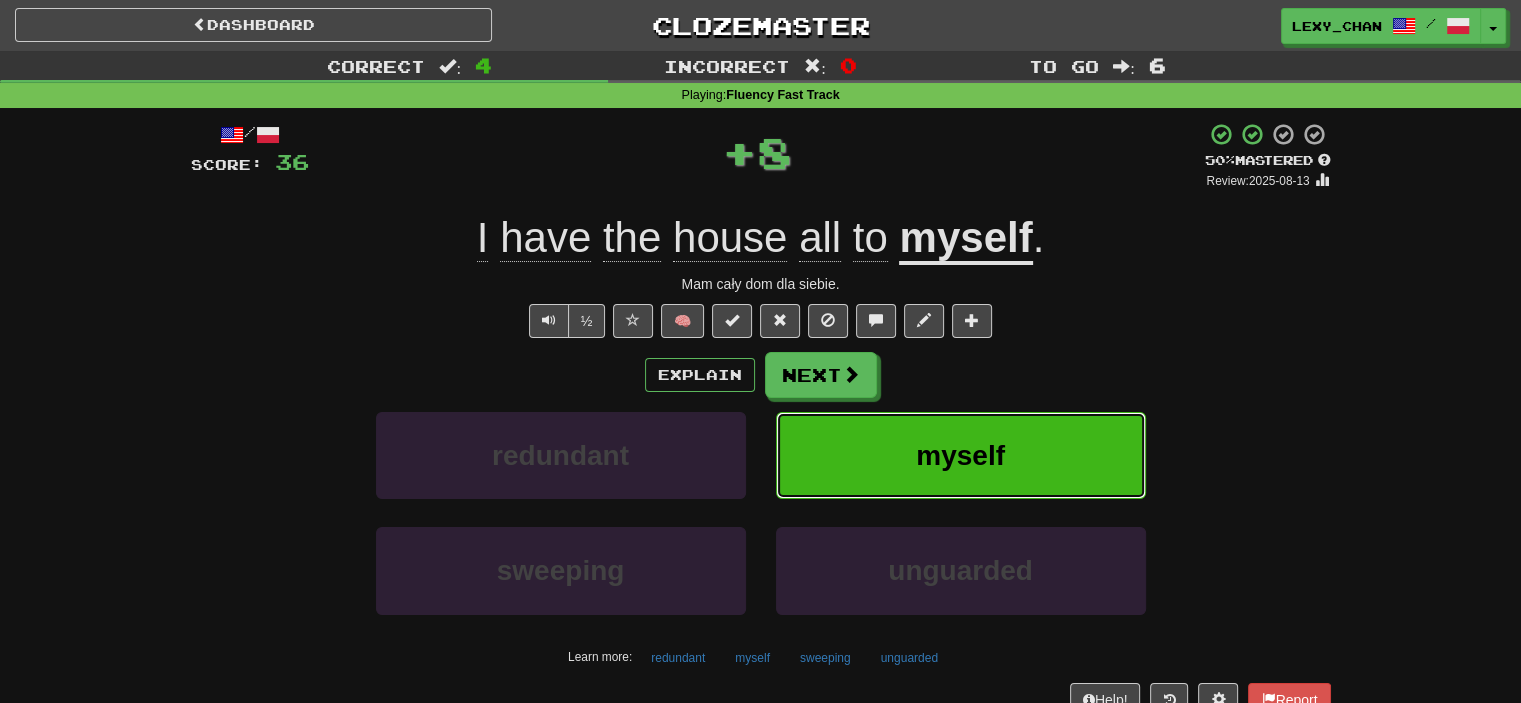 click on "myself" at bounding box center (961, 455) 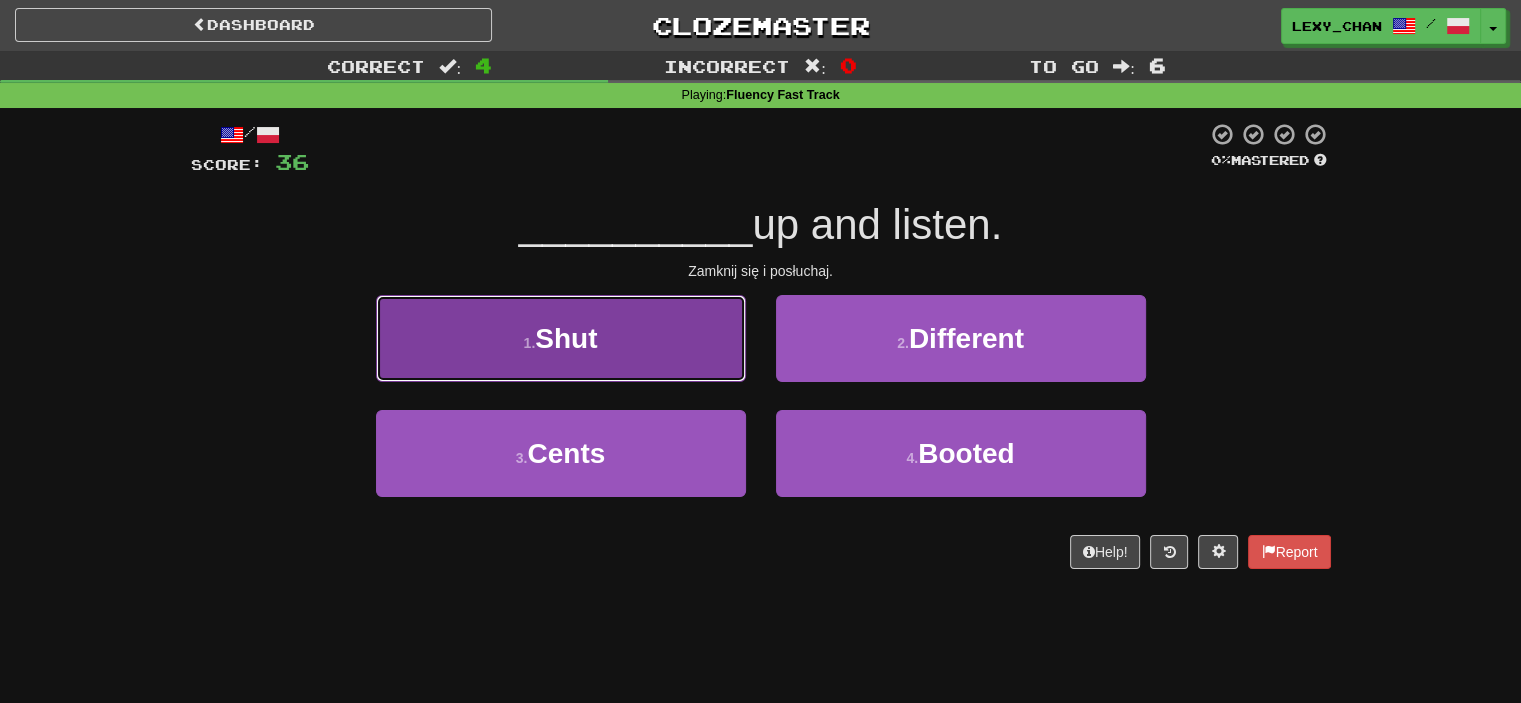 click on "1 .  Shut" at bounding box center [561, 338] 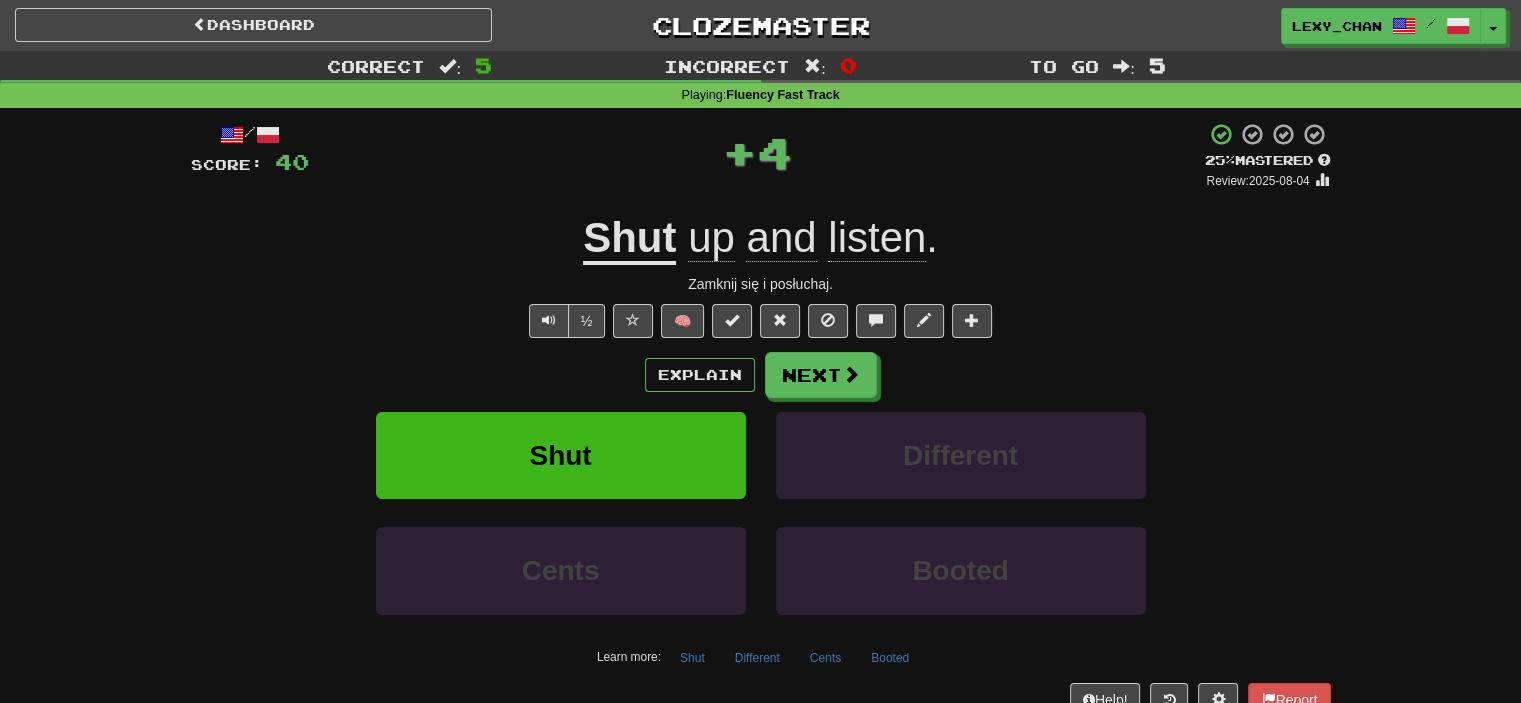 click on "Explain Next Shut Different Cents Booted Learn more: Shut Different Cents Booted" at bounding box center (761, 512) 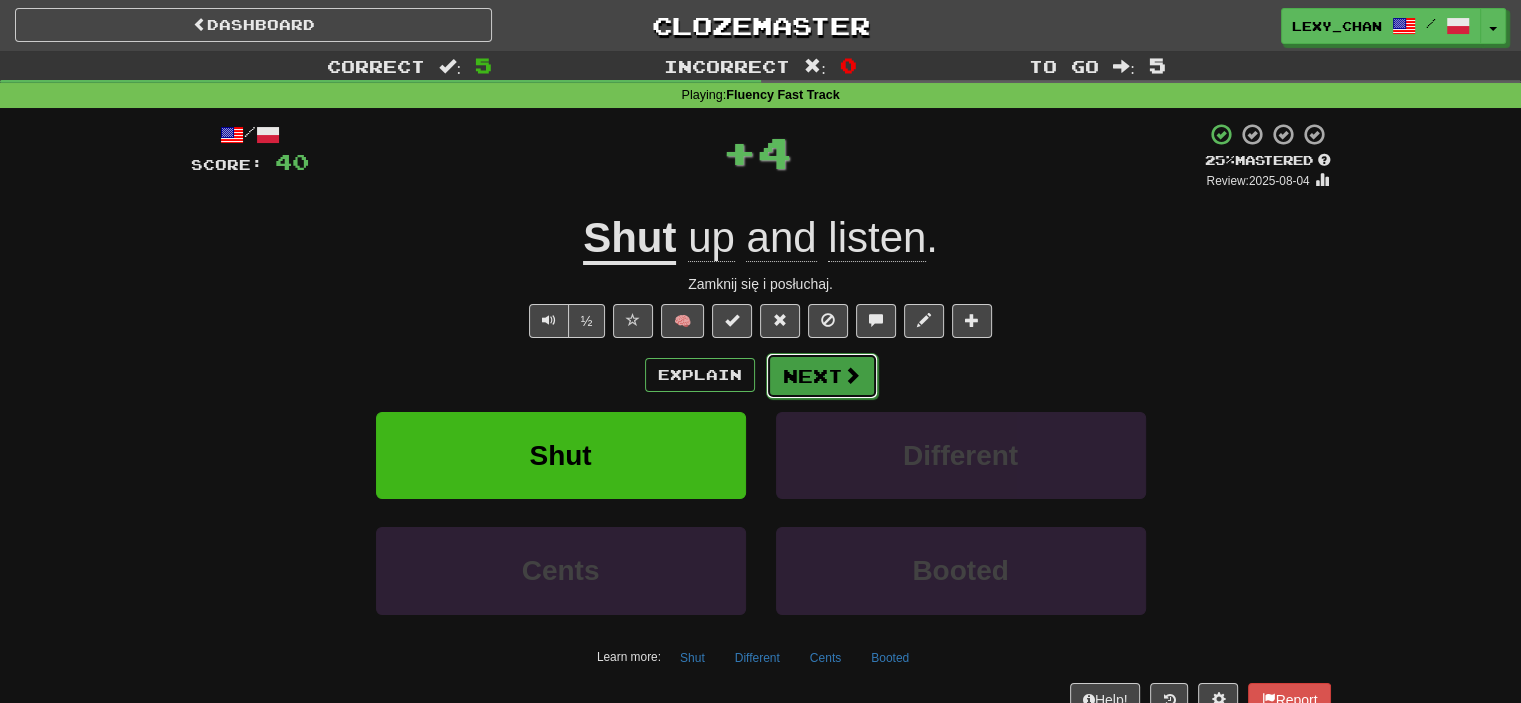 click on "Next" at bounding box center [822, 376] 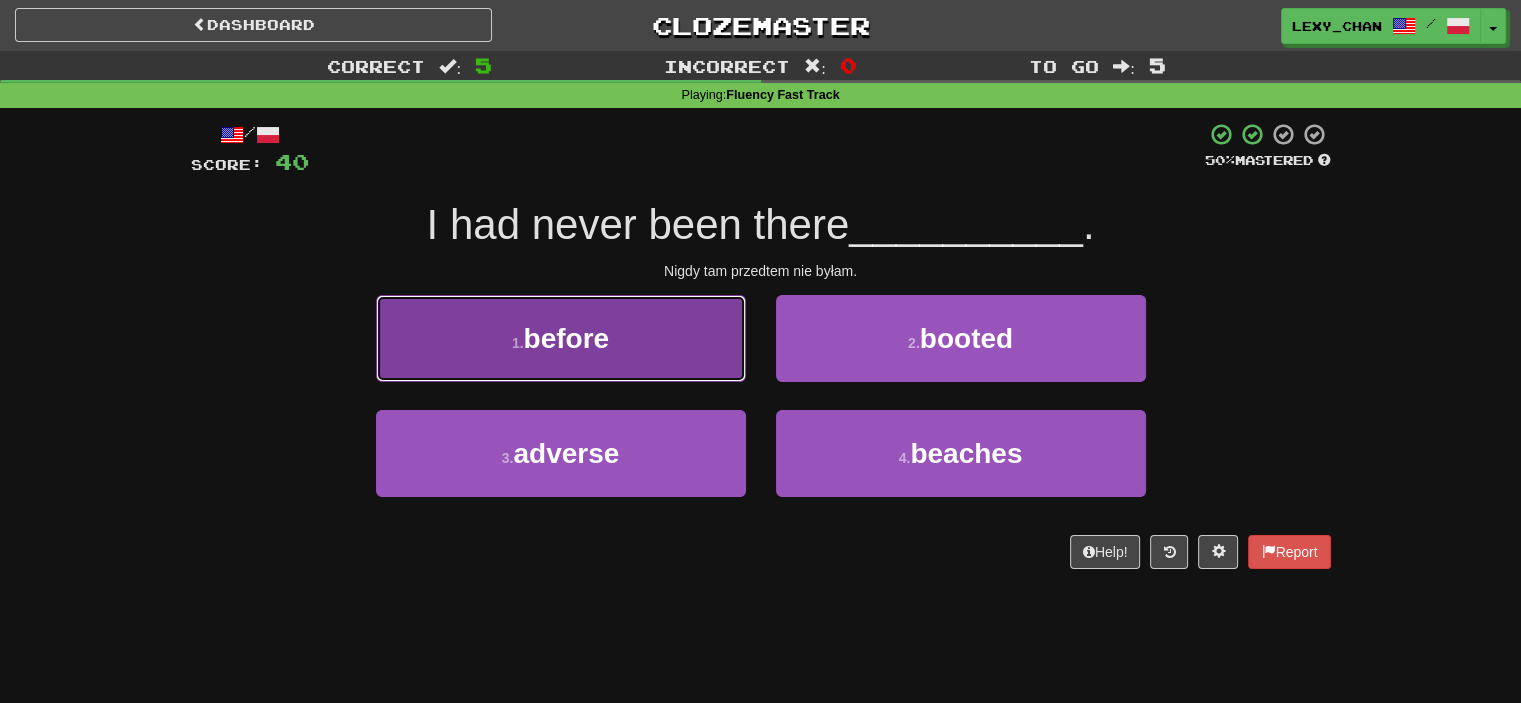 click on "1 .  before" at bounding box center [561, 338] 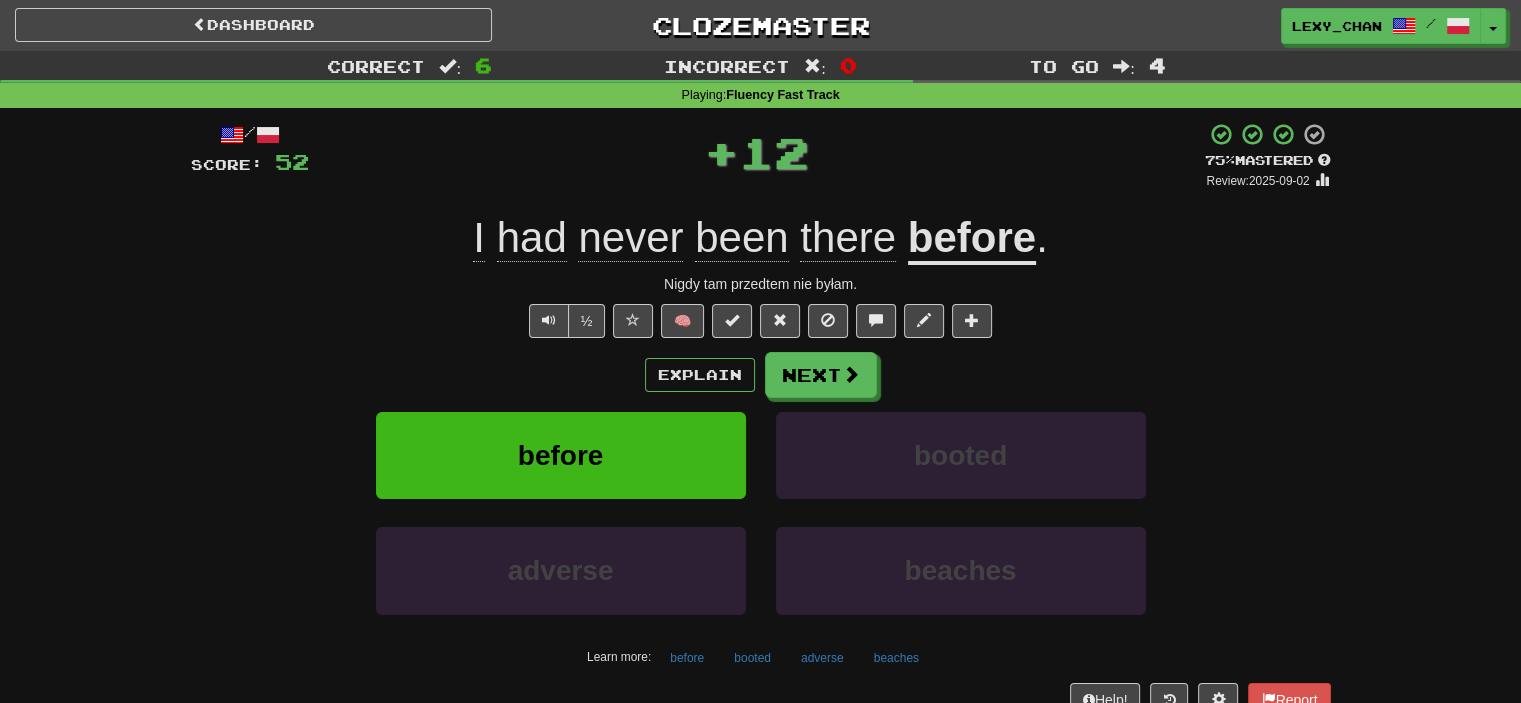 click on "Explain Next" at bounding box center [761, 375] 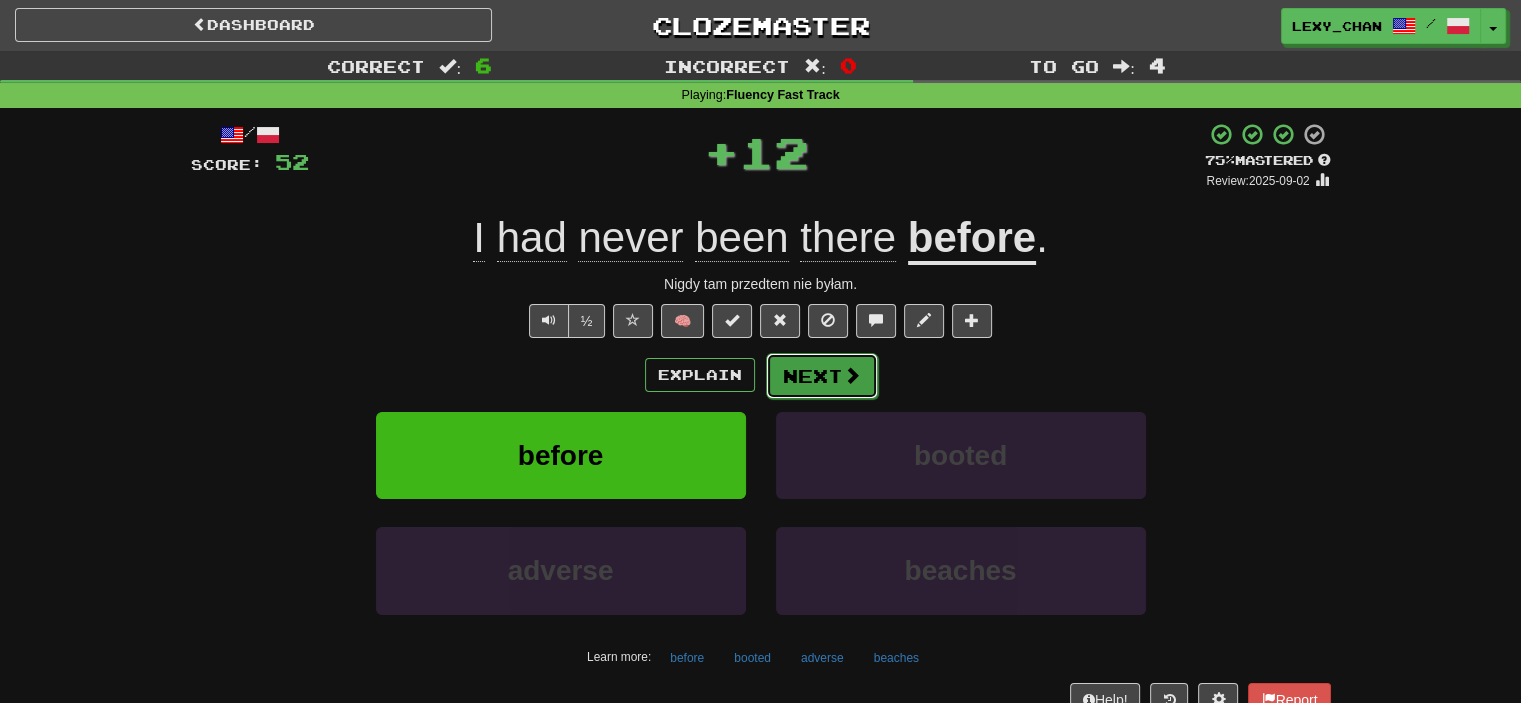 click on "Next" at bounding box center (822, 376) 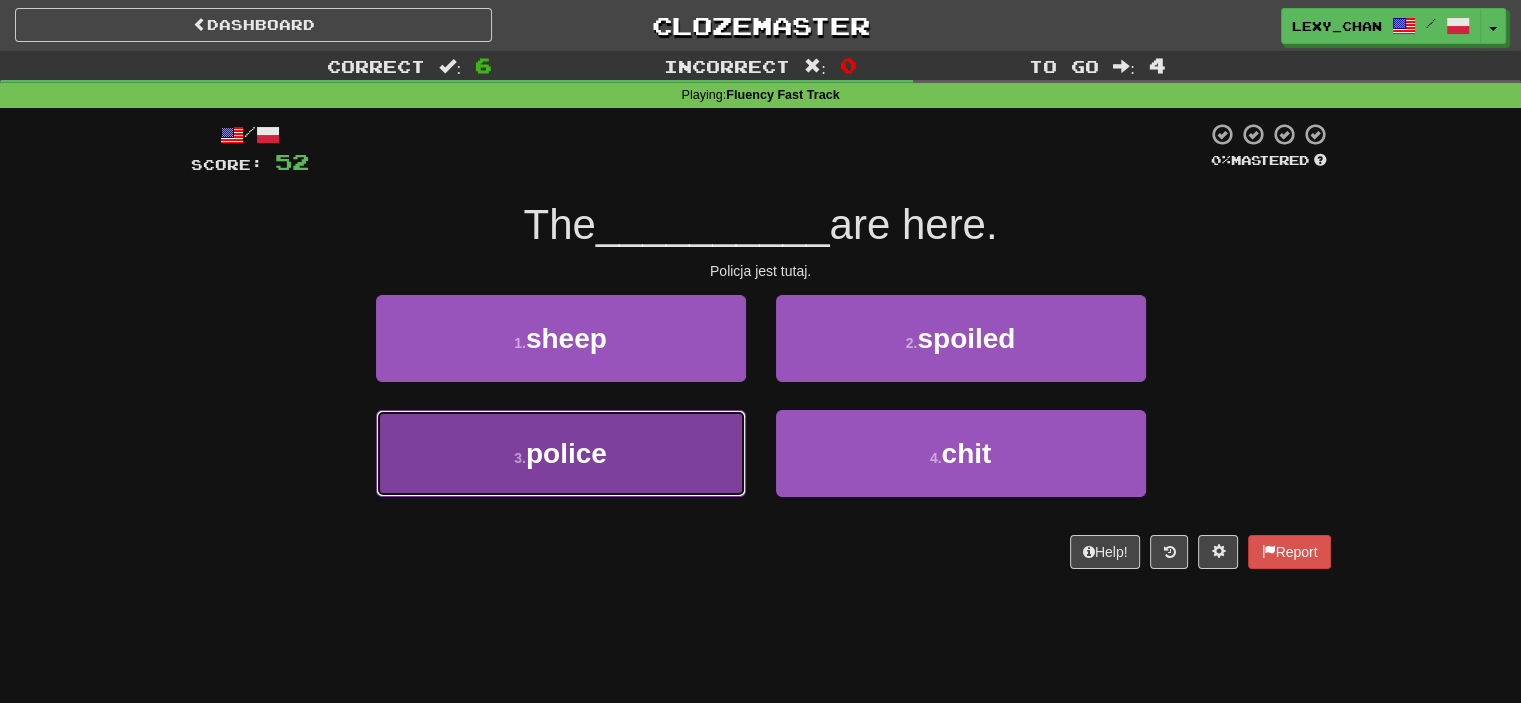 click on "3 .  police" at bounding box center [561, 453] 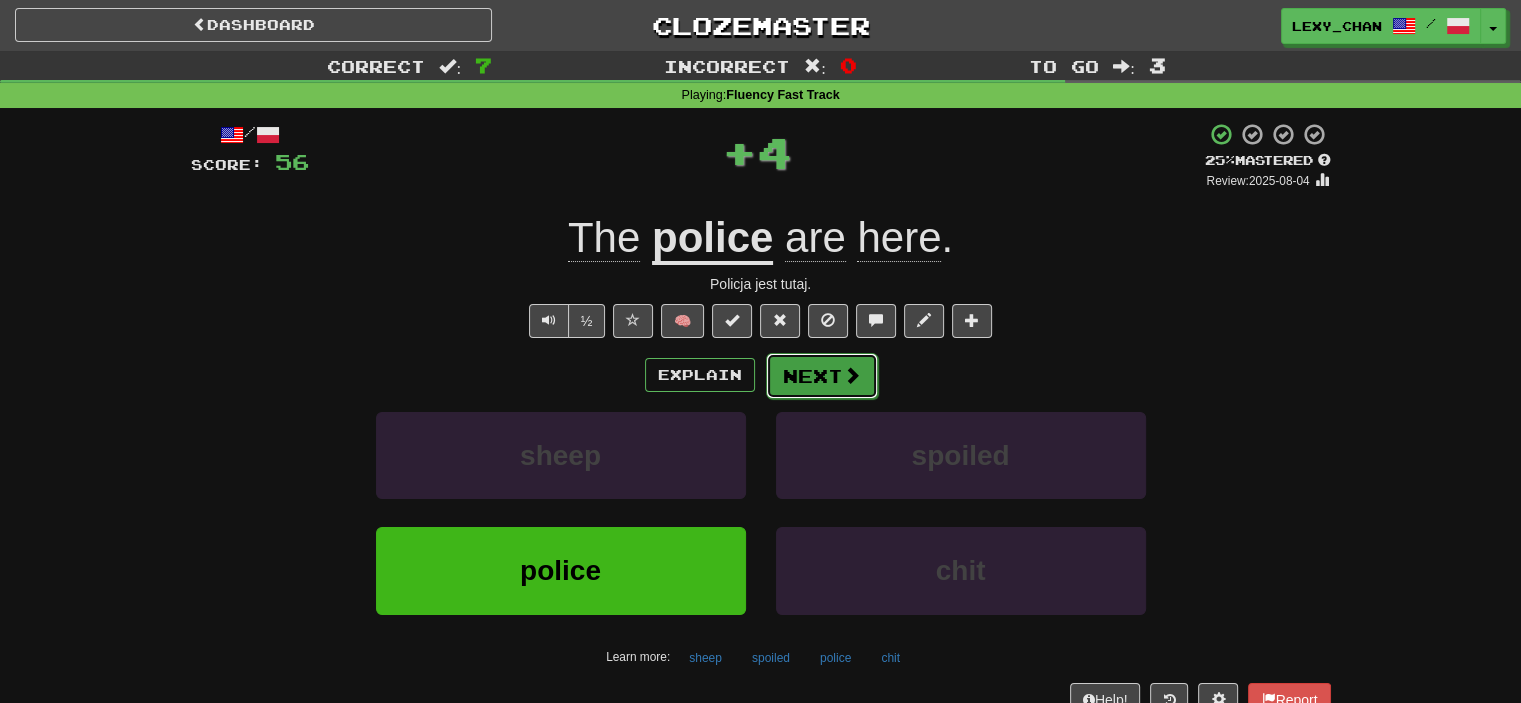 click on "Next" at bounding box center (822, 376) 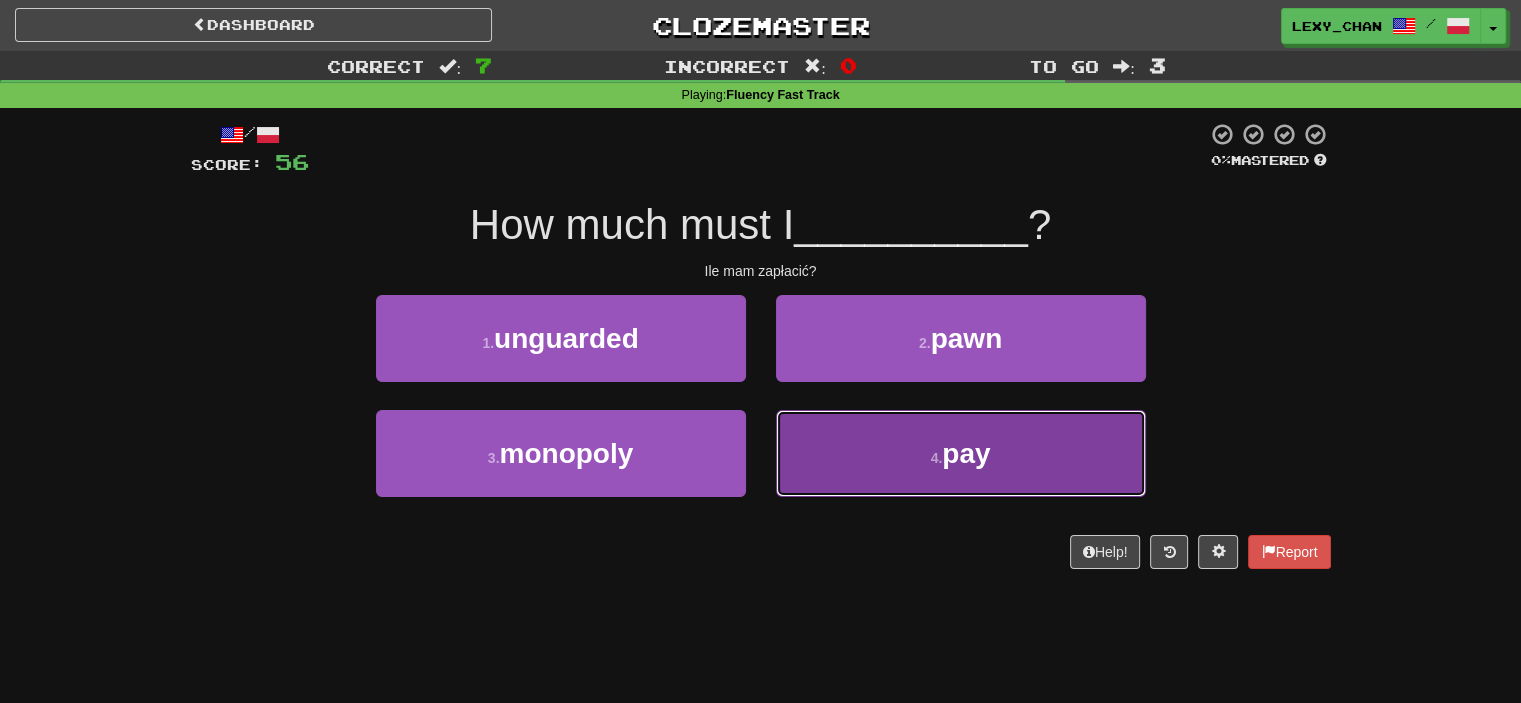 click on "pay" at bounding box center [966, 453] 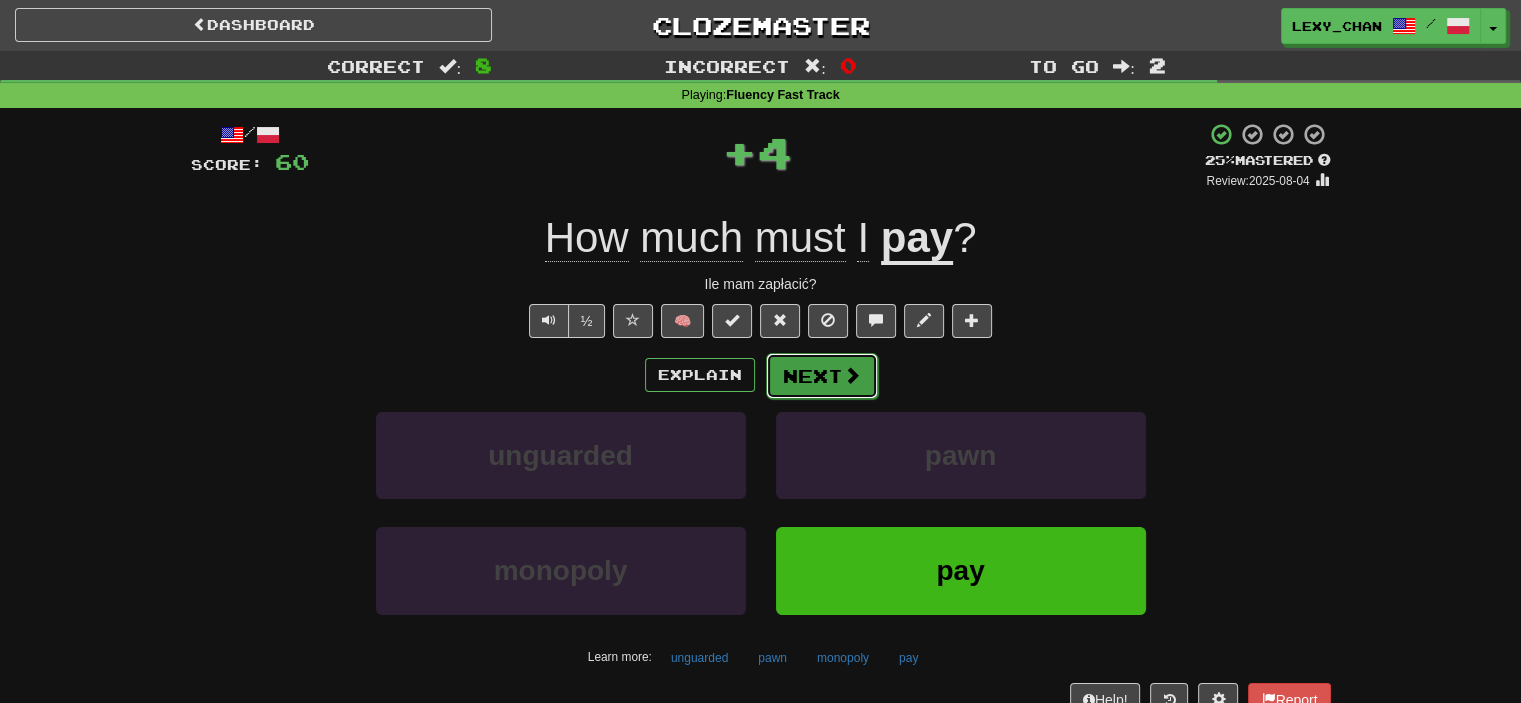 click on "Next" at bounding box center [822, 376] 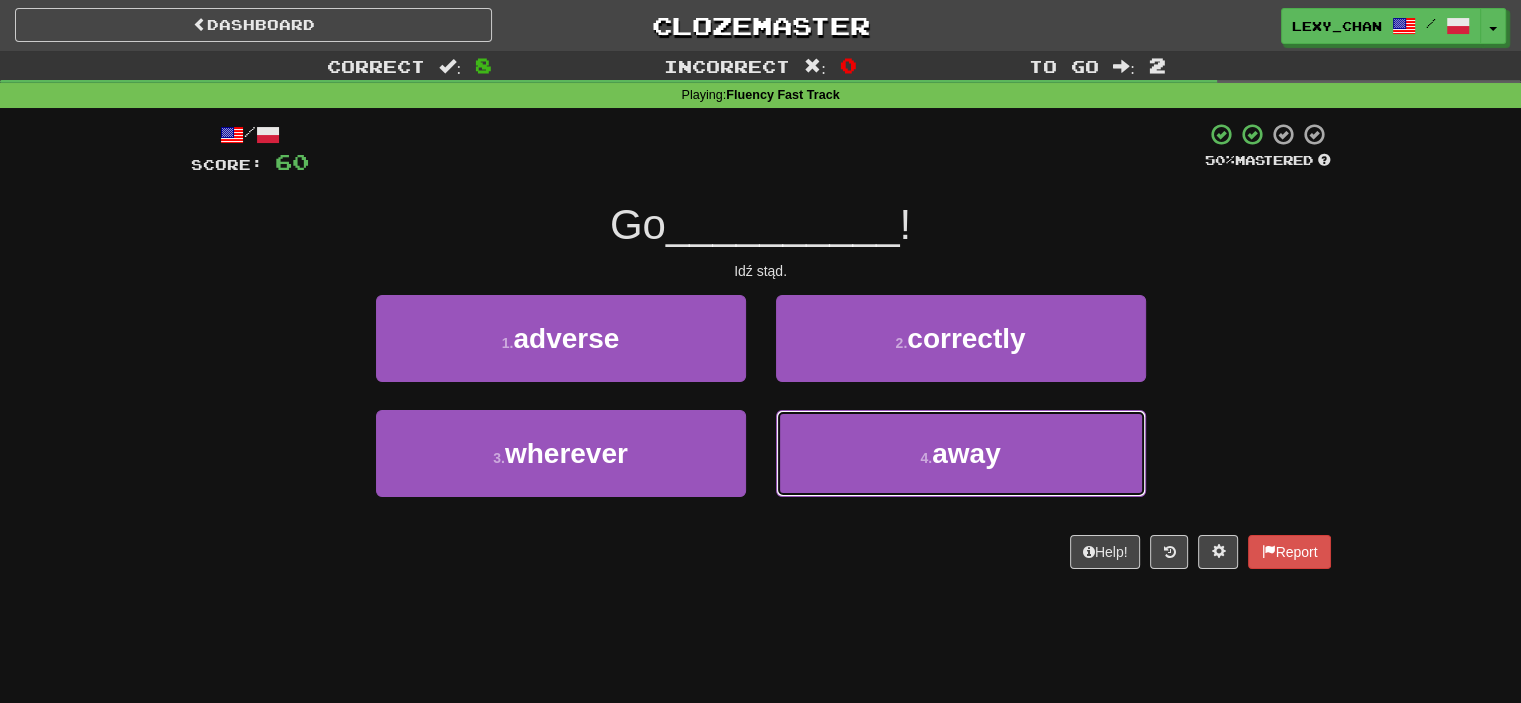 drag, startPoint x: 978, startPoint y: 432, endPoint x: 861, endPoint y: 404, distance: 120.30378 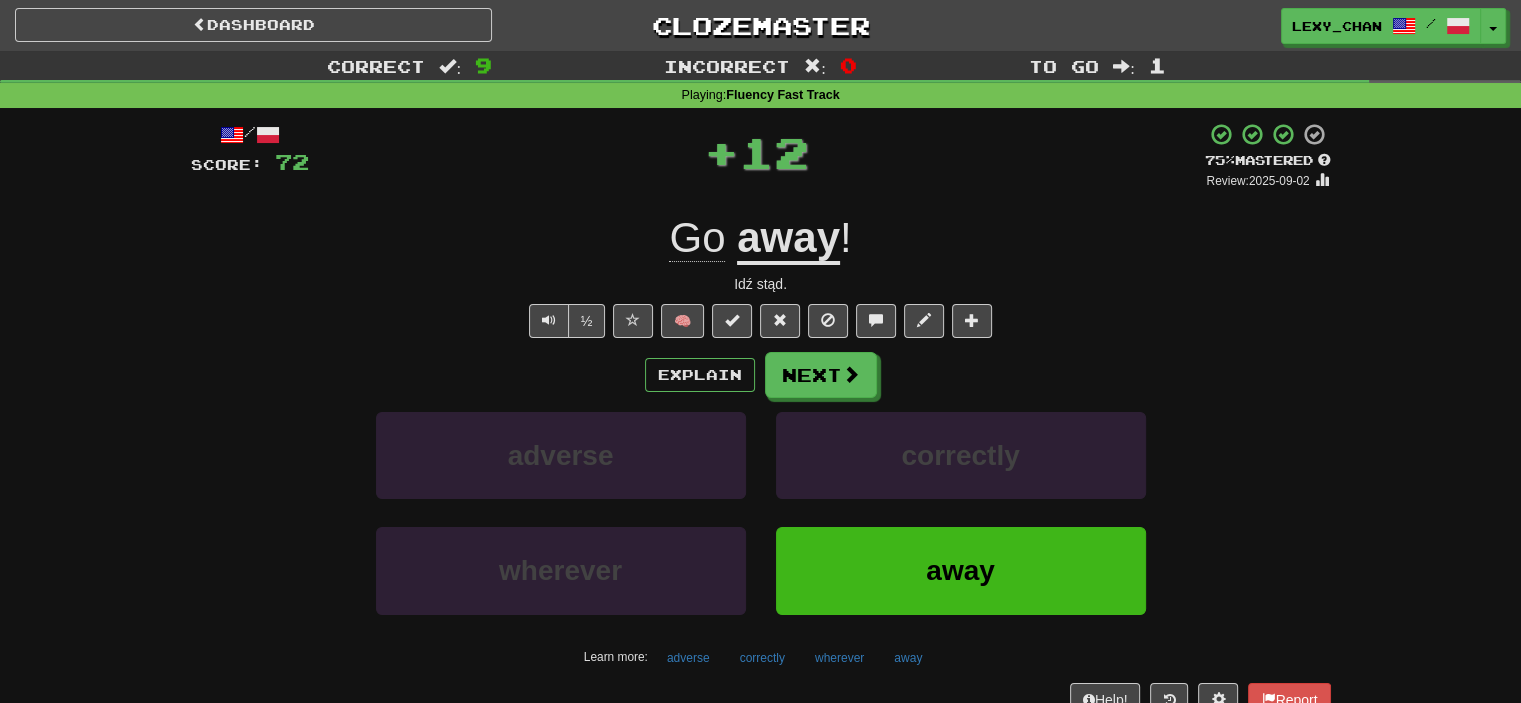 click on "/  Score:   72 + 12 75 %  Mastered Review:  2025-09-02 Go   away ! Idź stąd. ½ 🧠 Explain Next adverse correctly wherever away Learn more: adverse correctly wherever away  Help!  Report Sentence Source" at bounding box center [761, 435] 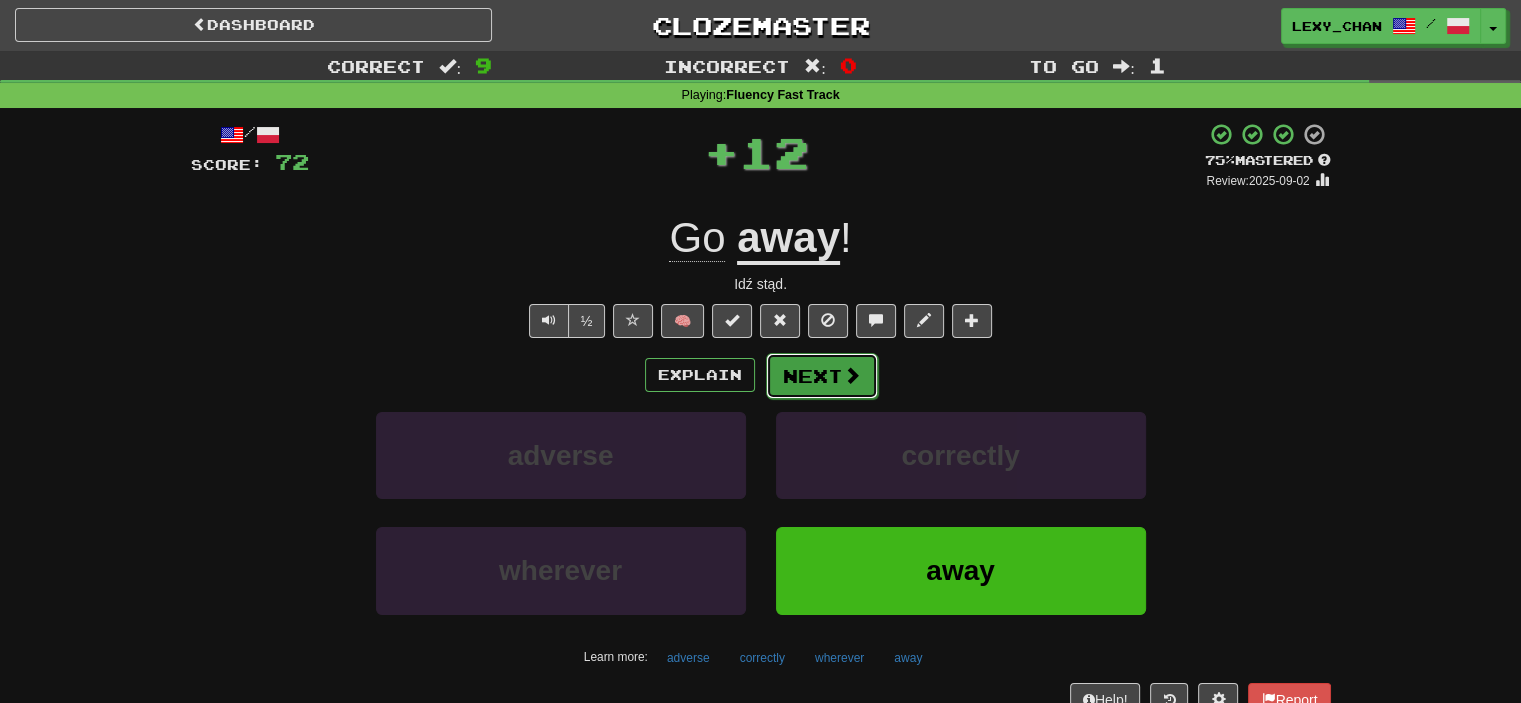 click on "Next" at bounding box center (822, 376) 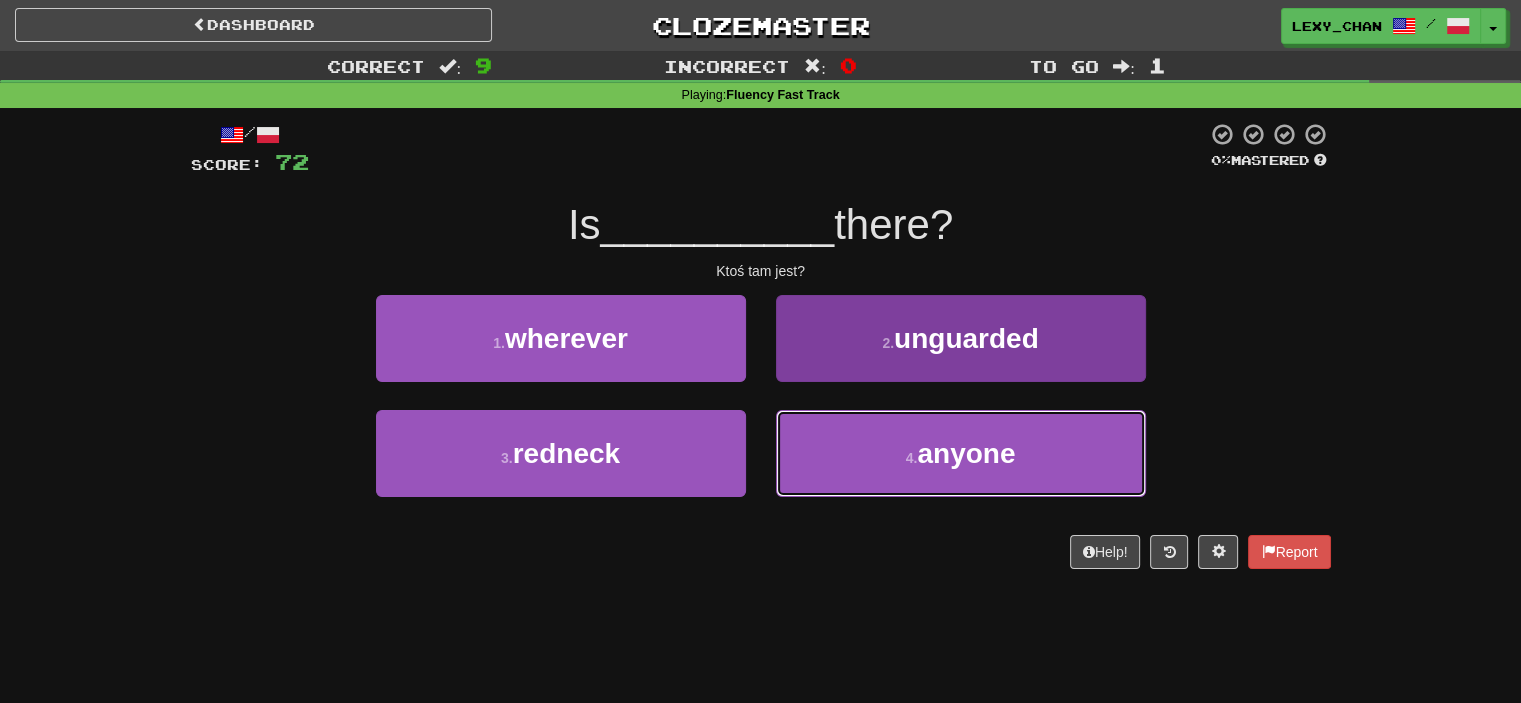 drag, startPoint x: 981, startPoint y: 429, endPoint x: 944, endPoint y: 424, distance: 37.336308 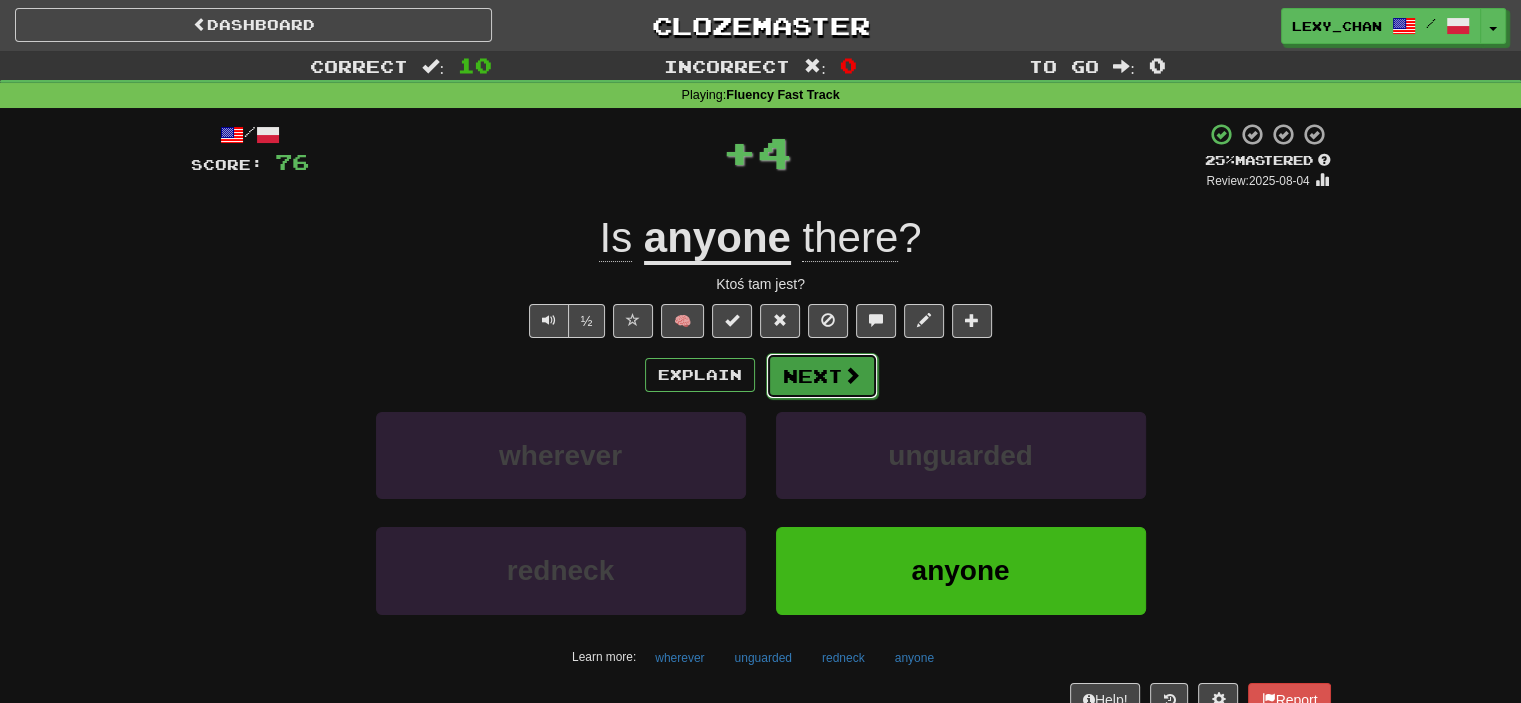 click on "Next" at bounding box center [822, 376] 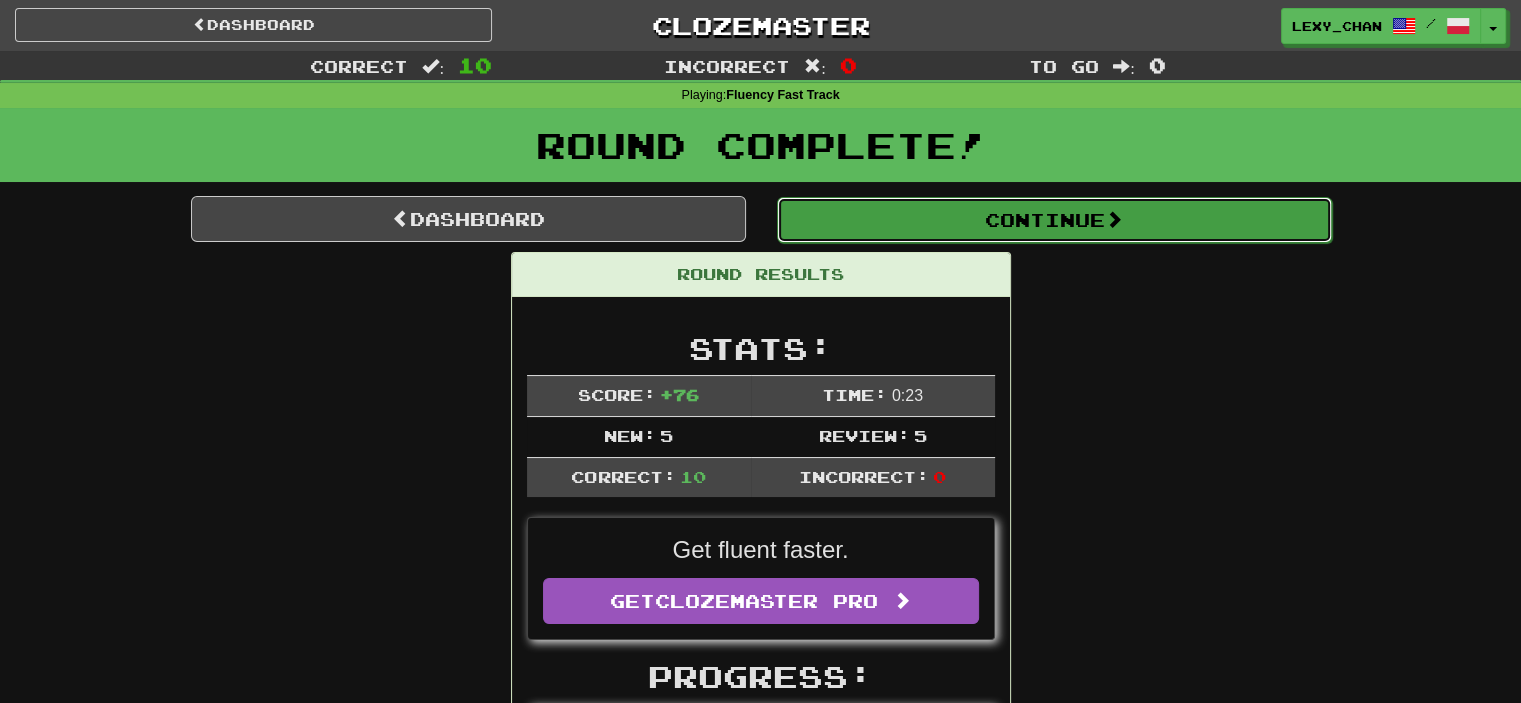 click on "Continue" at bounding box center (1054, 220) 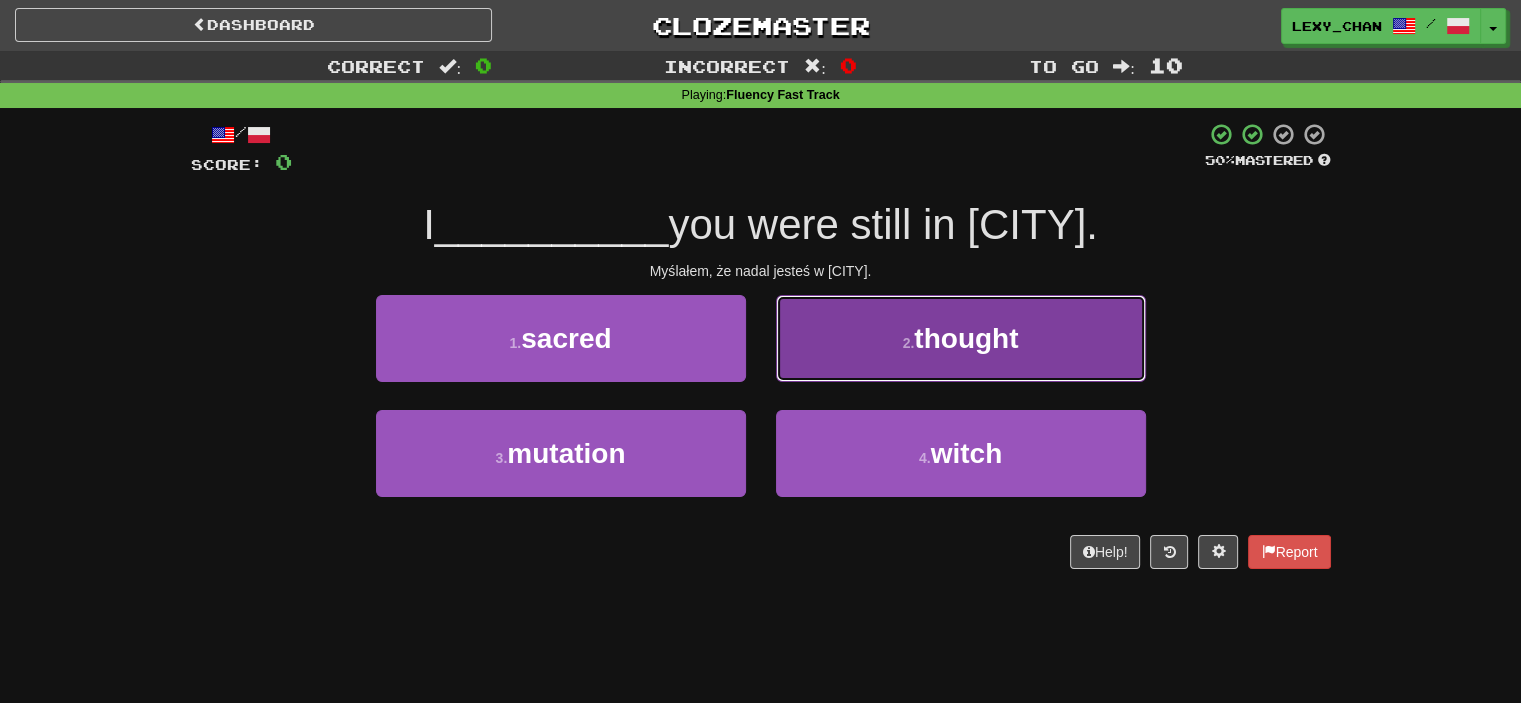 click on "2 .  thought" at bounding box center [961, 338] 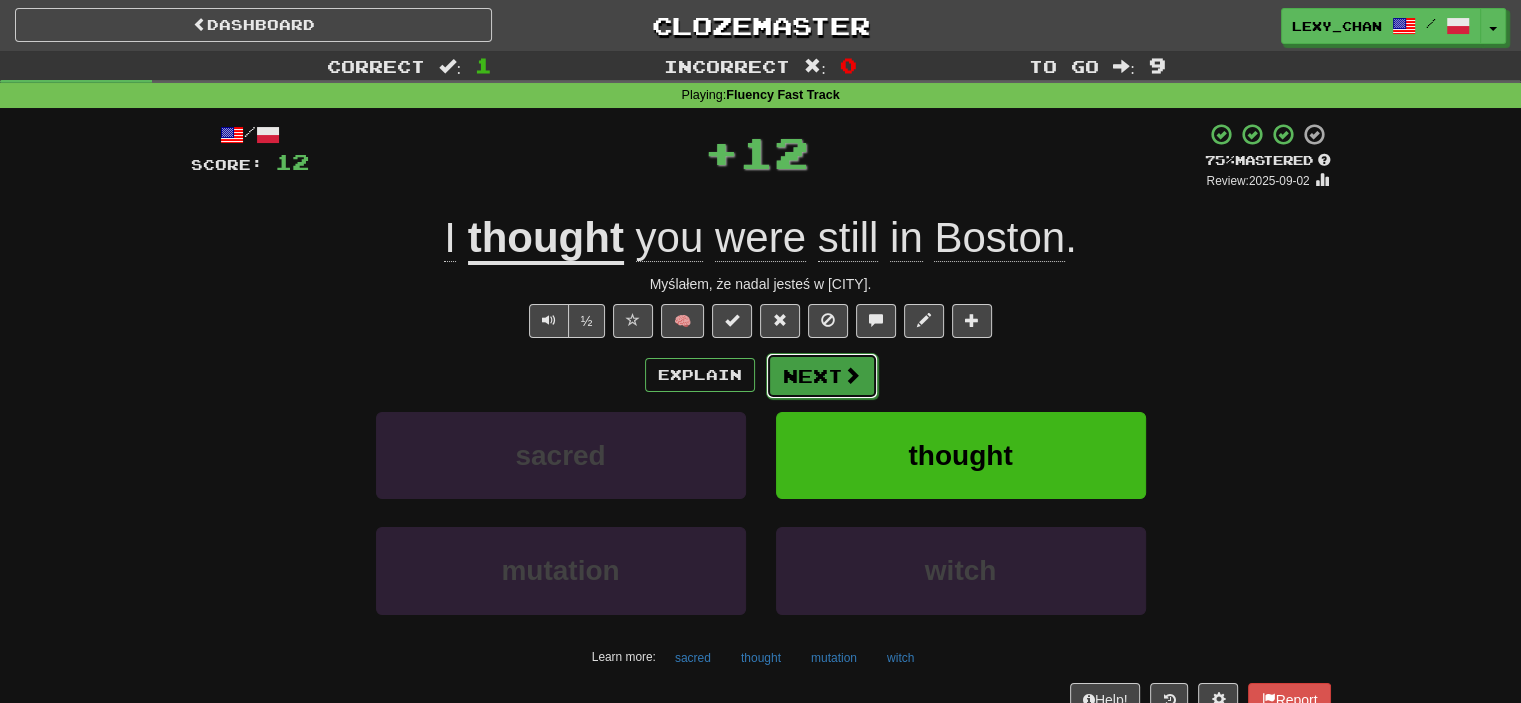 click on "Next" at bounding box center [822, 376] 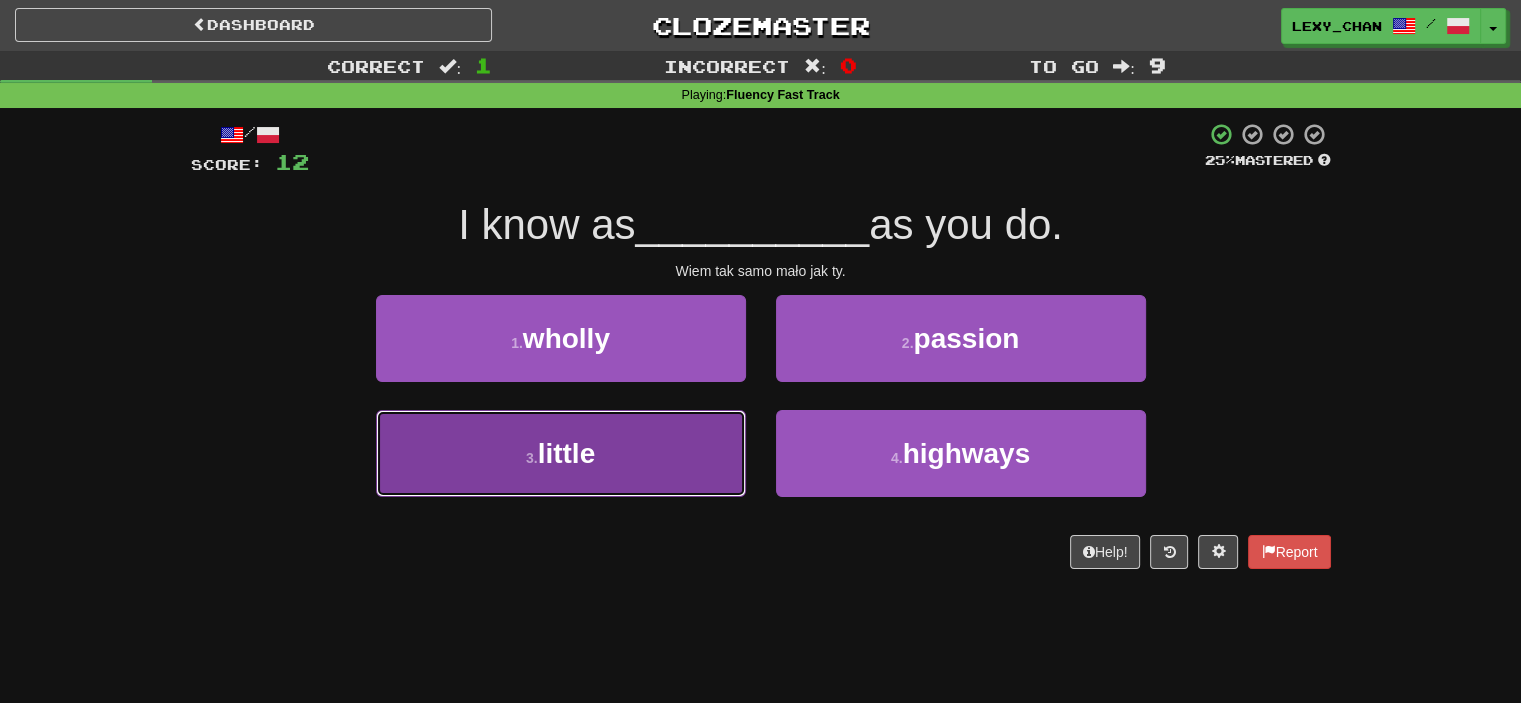 click on "3 .  little" at bounding box center (561, 453) 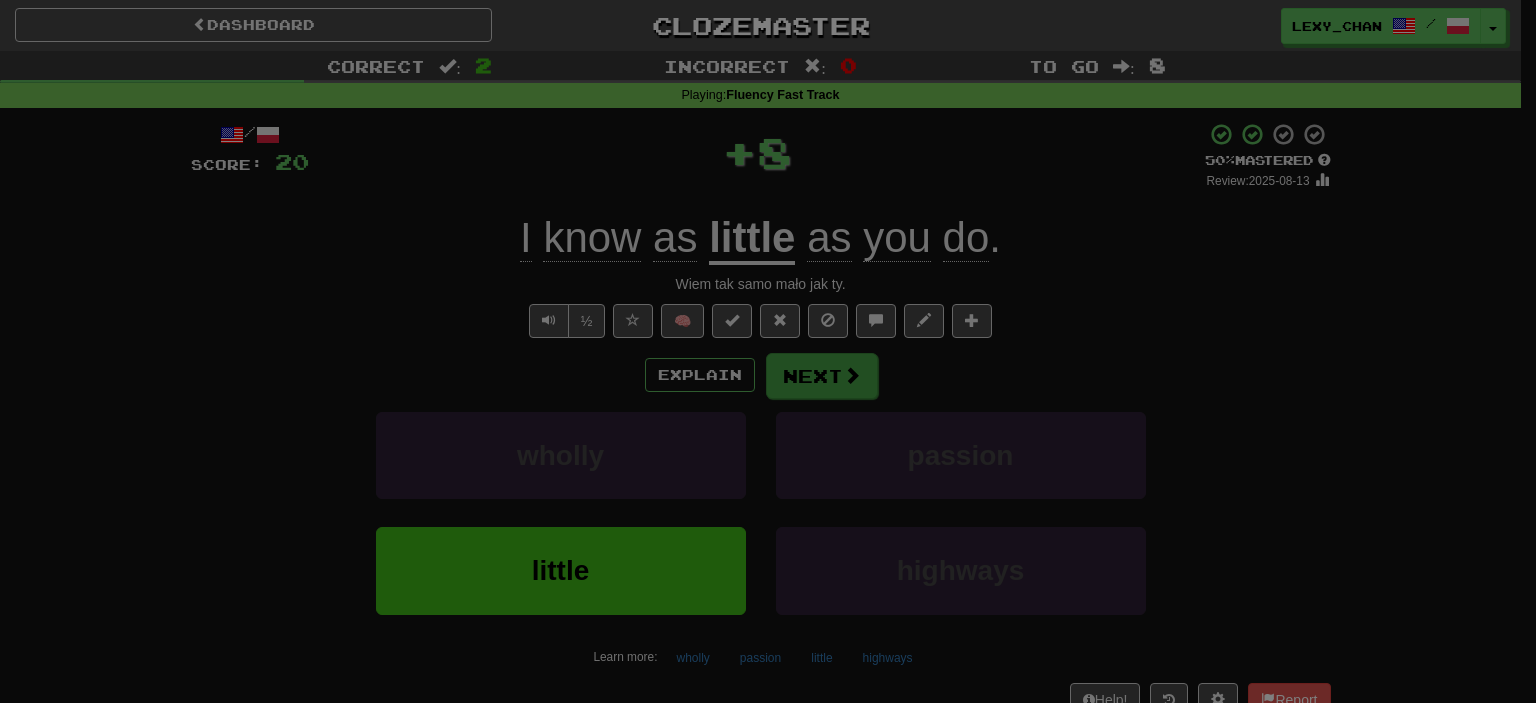 click at bounding box center [768, 351] 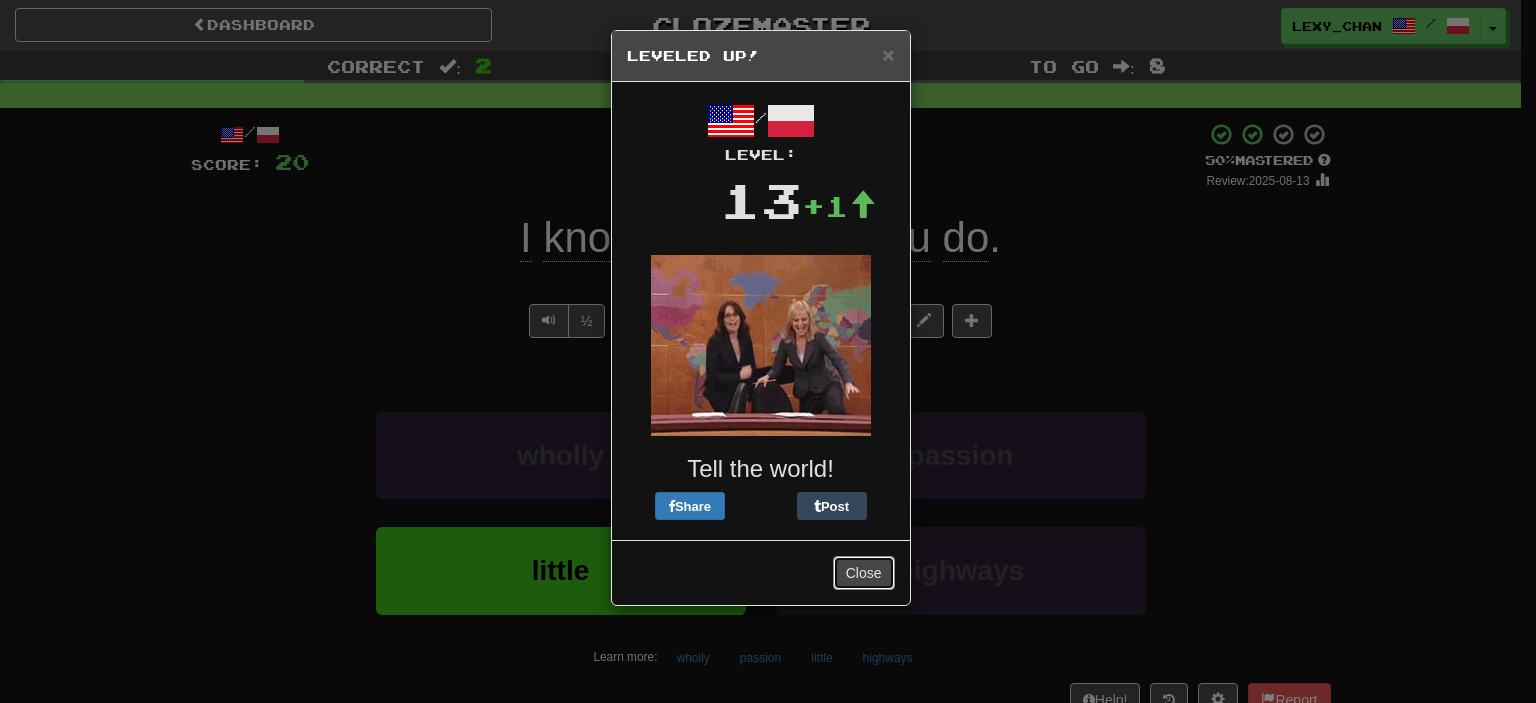 drag, startPoint x: 855, startPoint y: 582, endPoint x: 846, endPoint y: 567, distance: 17.492855 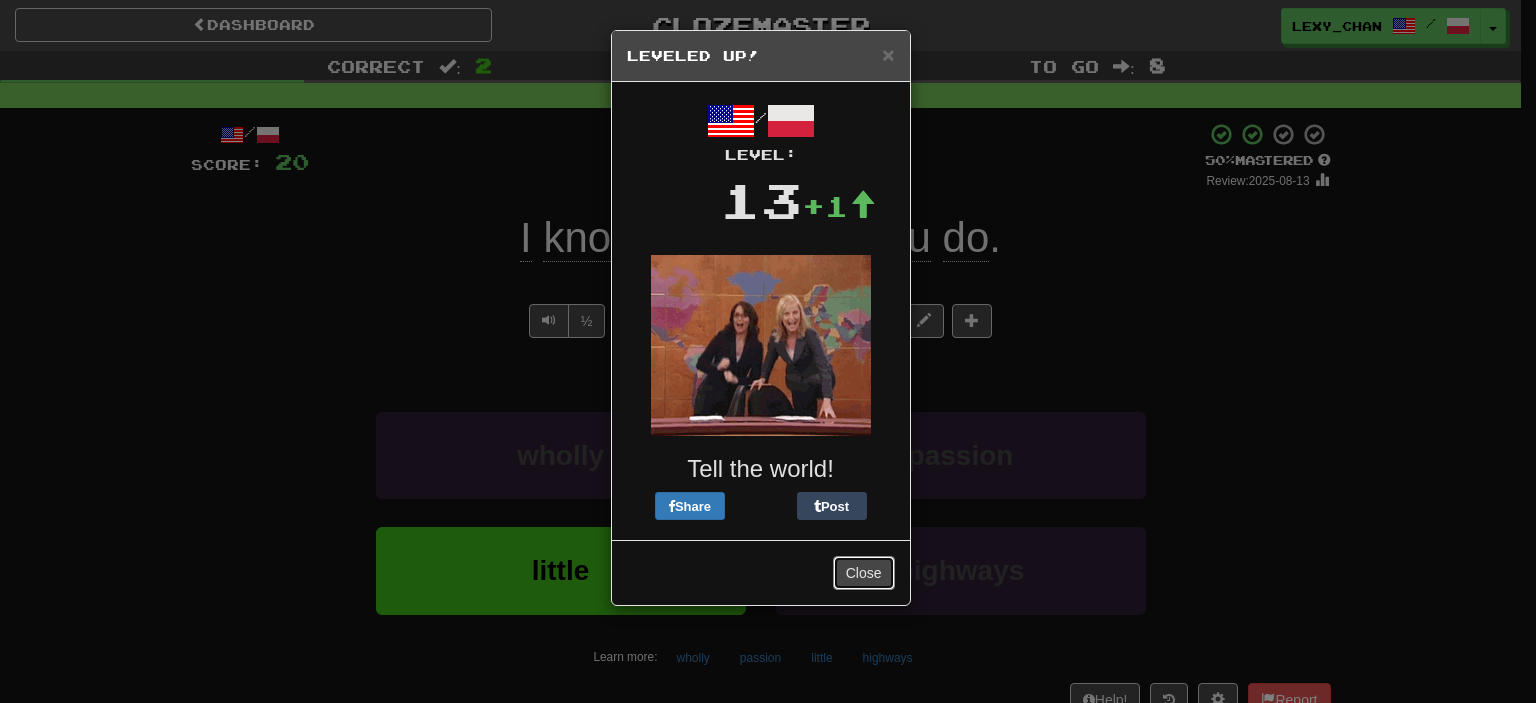 click on "Close" at bounding box center (864, 573) 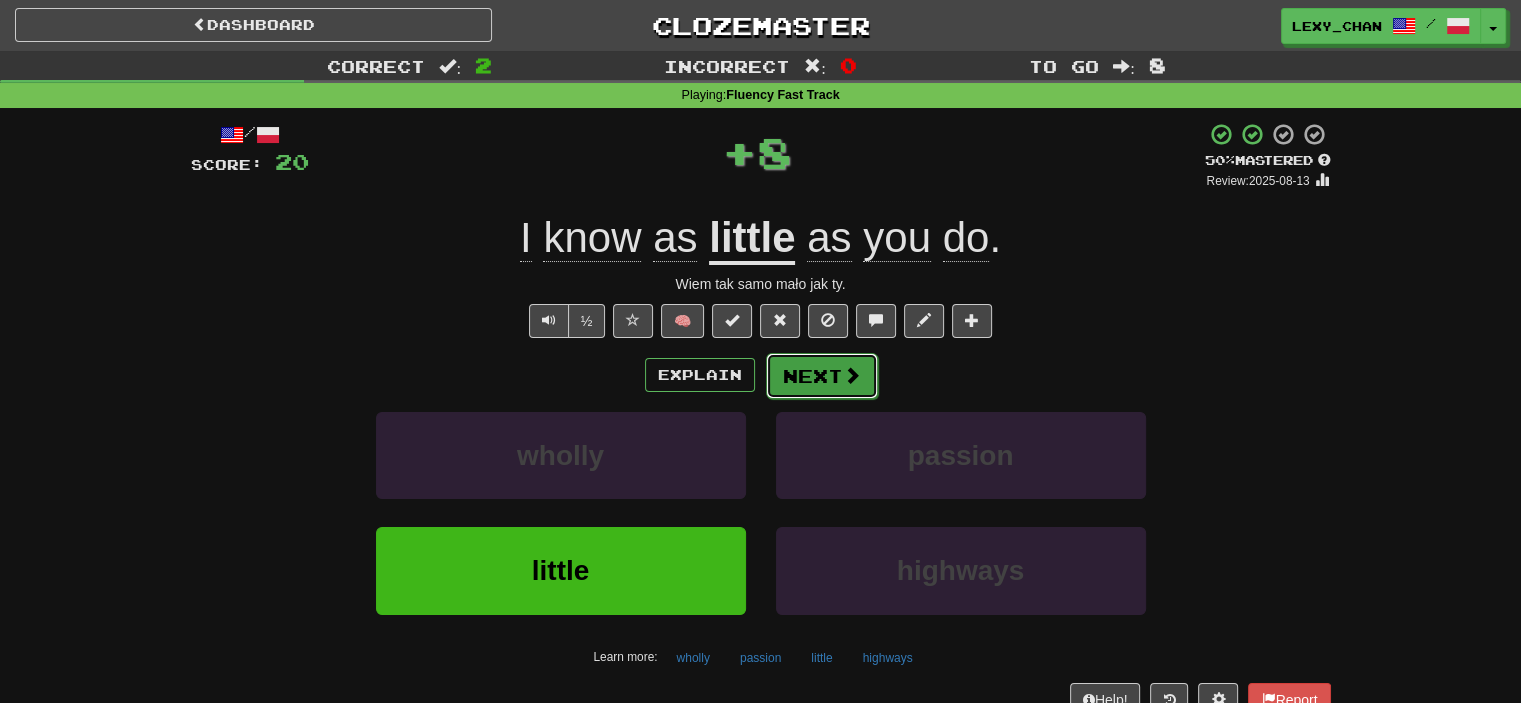 click on "Next" at bounding box center (822, 376) 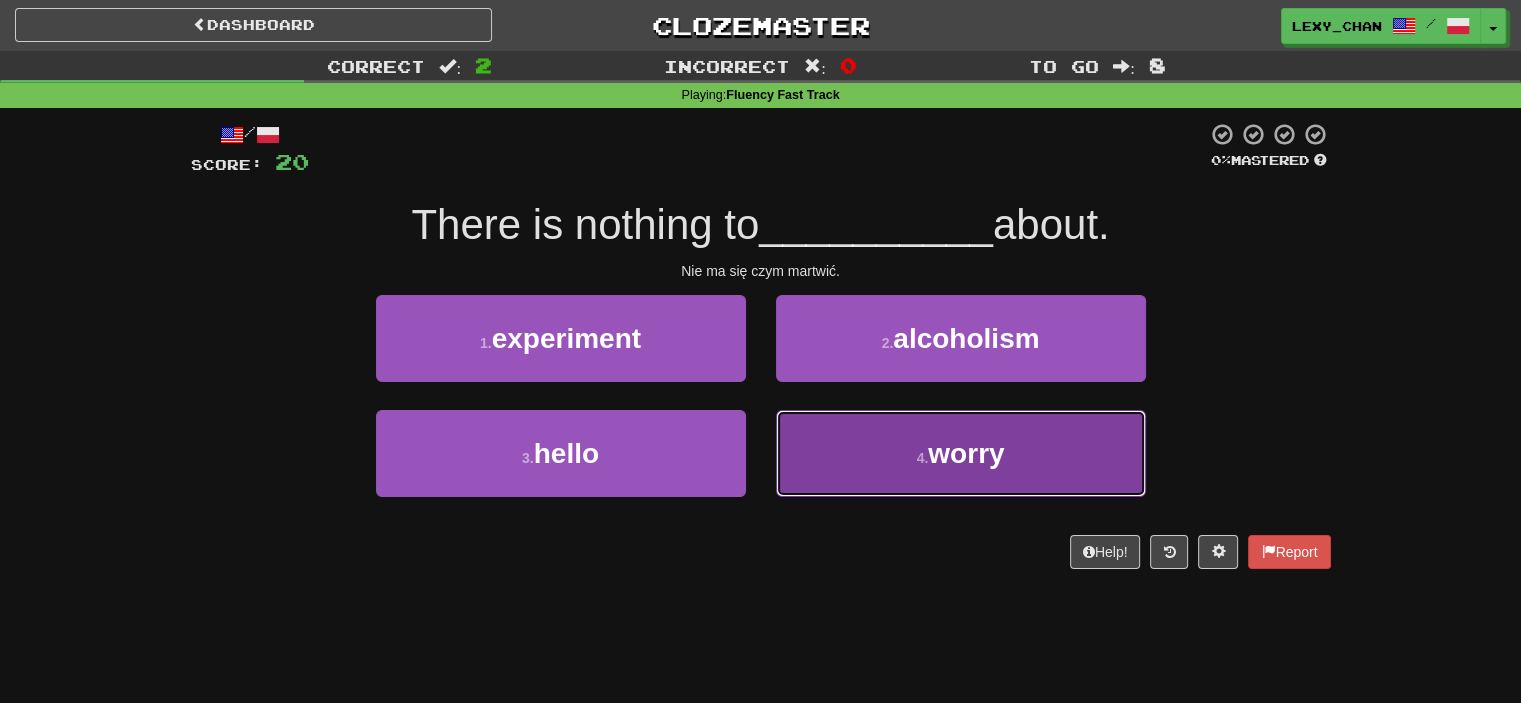 click on "4 .  worry" at bounding box center (961, 453) 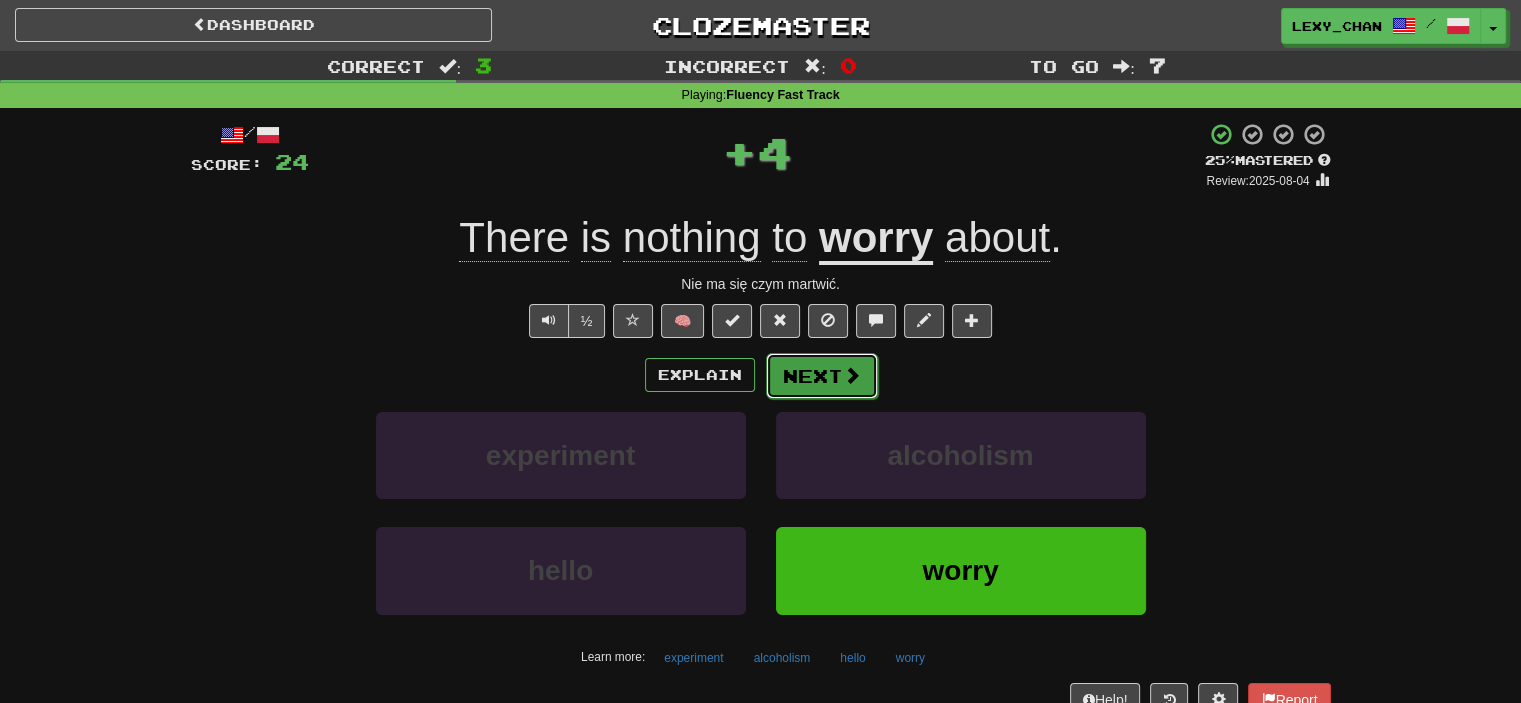 click on "Next" at bounding box center [822, 376] 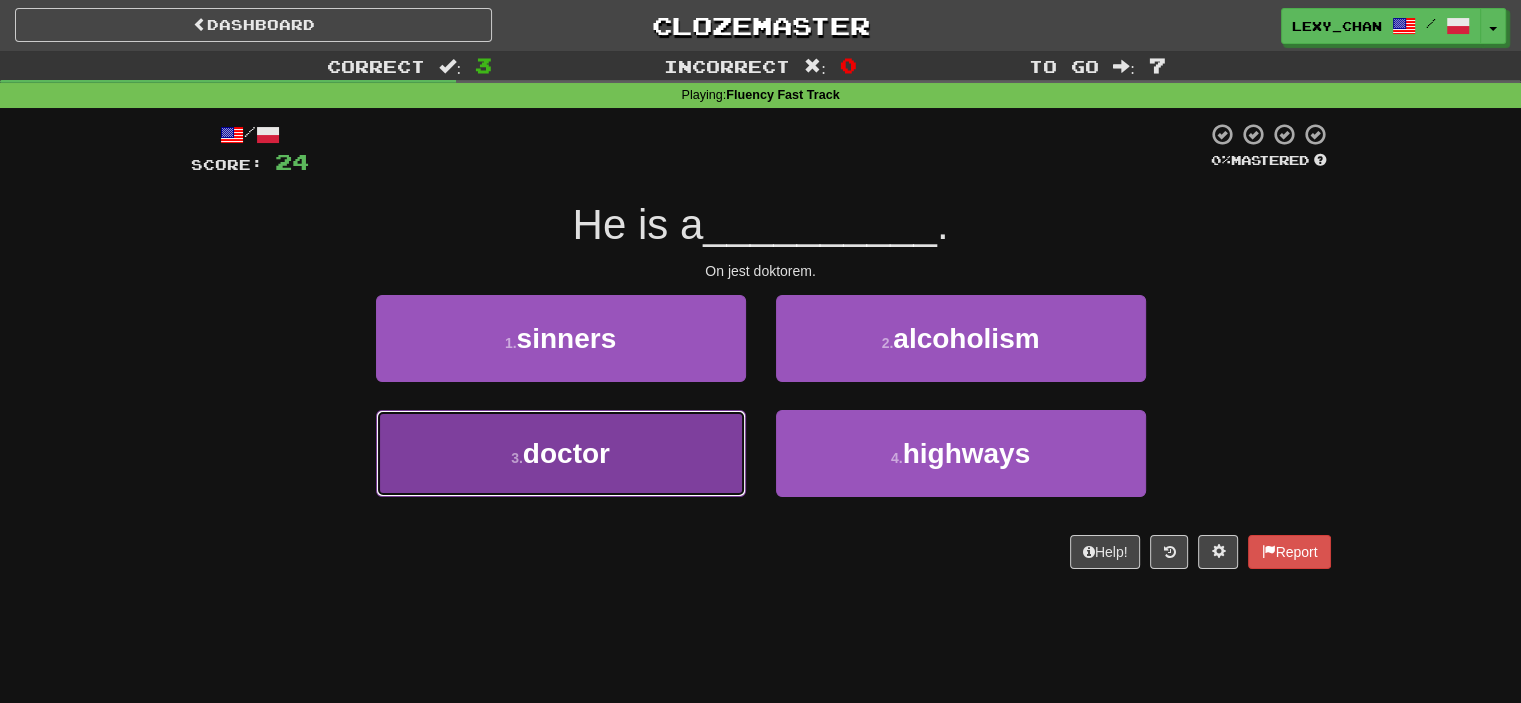 click on "3 .  doctor" at bounding box center (561, 453) 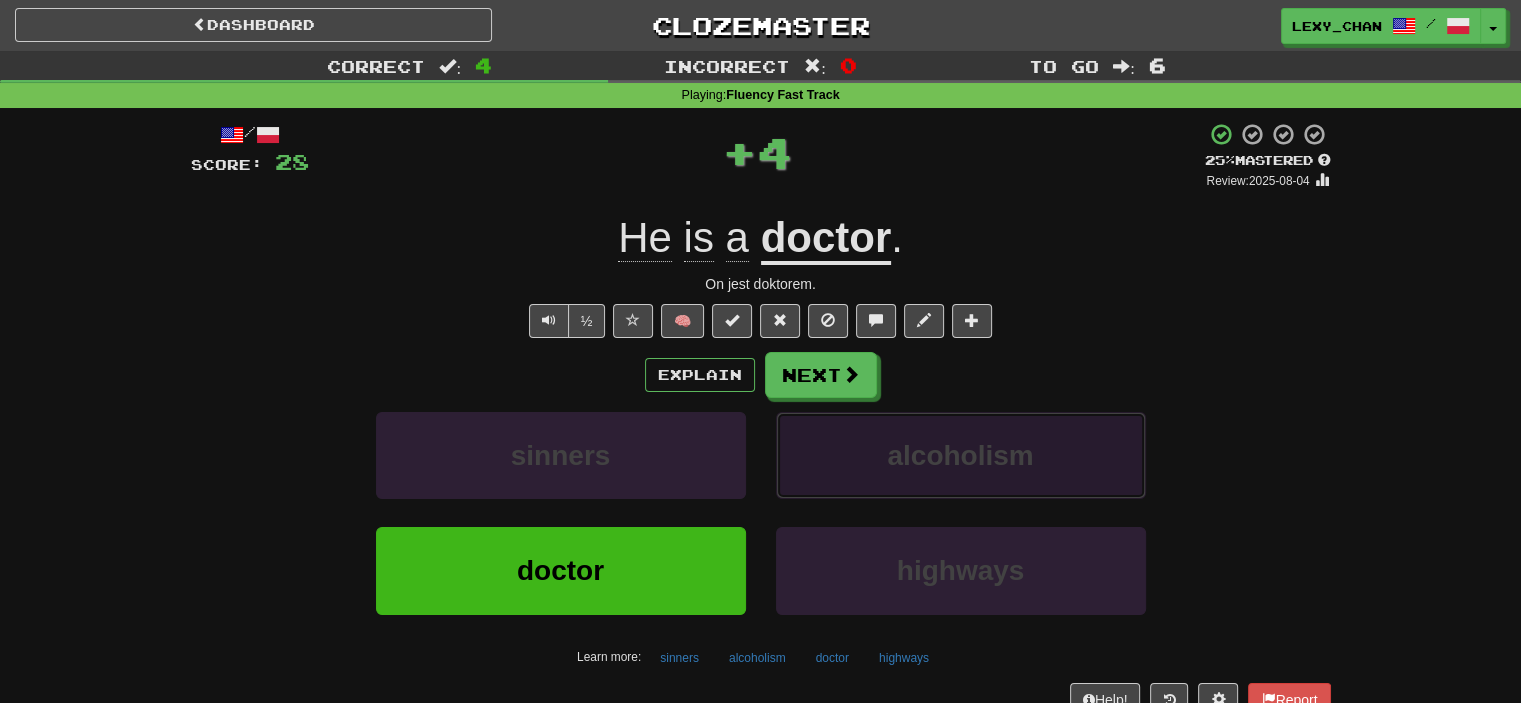 click on "alcoholism" at bounding box center [961, 455] 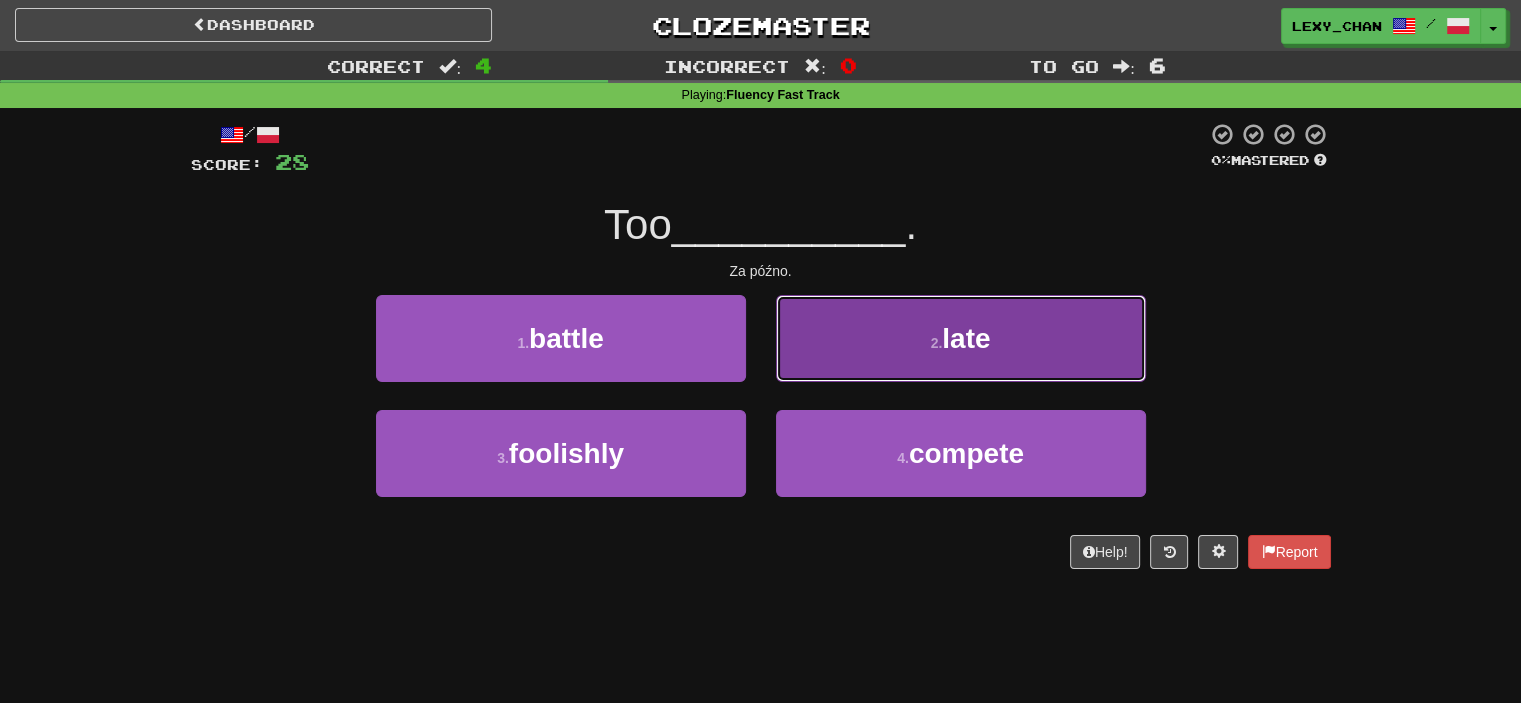 click on "2 .  late" at bounding box center [961, 338] 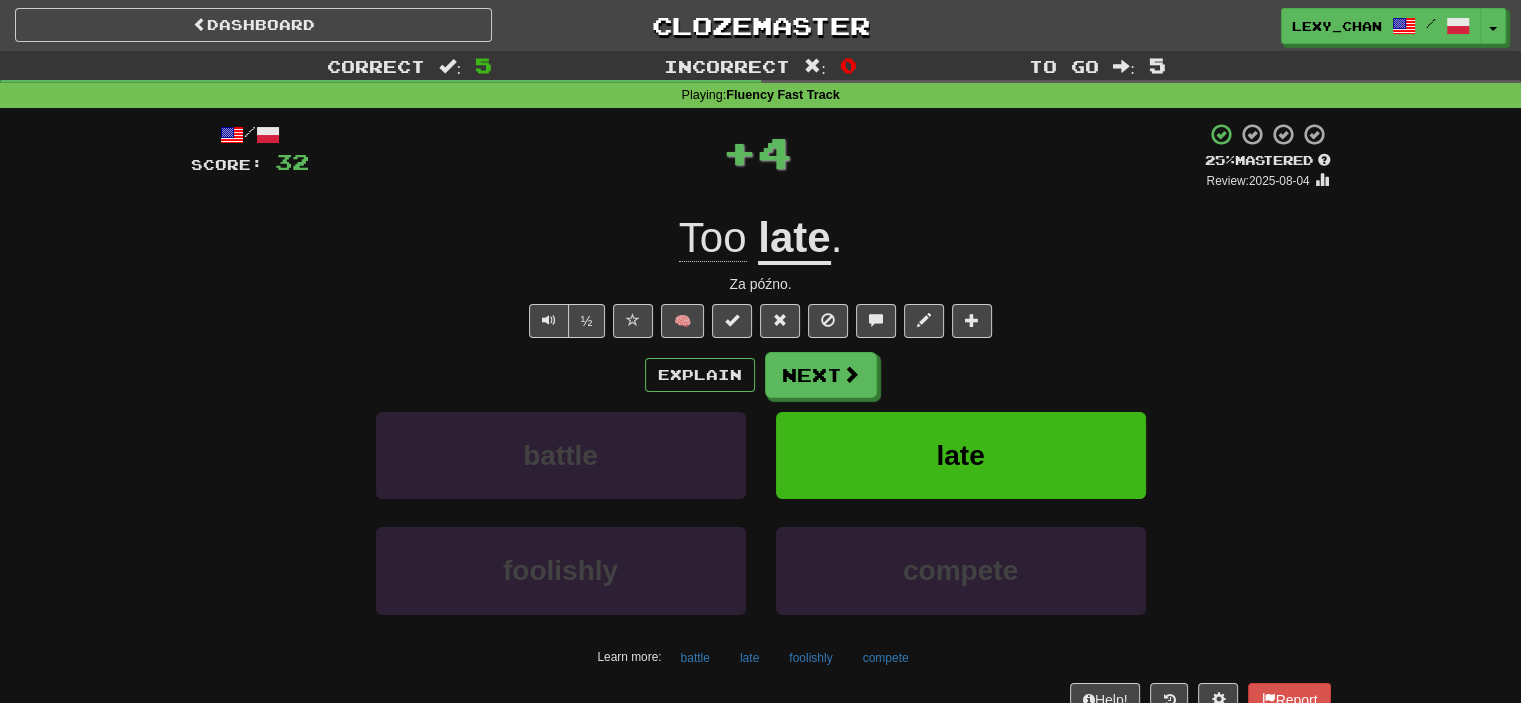click on "Explain Next" at bounding box center (761, 375) 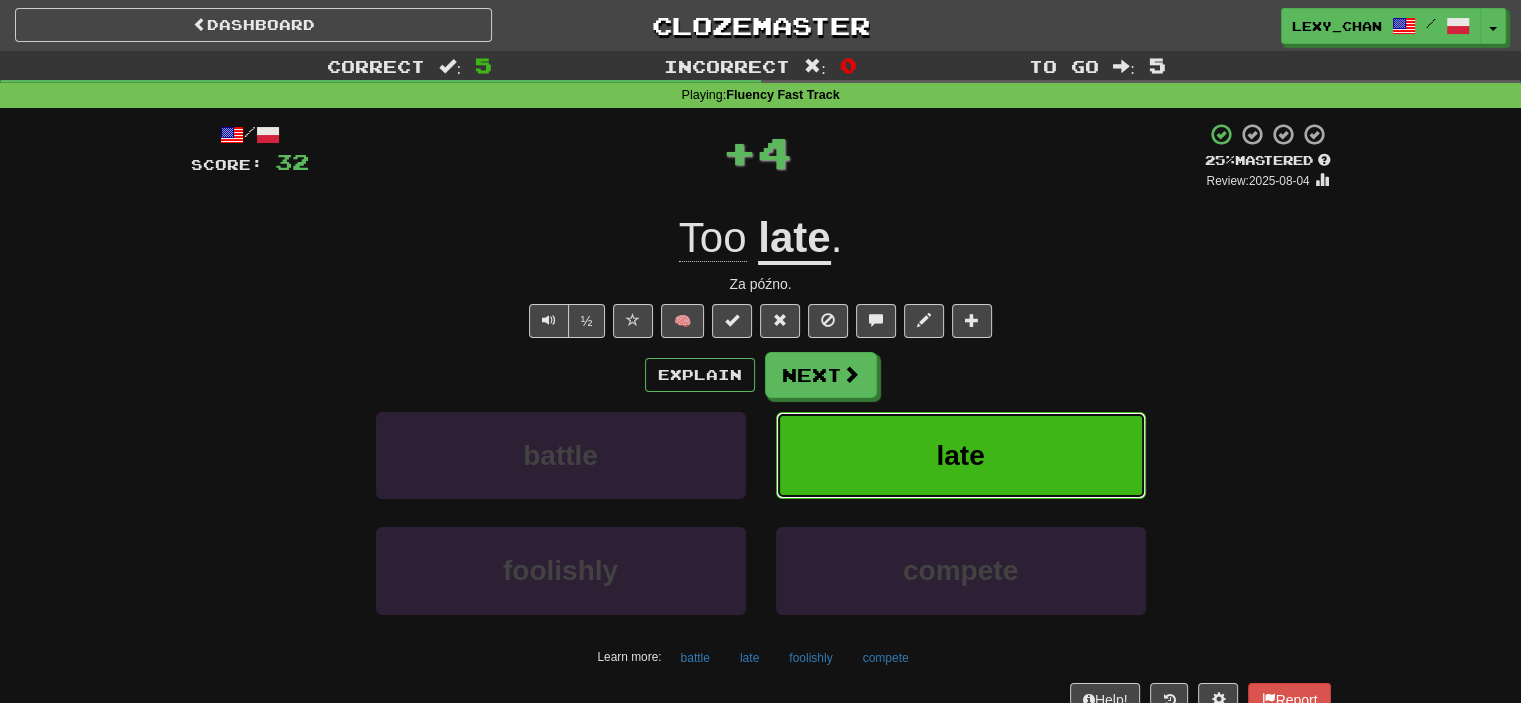 click on "late" at bounding box center (961, 455) 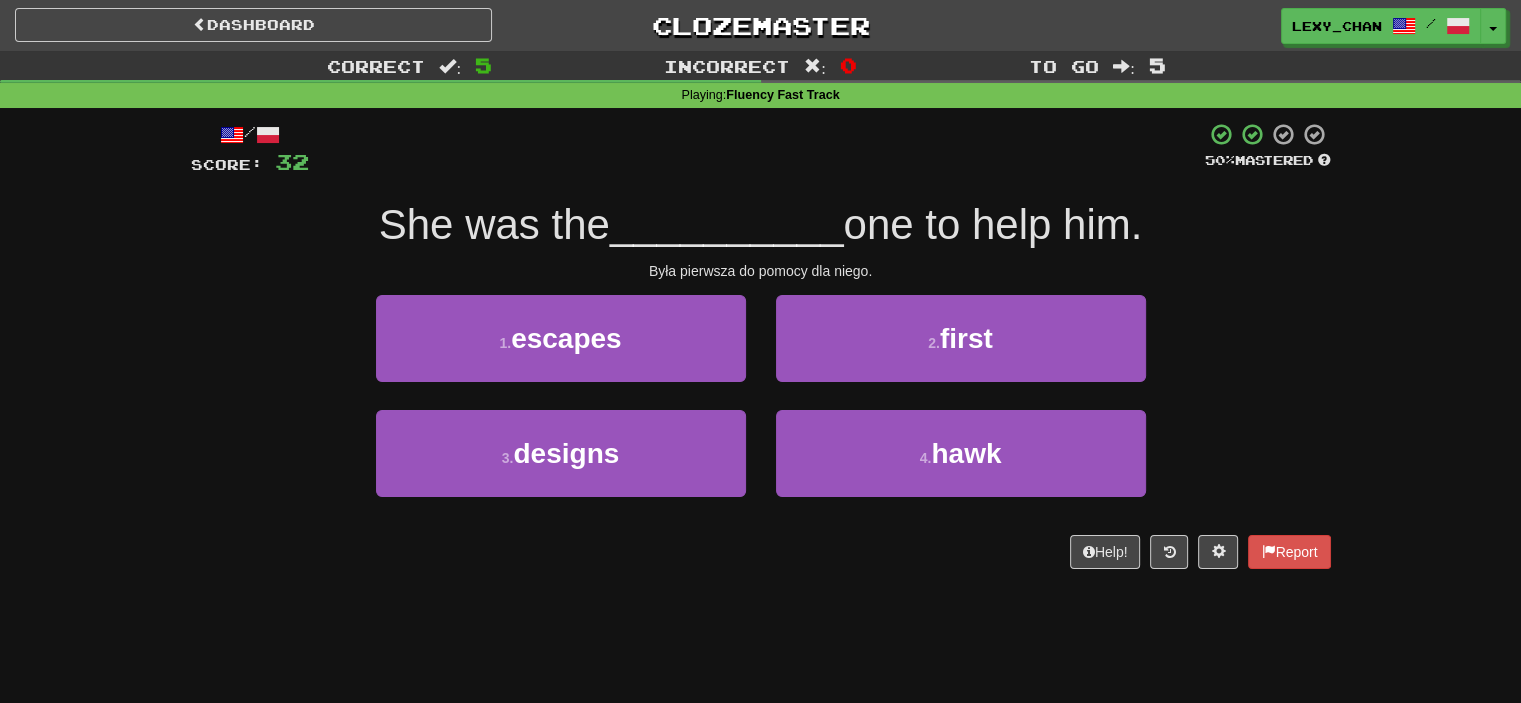 click on "2 .  first" at bounding box center (961, 352) 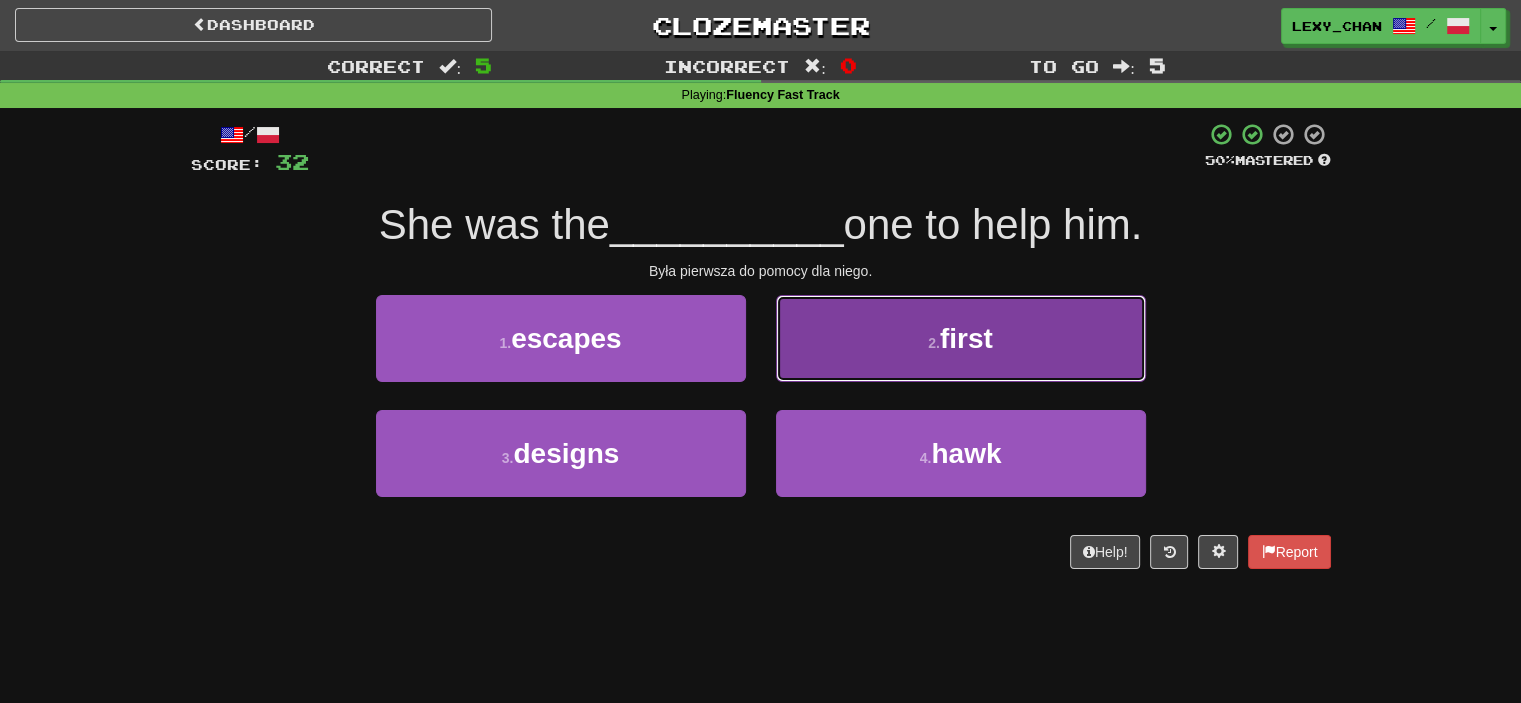 click on "2 .  first" at bounding box center [961, 338] 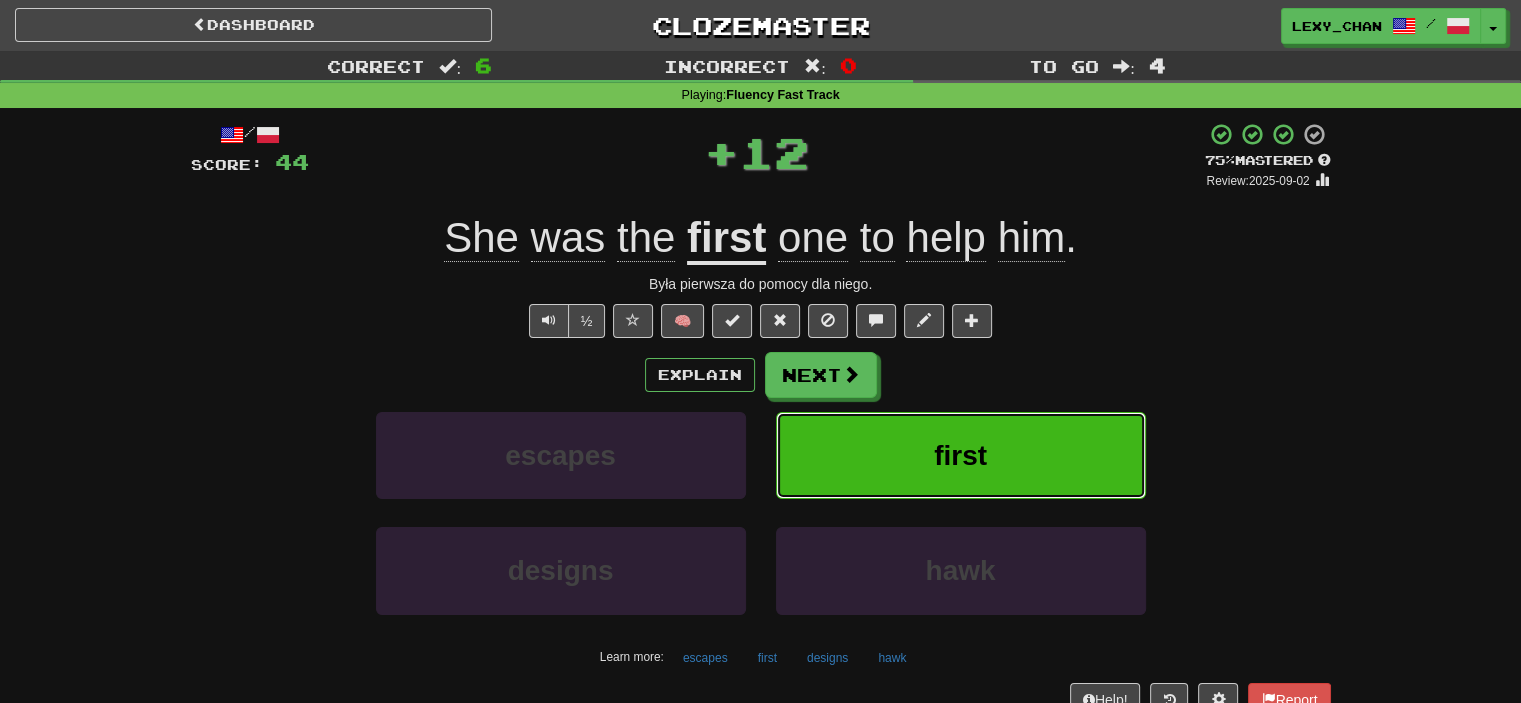 click on "first" at bounding box center (961, 455) 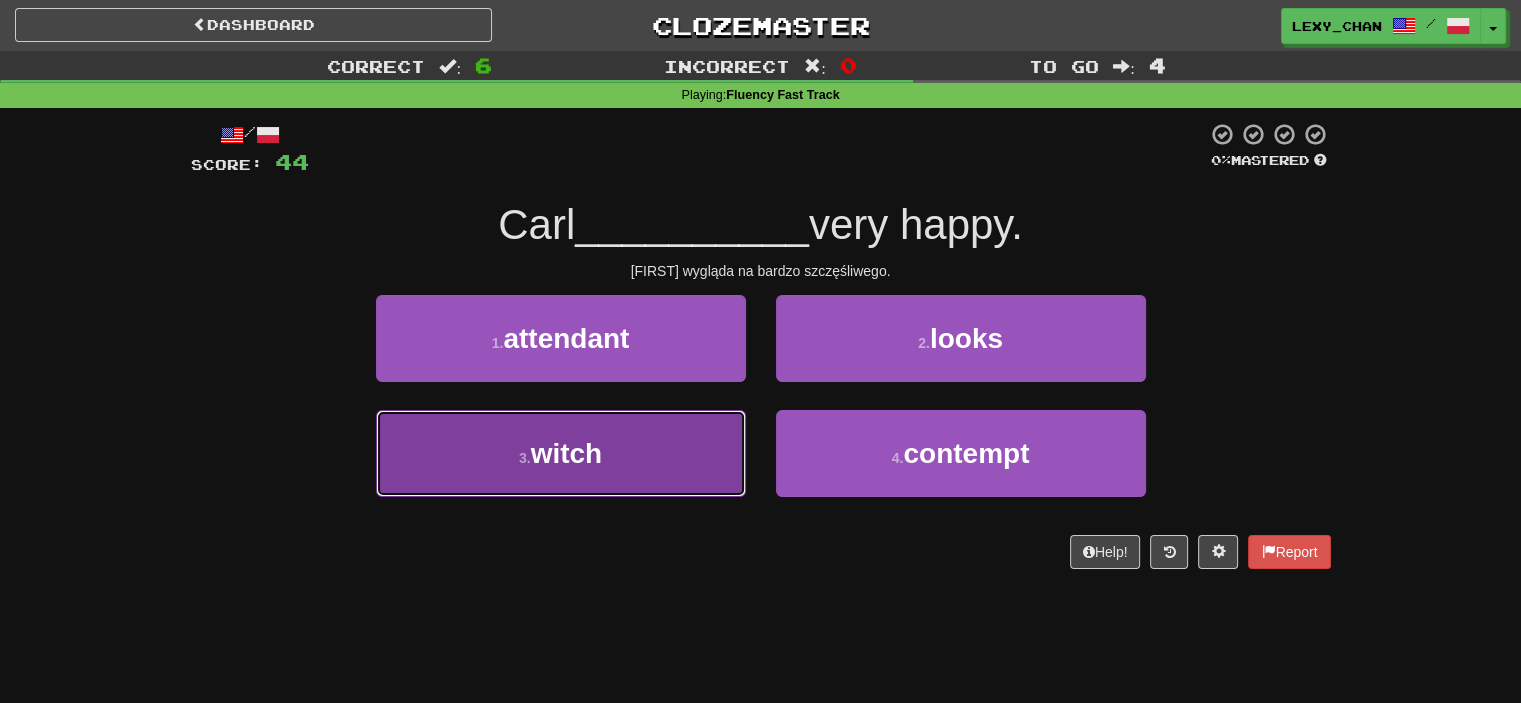 click on "3 .  witch" at bounding box center [561, 453] 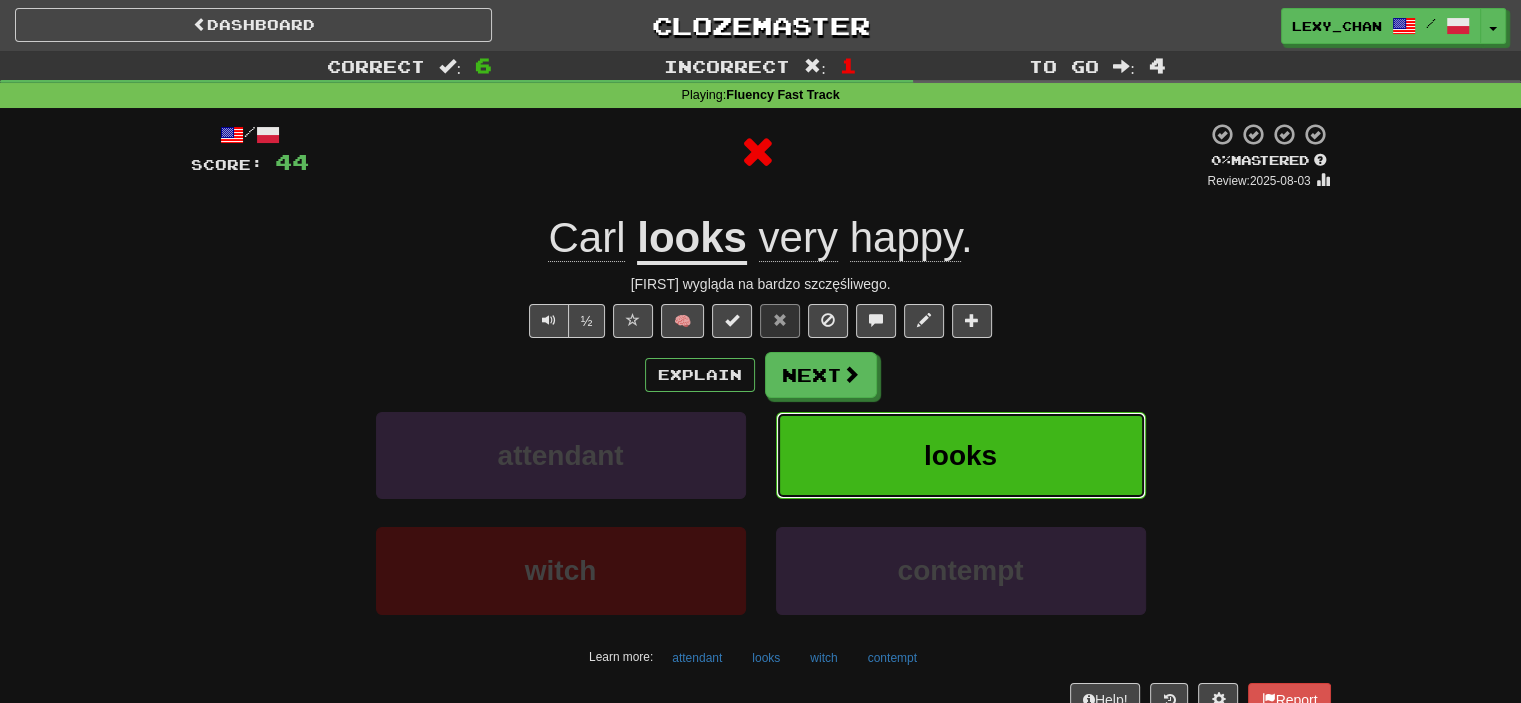 click on "looks" at bounding box center [961, 455] 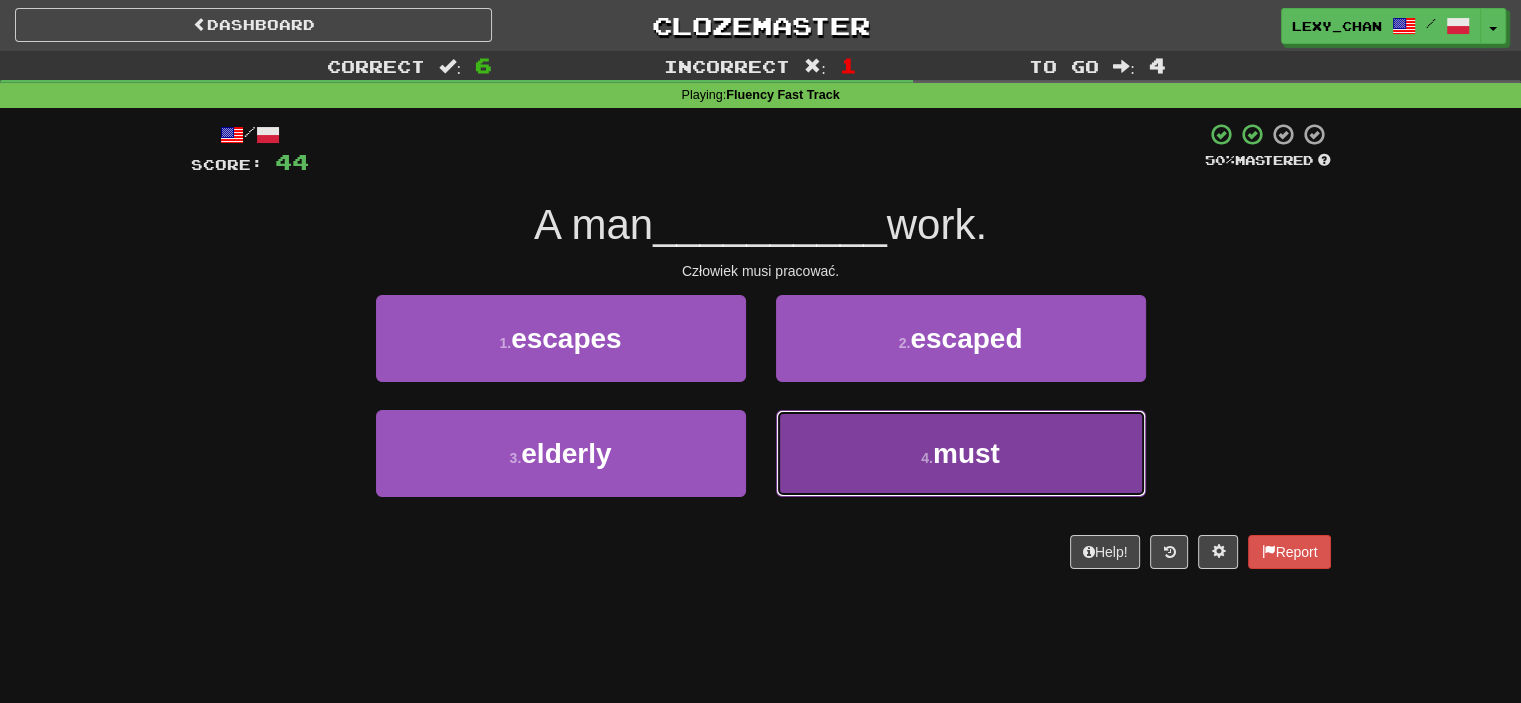click on "4 .  must" at bounding box center (961, 453) 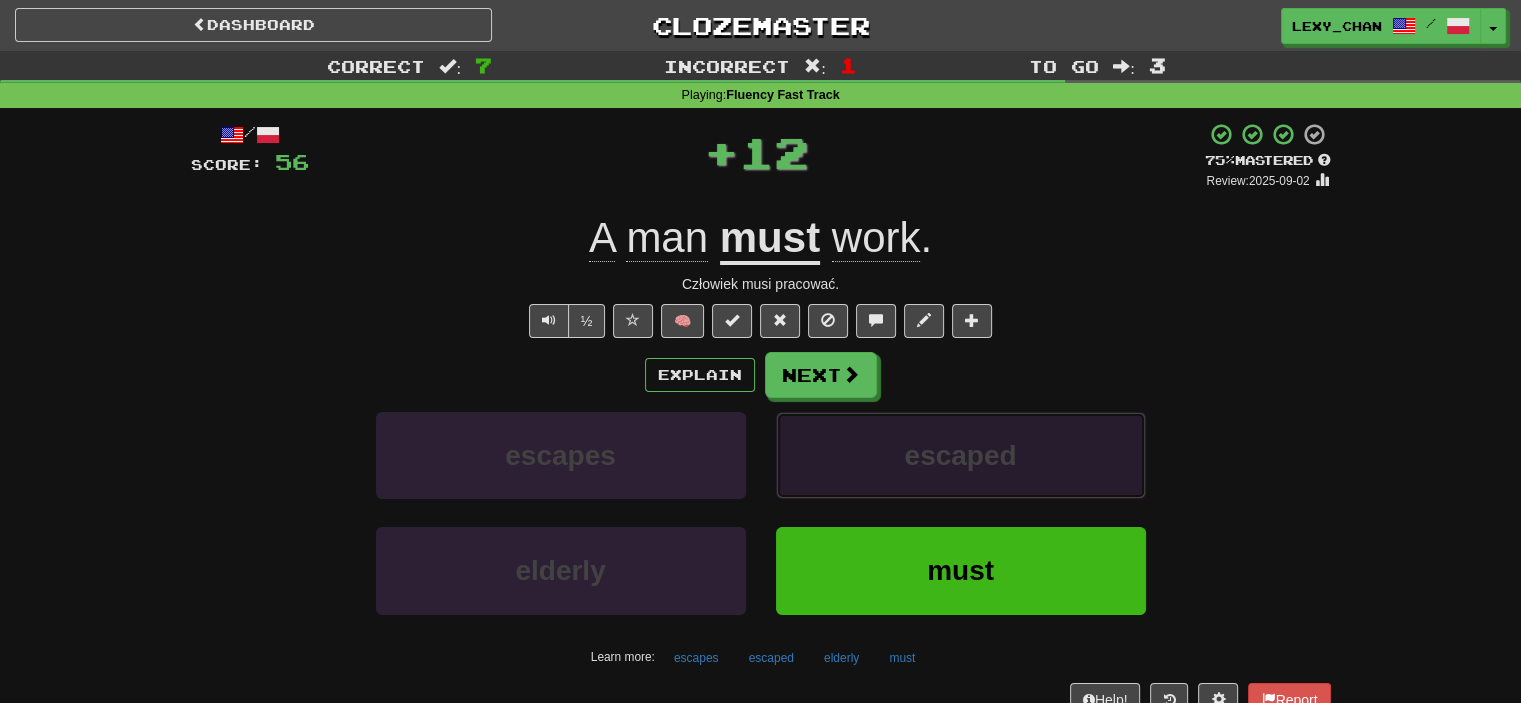 click on "escaped" at bounding box center (961, 455) 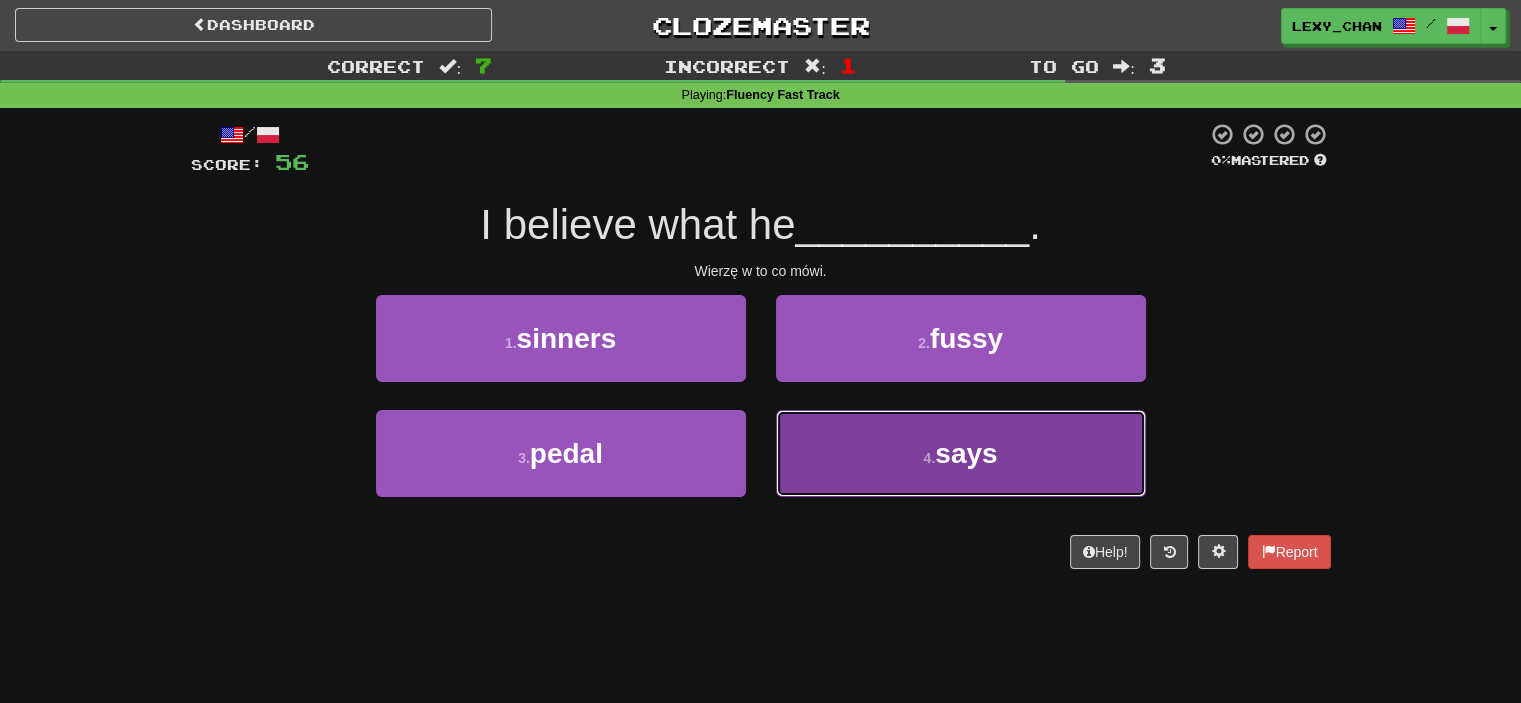 click on "4 ." at bounding box center (930, 458) 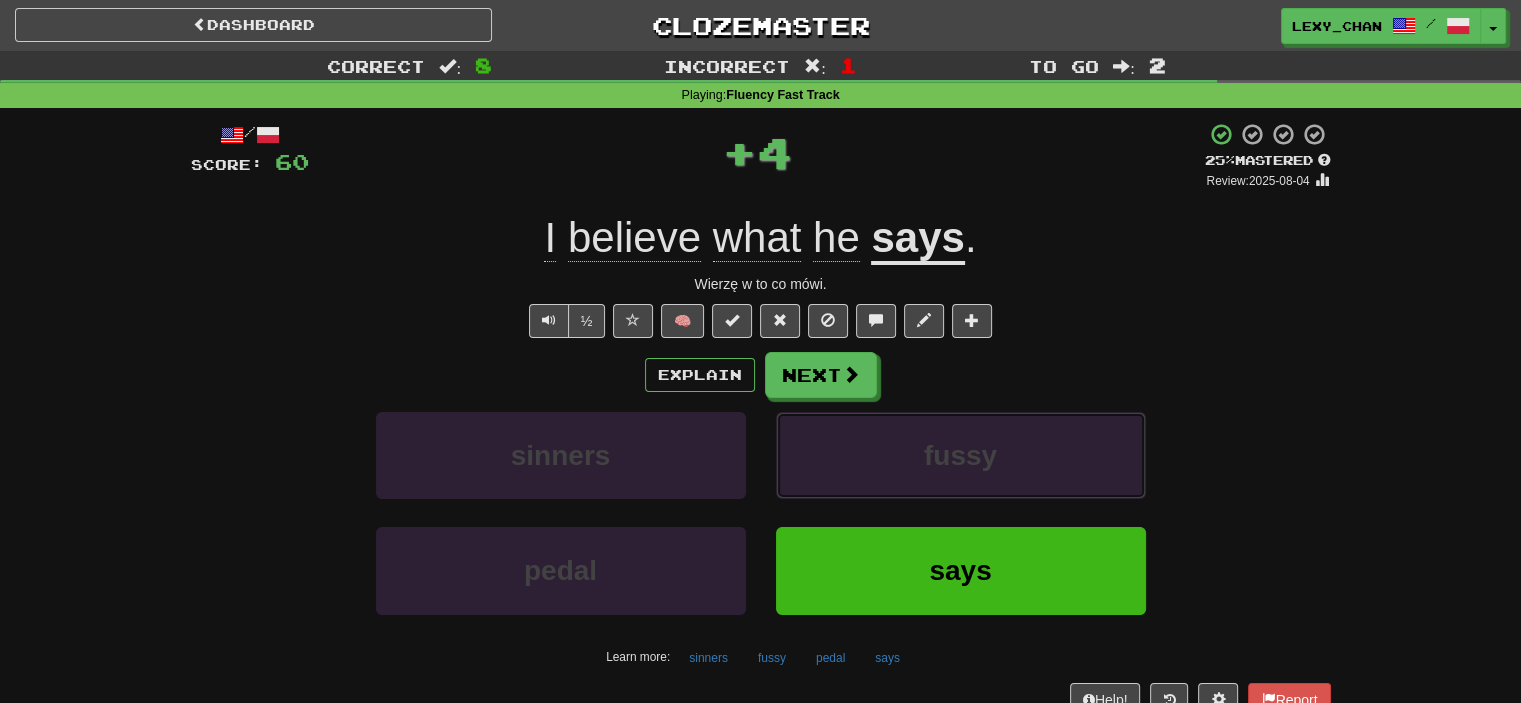 click on "fussy" at bounding box center [960, 455] 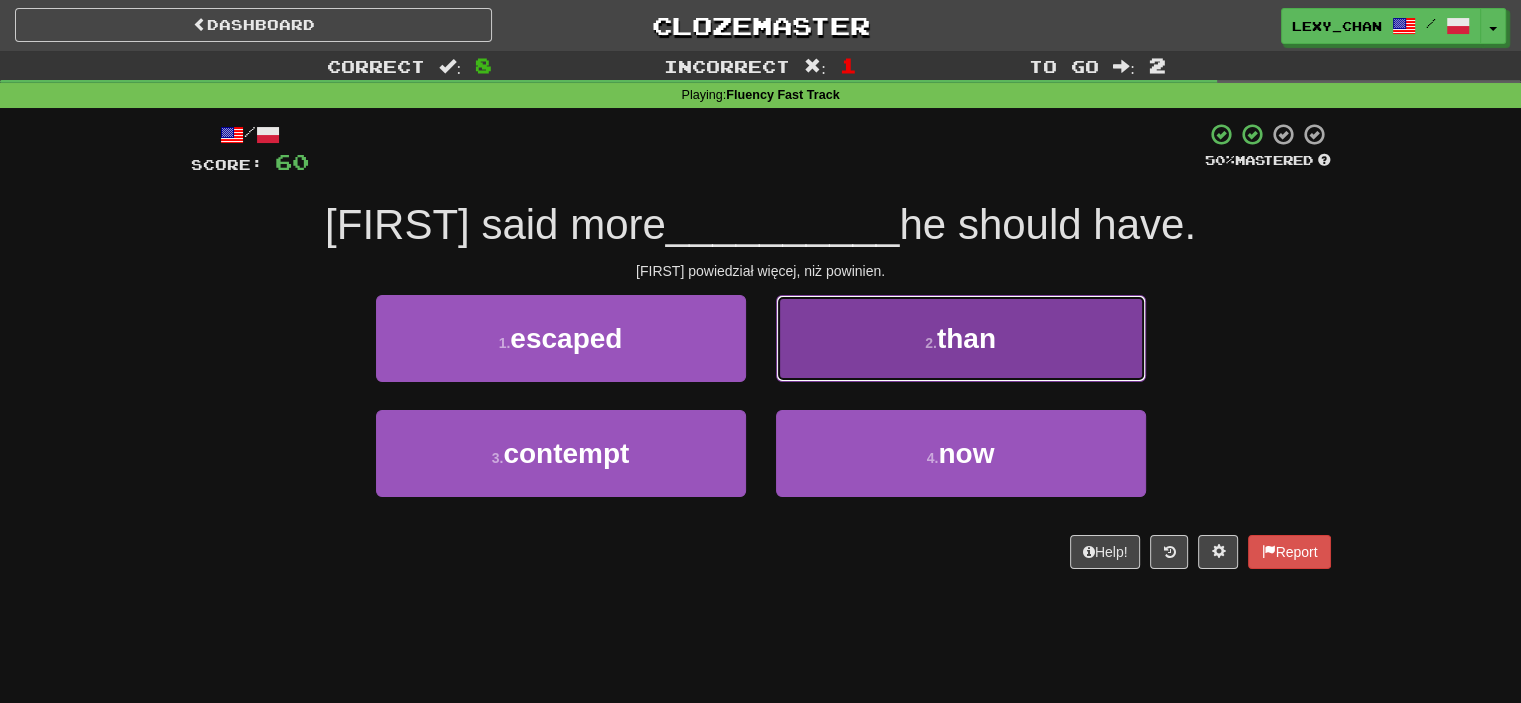 click on "2 .  than" at bounding box center (961, 338) 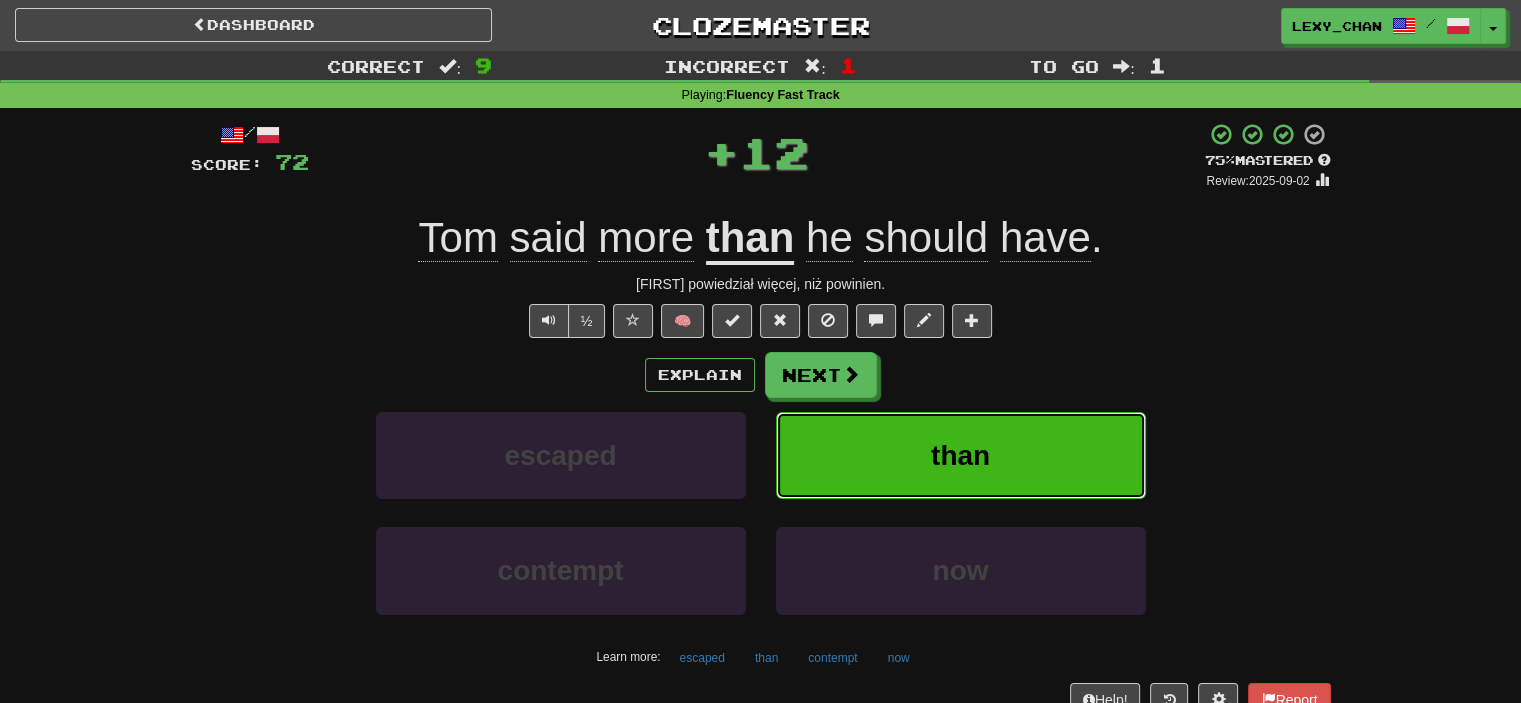 click on "than" at bounding box center [961, 455] 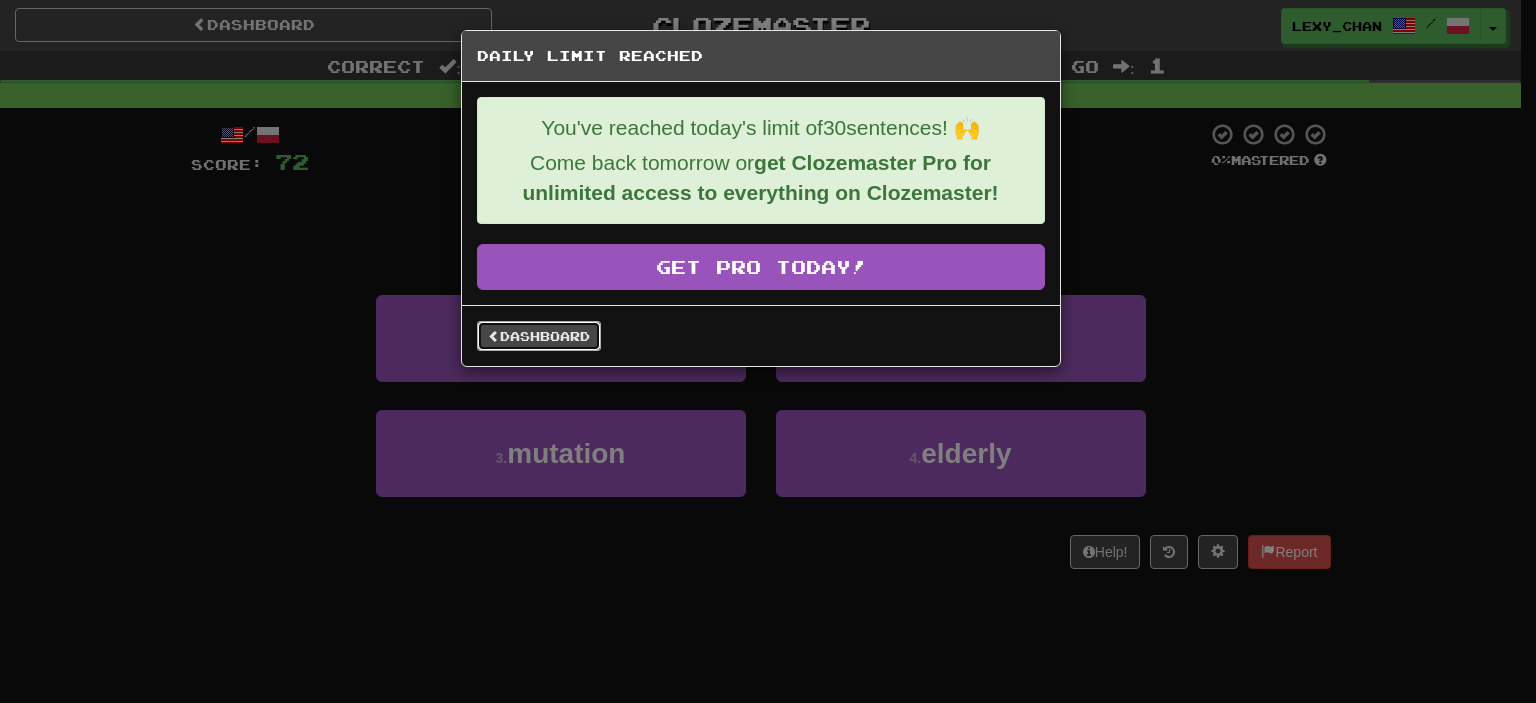 click on "Dashboard" at bounding box center (539, 336) 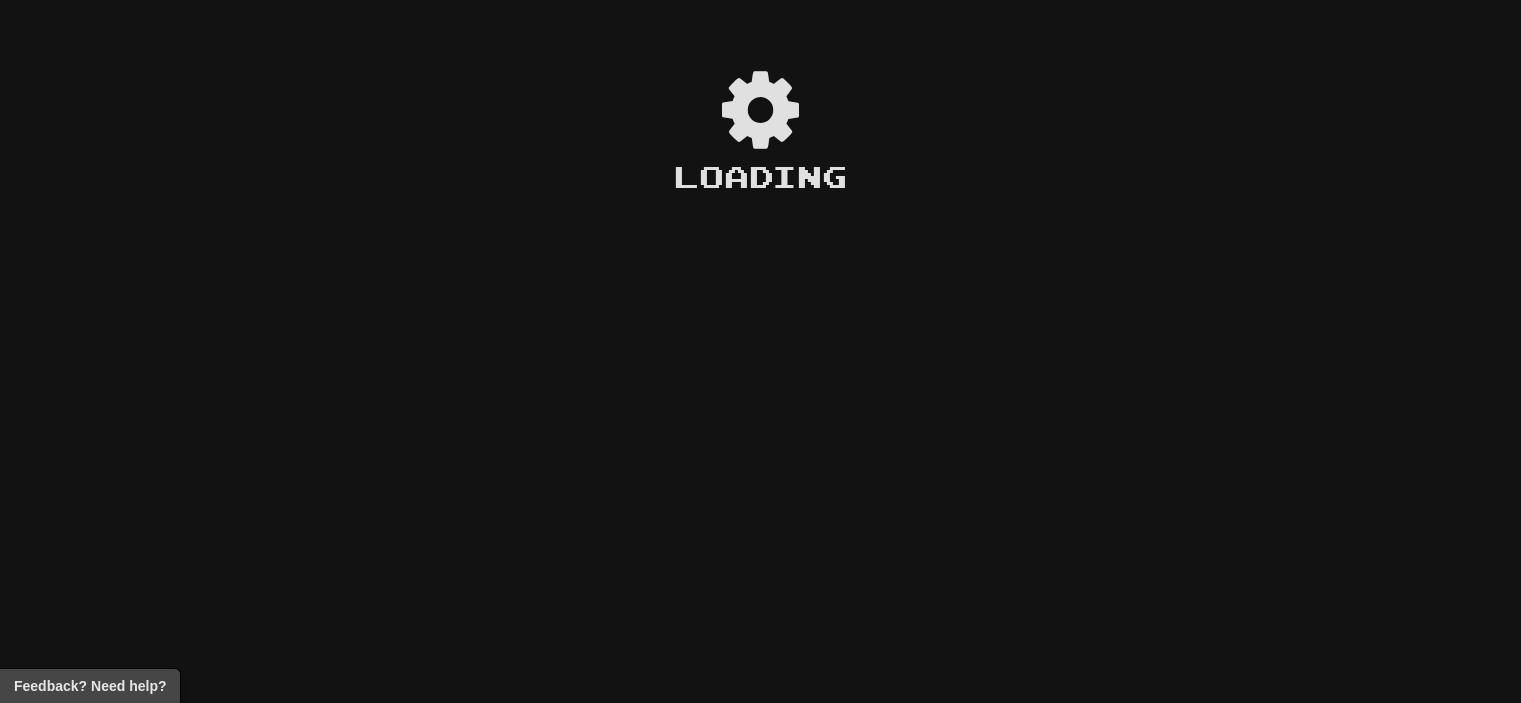 scroll, scrollTop: 0, scrollLeft: 0, axis: both 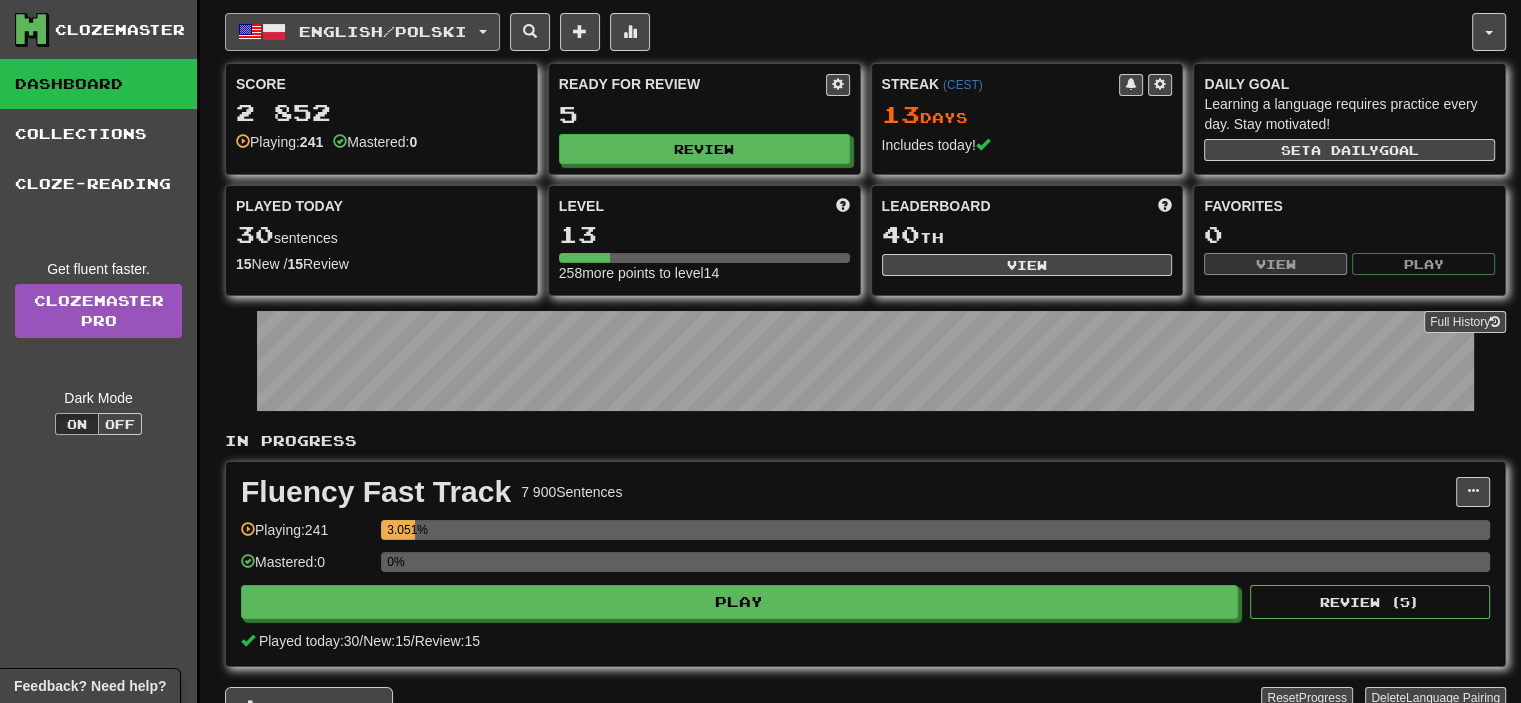 click on "English  /  Polski" at bounding box center (362, 32) 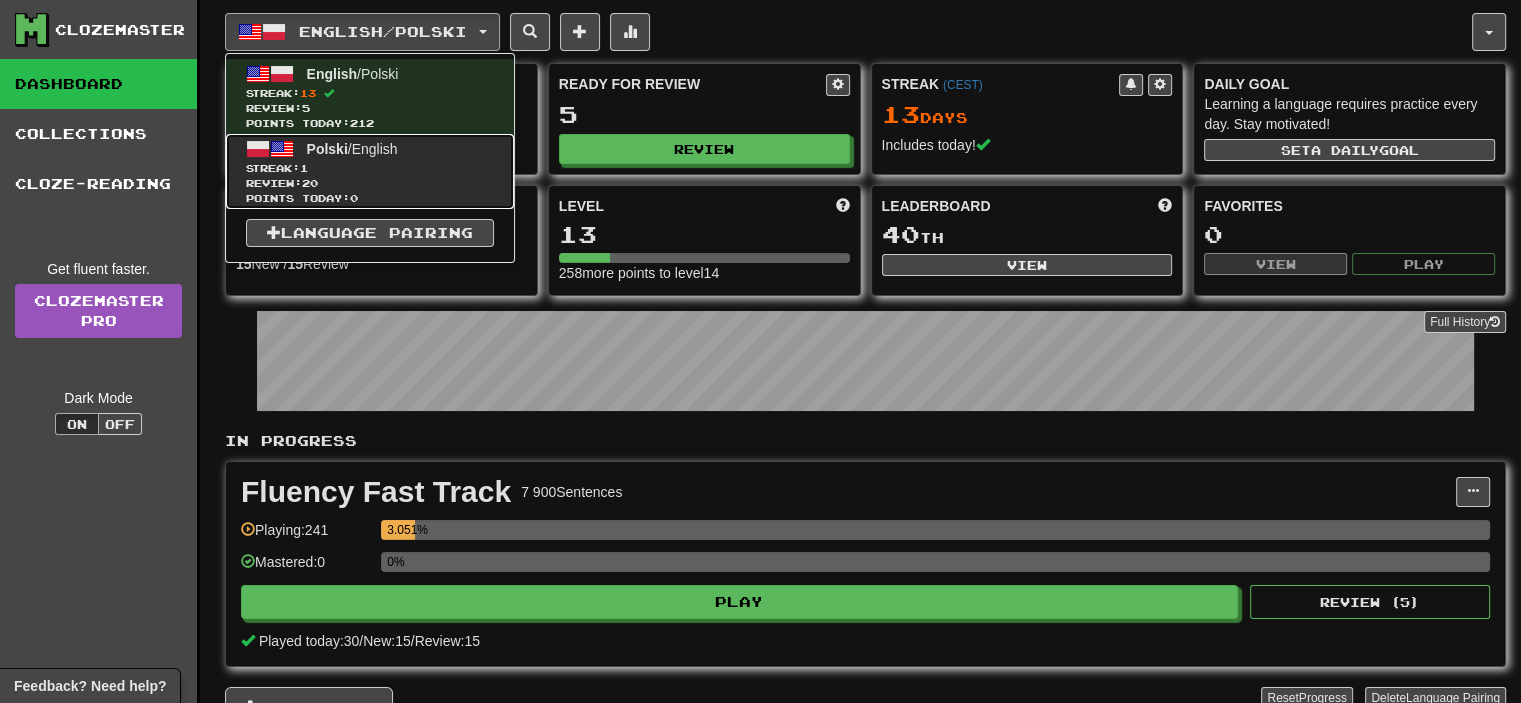click on "Polski  /  English Streak:  1   Review:  20 Points today:  0" at bounding box center (370, 171) 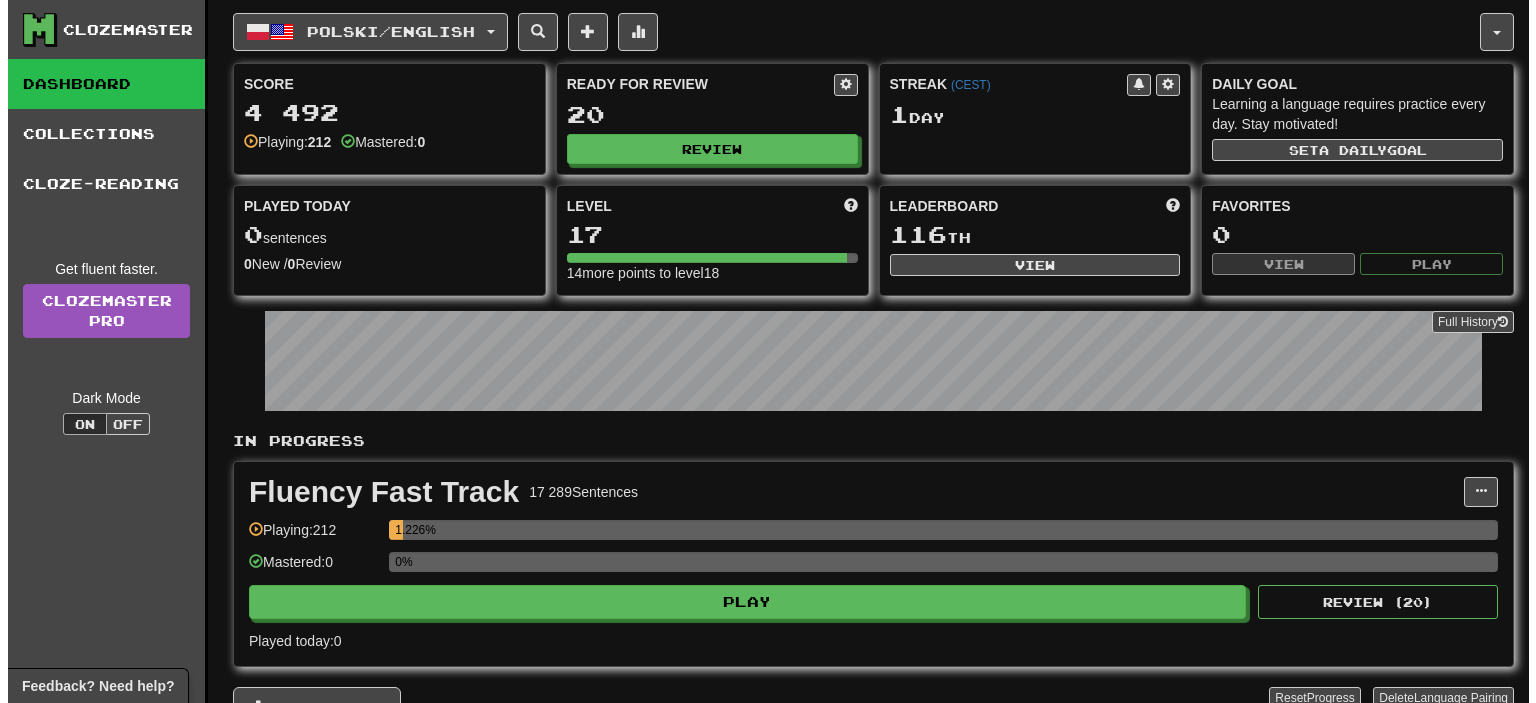 scroll, scrollTop: 0, scrollLeft: 0, axis: both 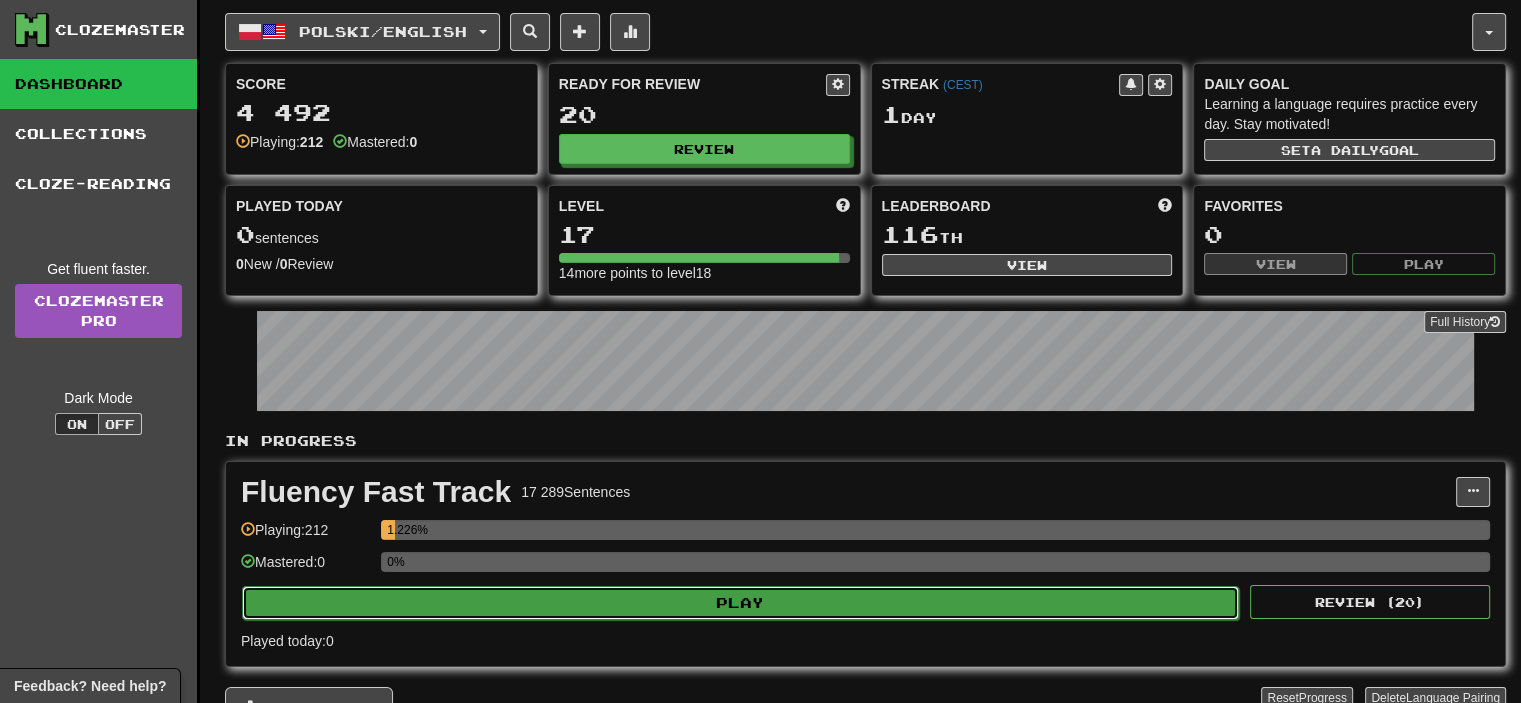 click on "Play" at bounding box center [740, 603] 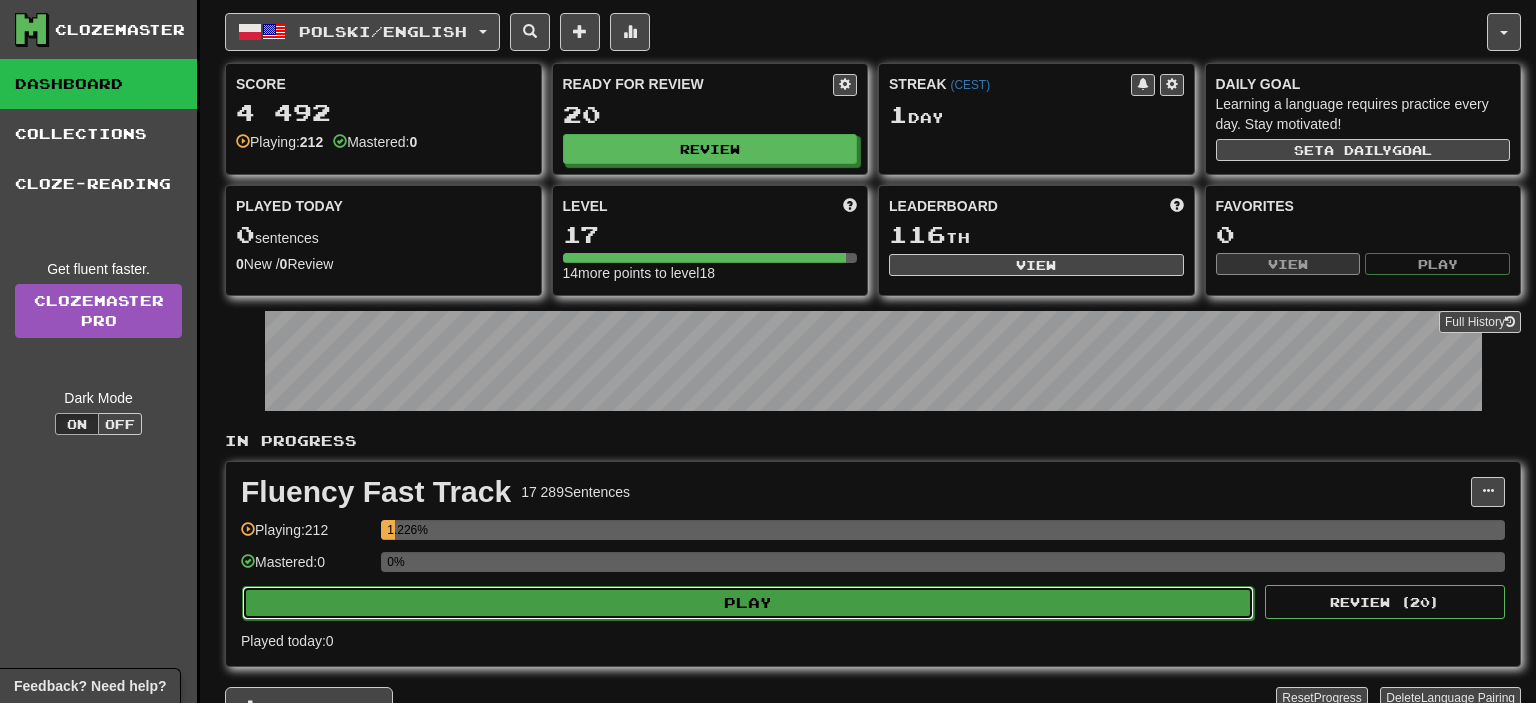 select on "**" 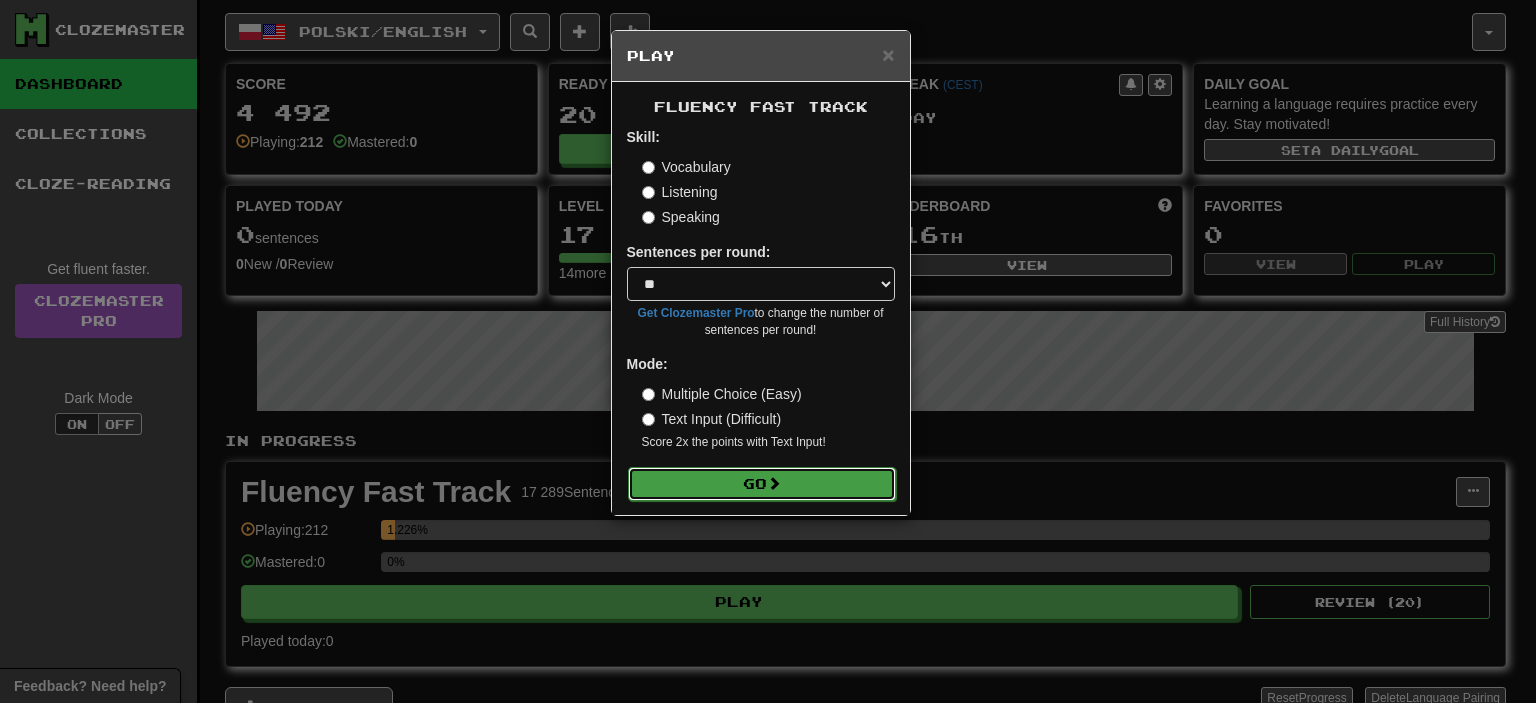 click at bounding box center [774, 483] 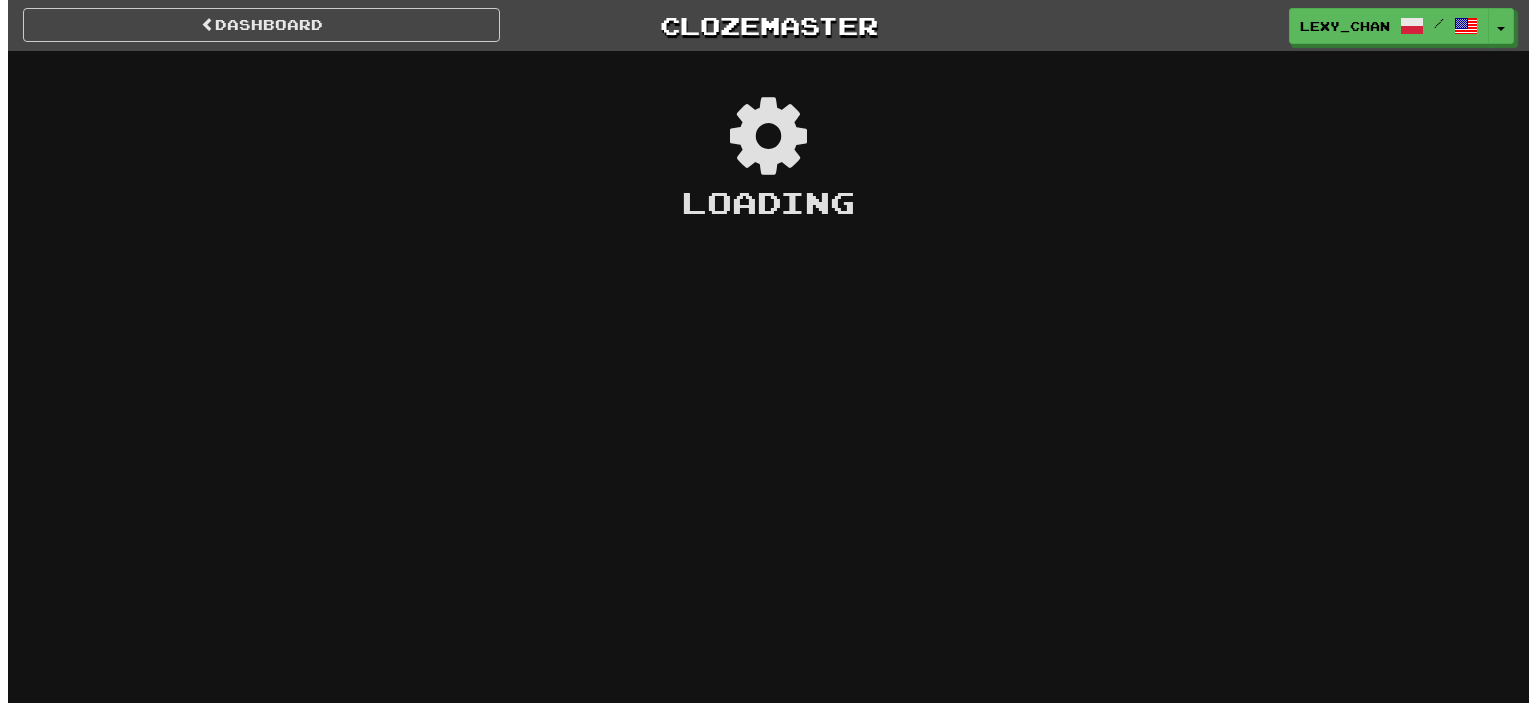 scroll, scrollTop: 0, scrollLeft: 0, axis: both 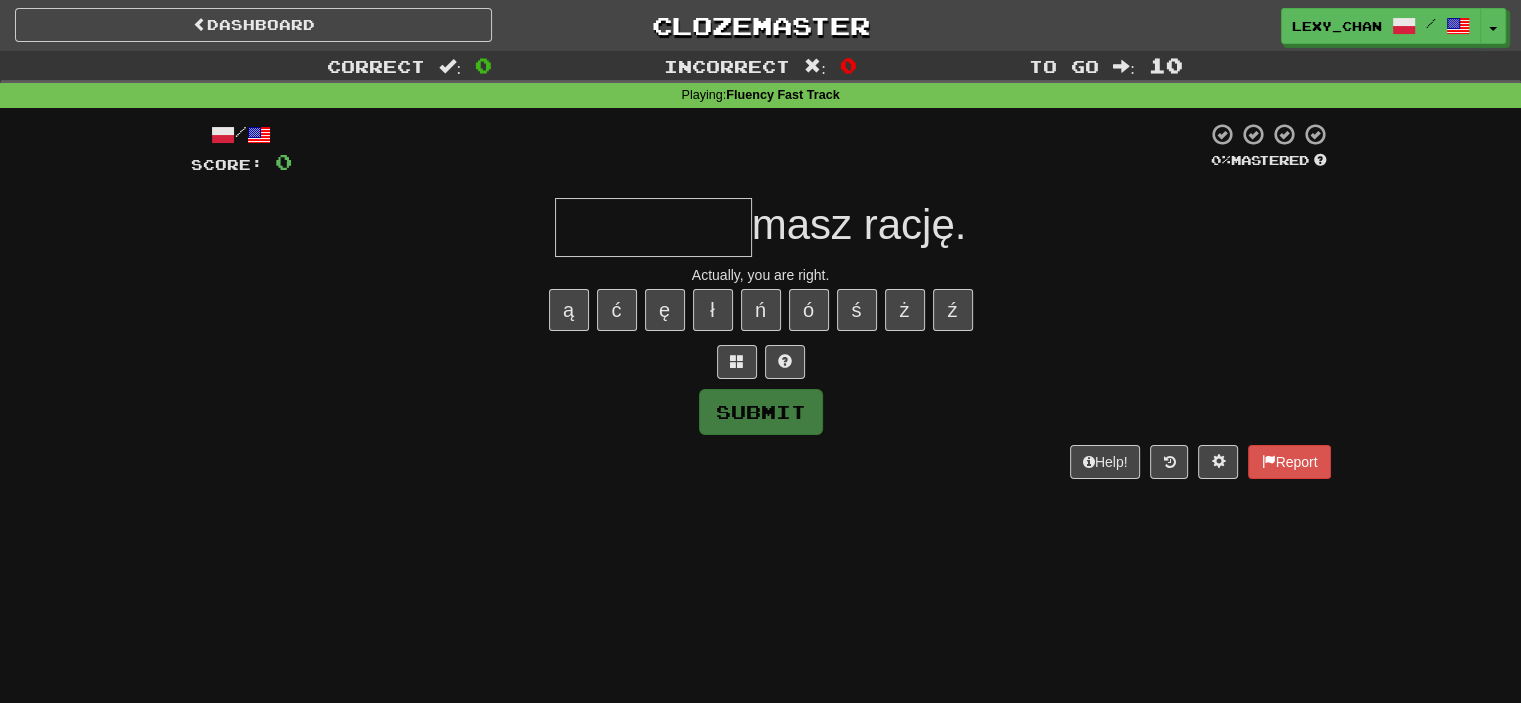 click at bounding box center [653, 227] 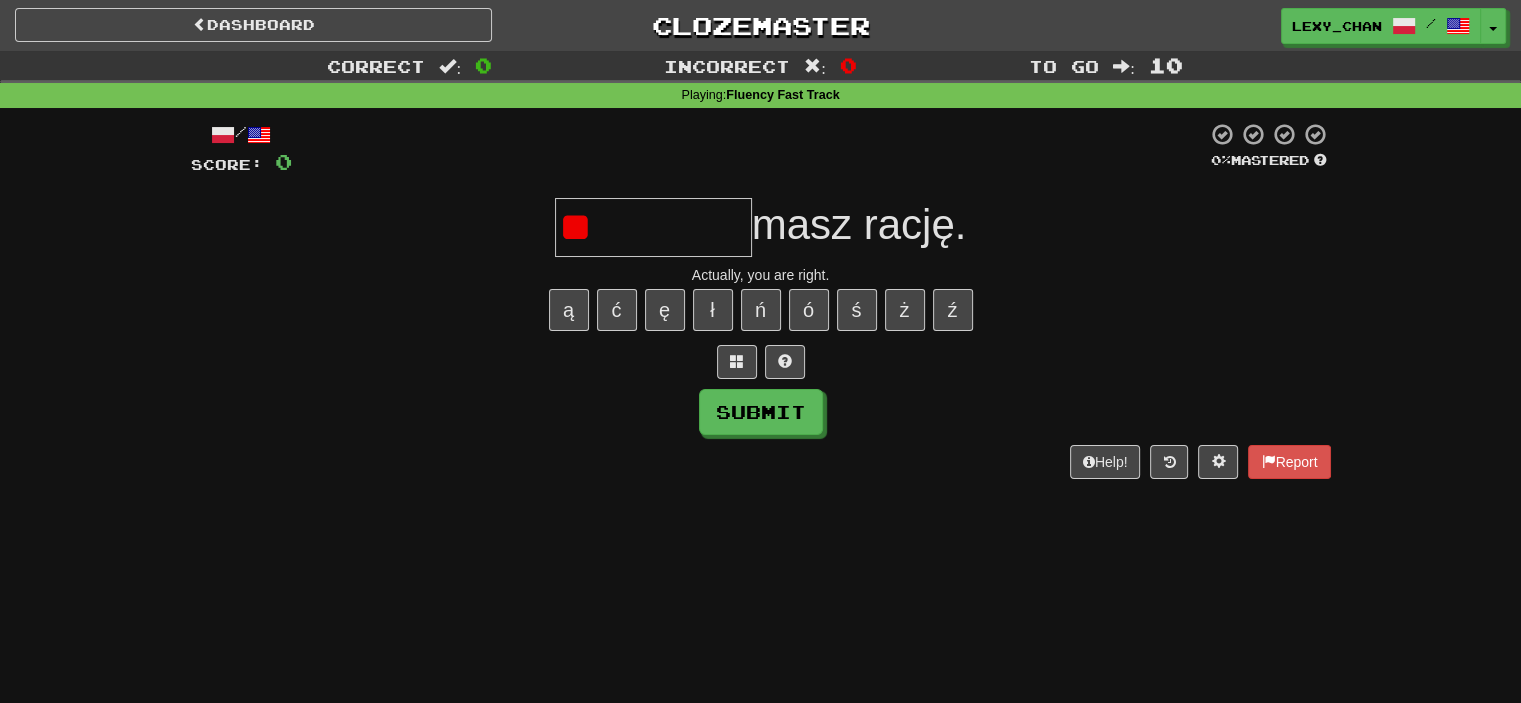 type on "*" 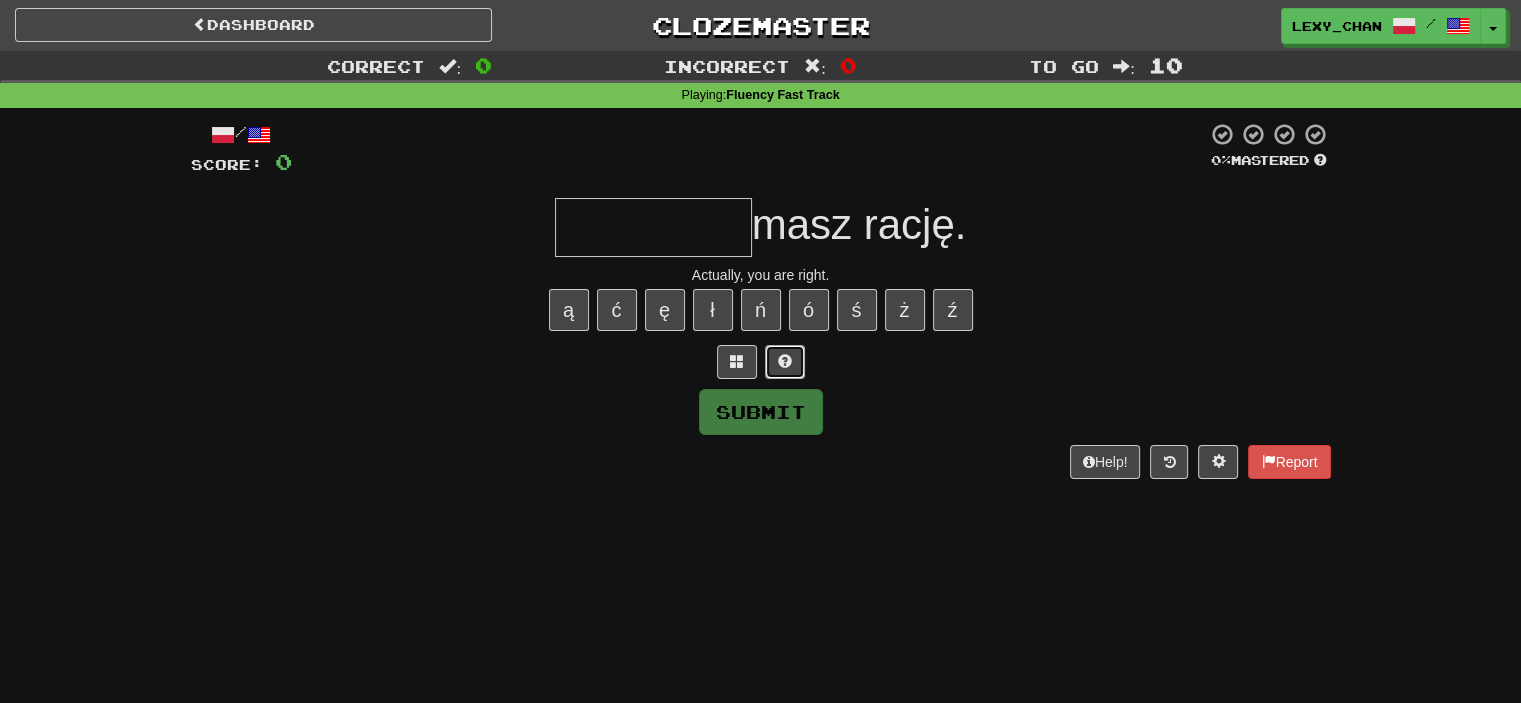 click at bounding box center (785, 361) 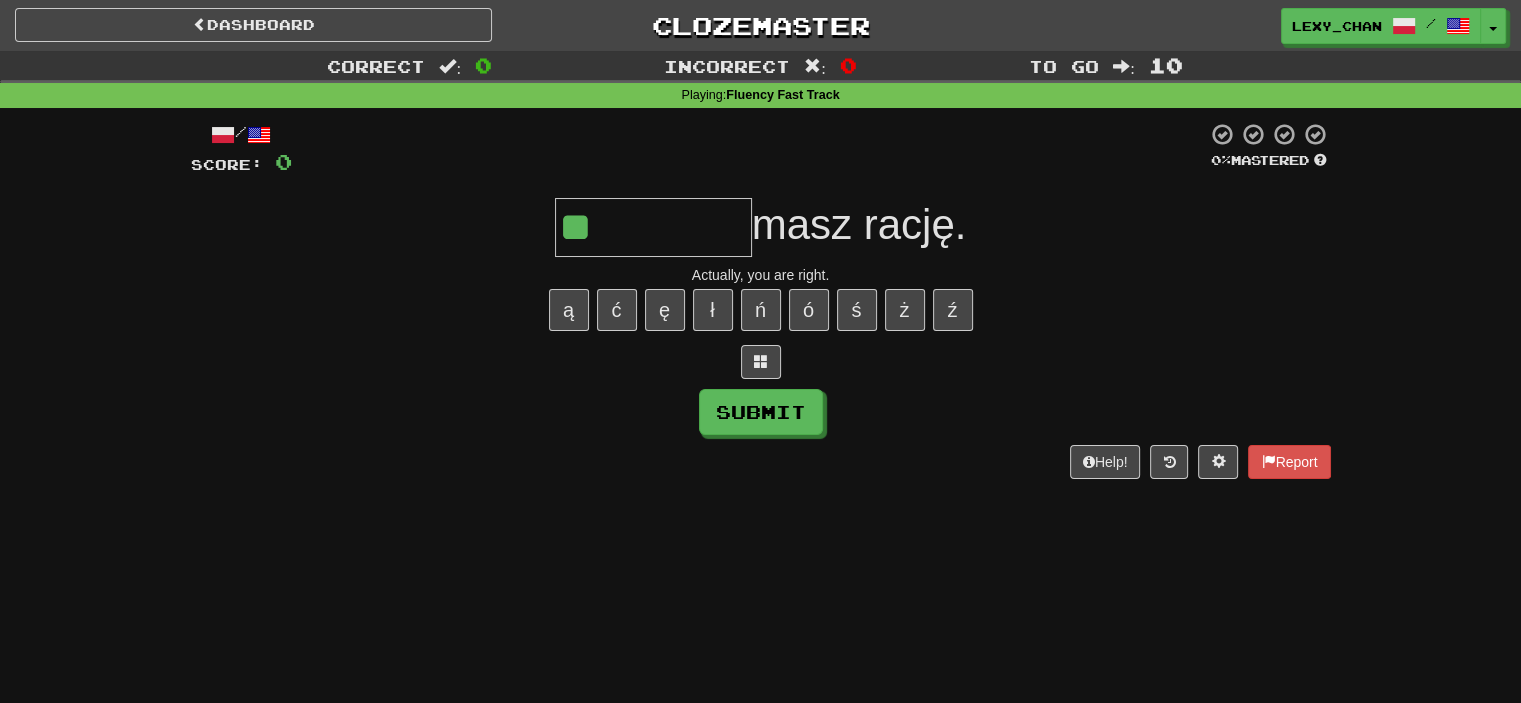 type on "*" 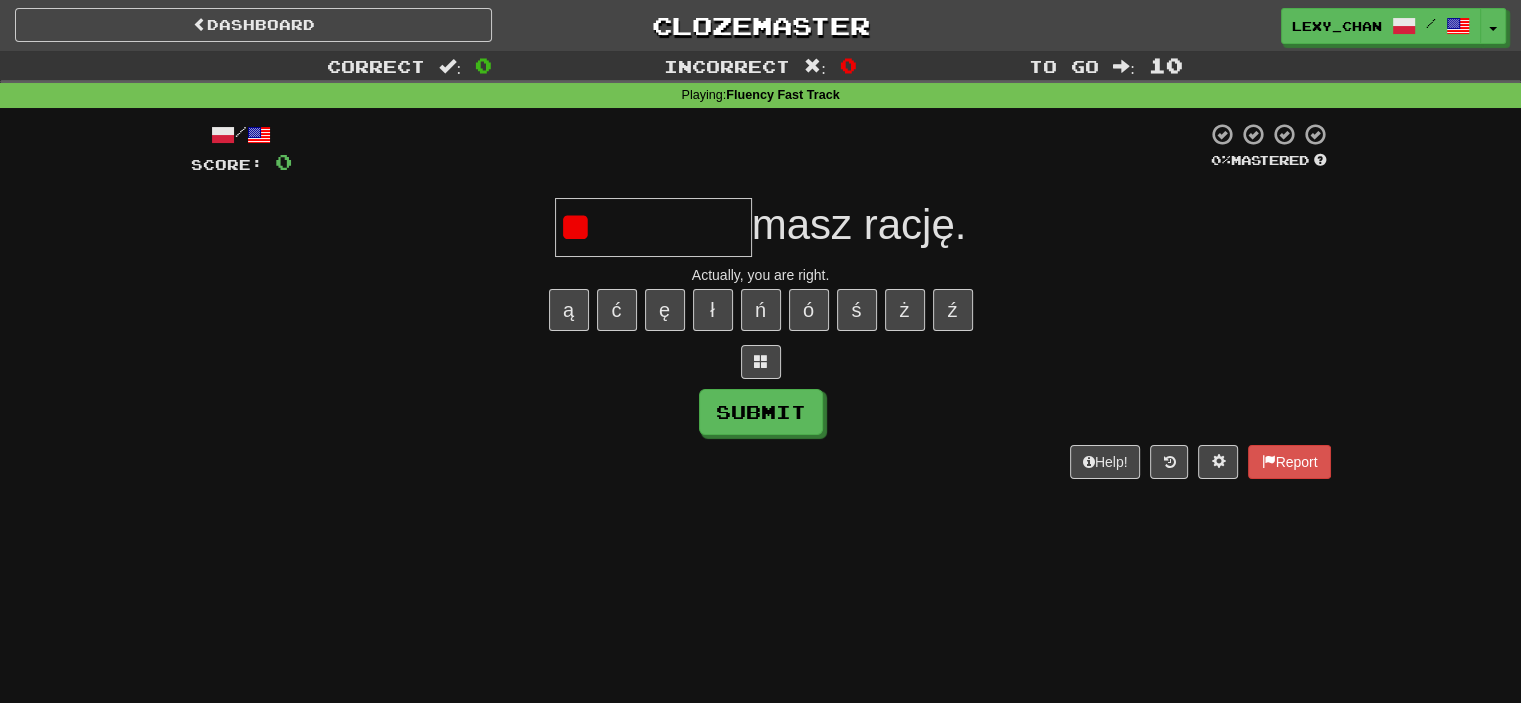 type on "*********" 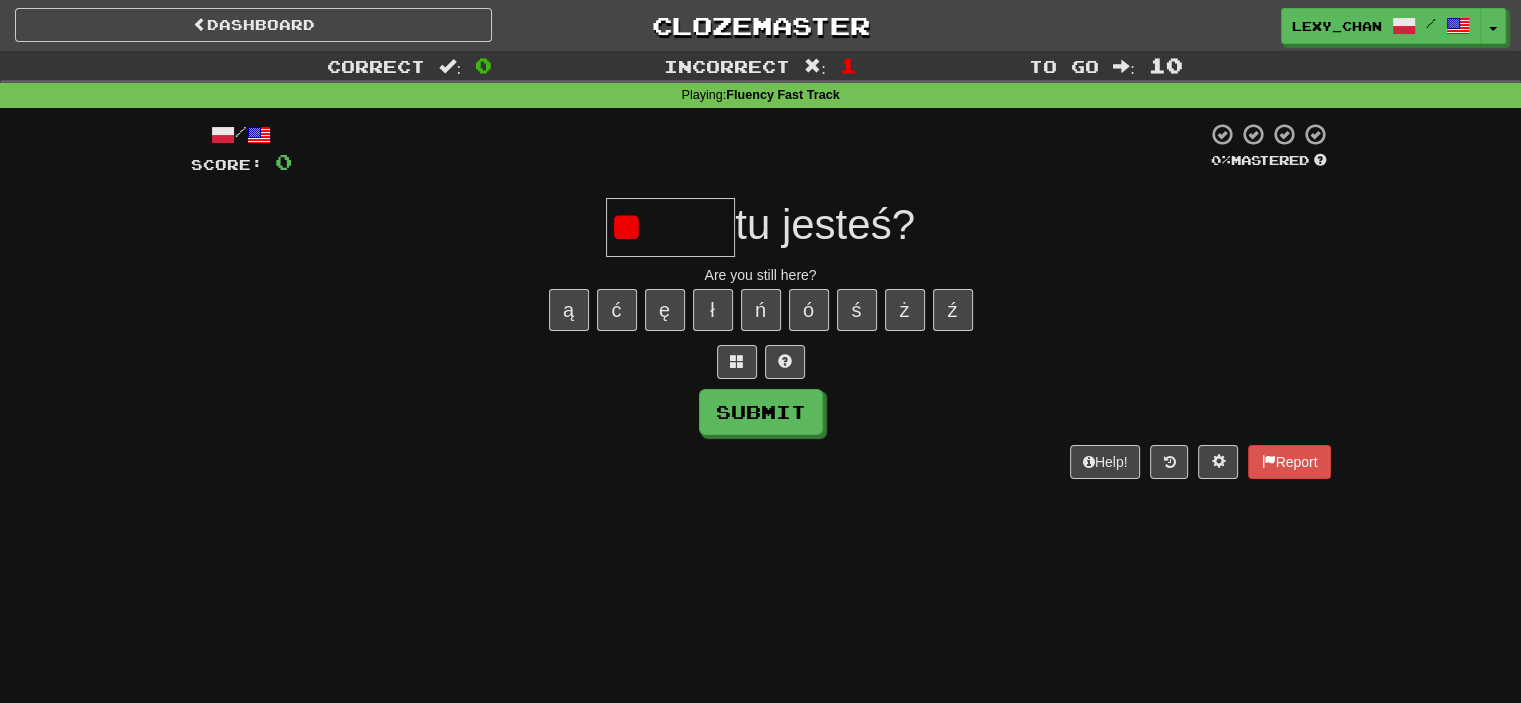 type on "*" 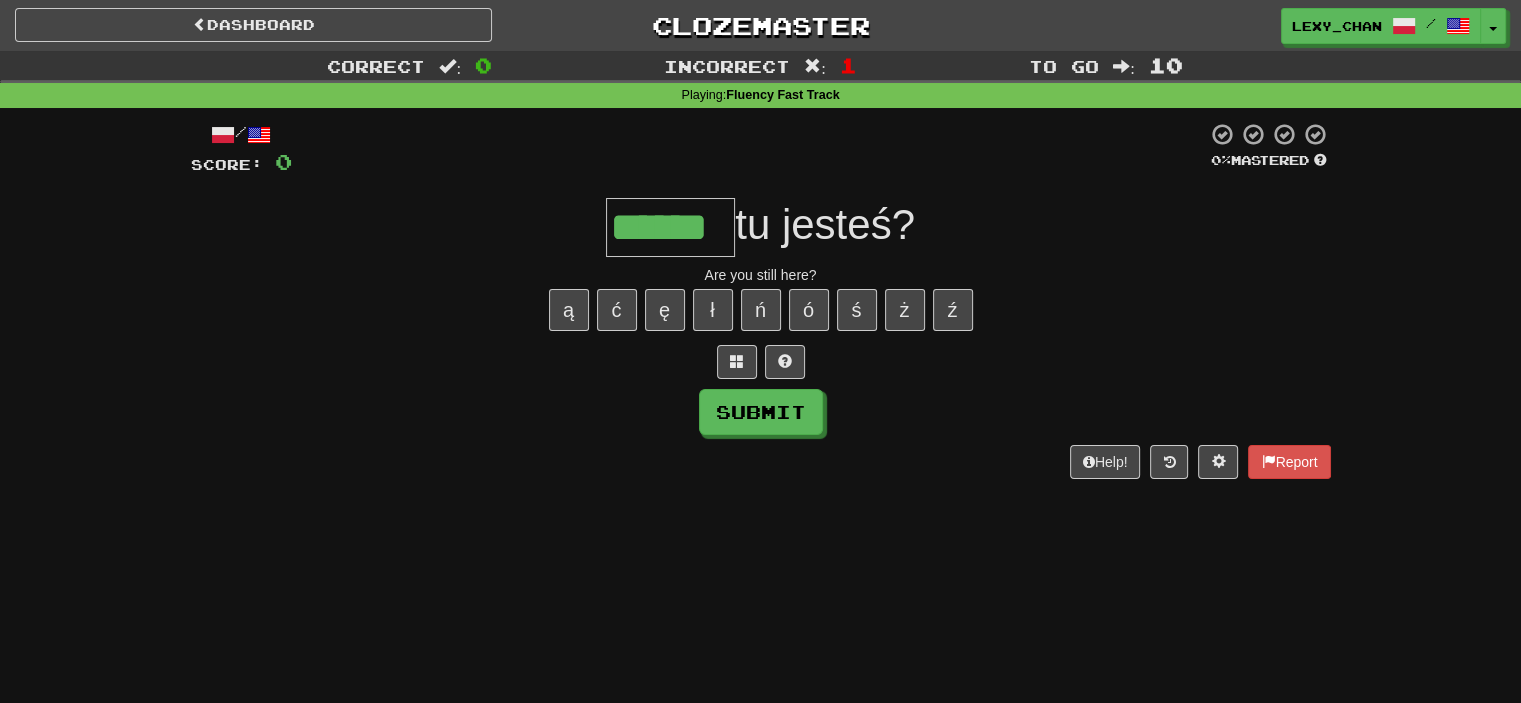 type on "******" 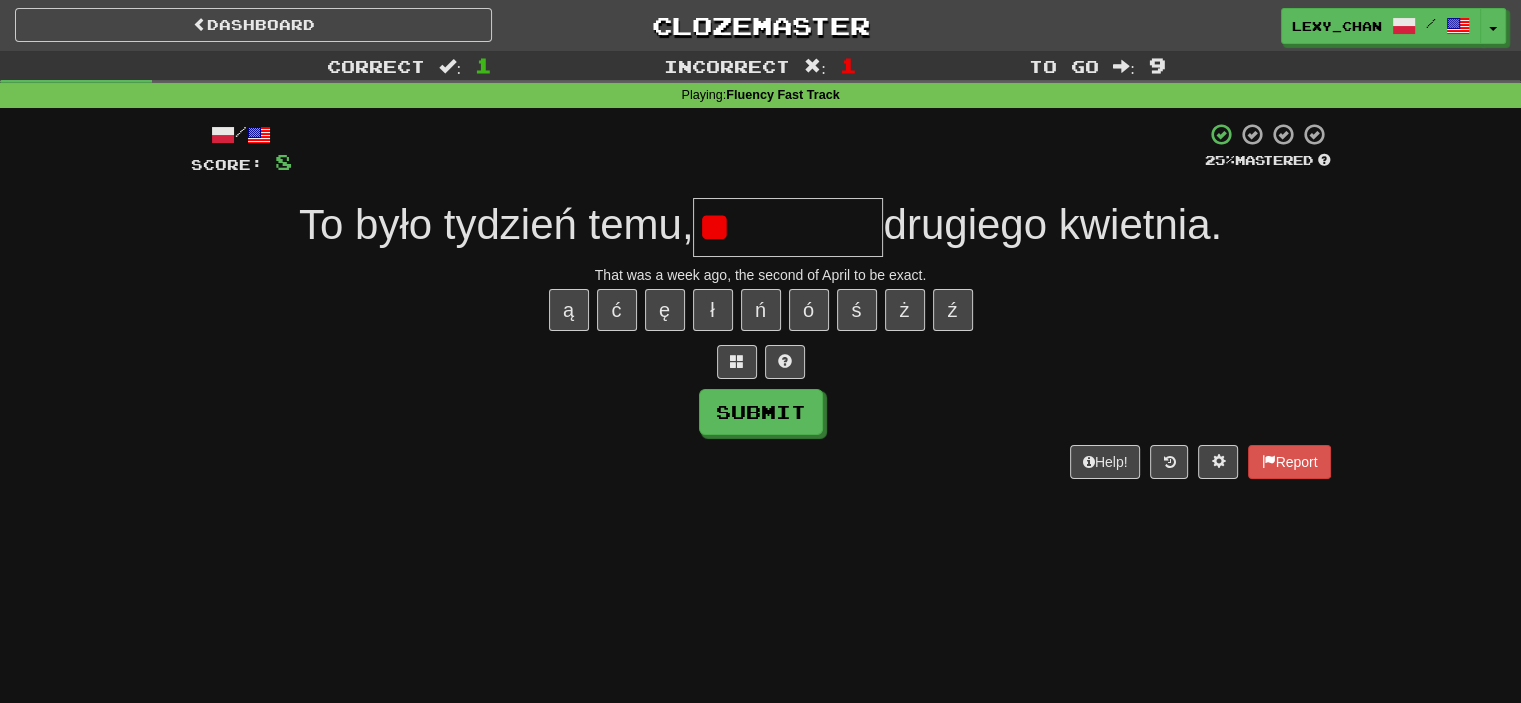 type on "*" 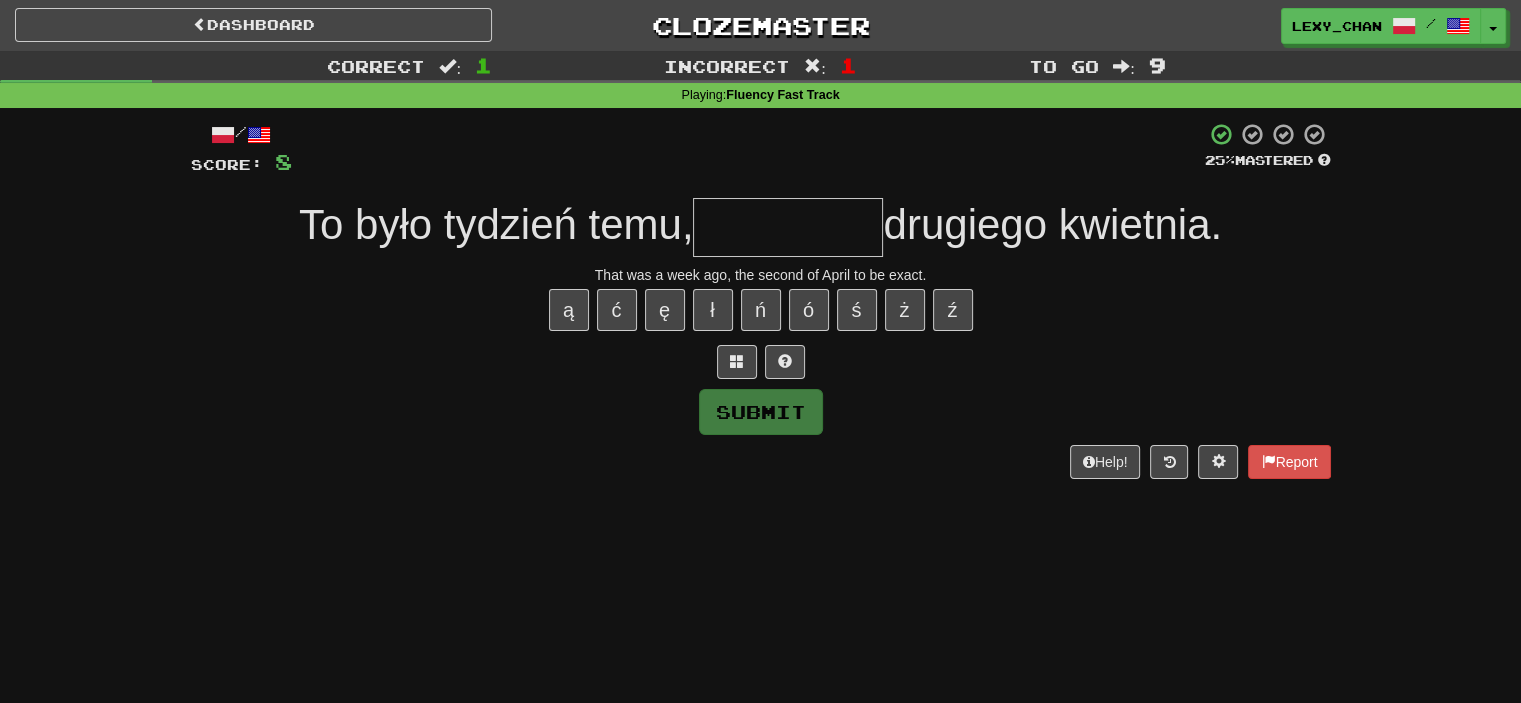 type on "*********" 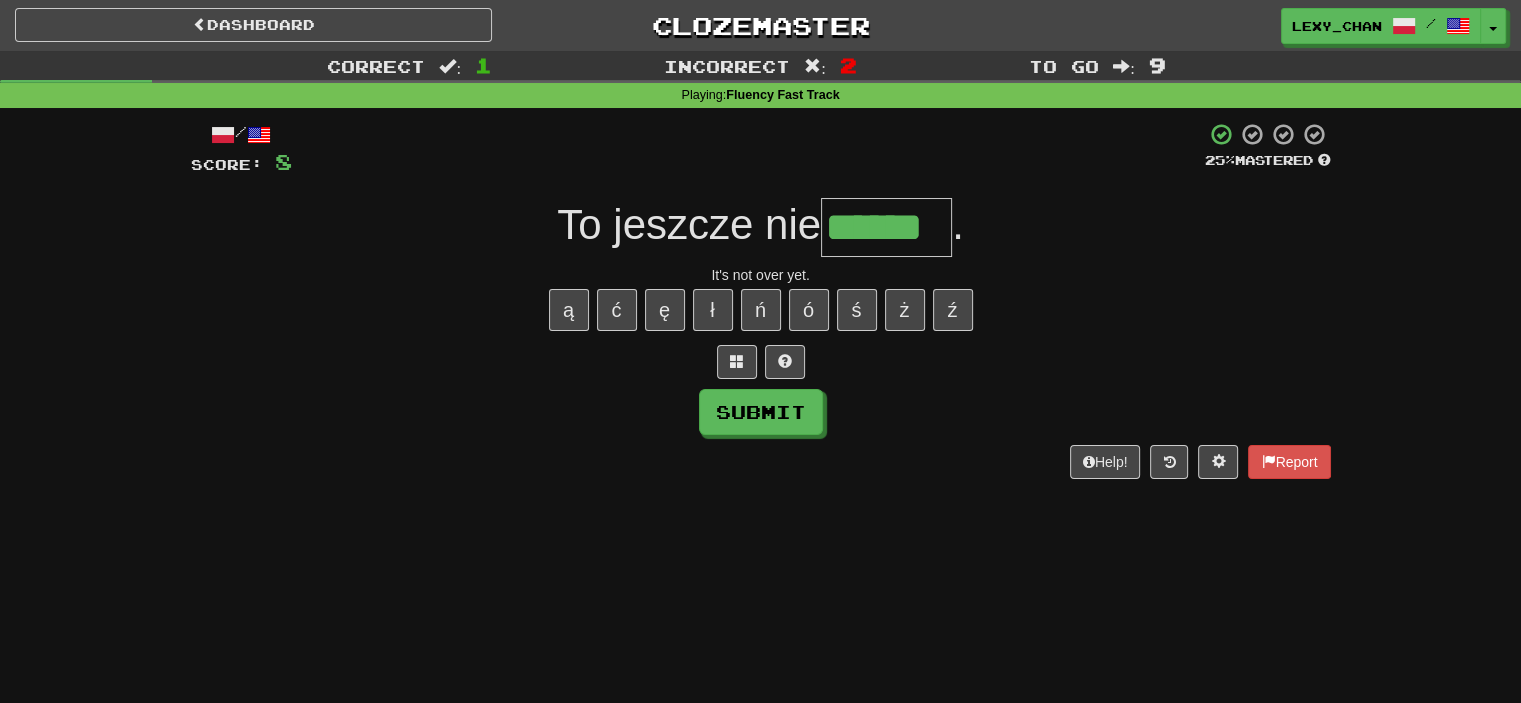 type on "******" 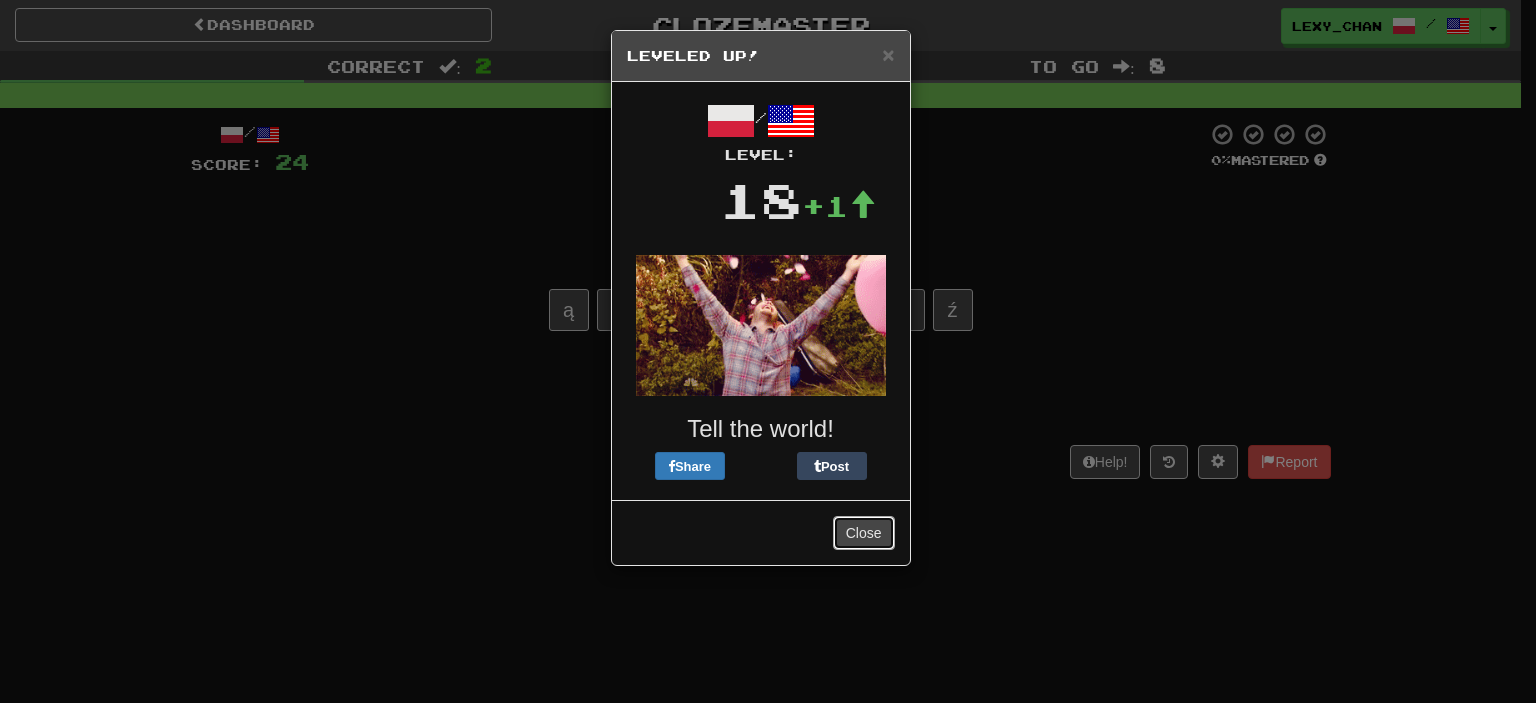 click on "Close" at bounding box center [864, 533] 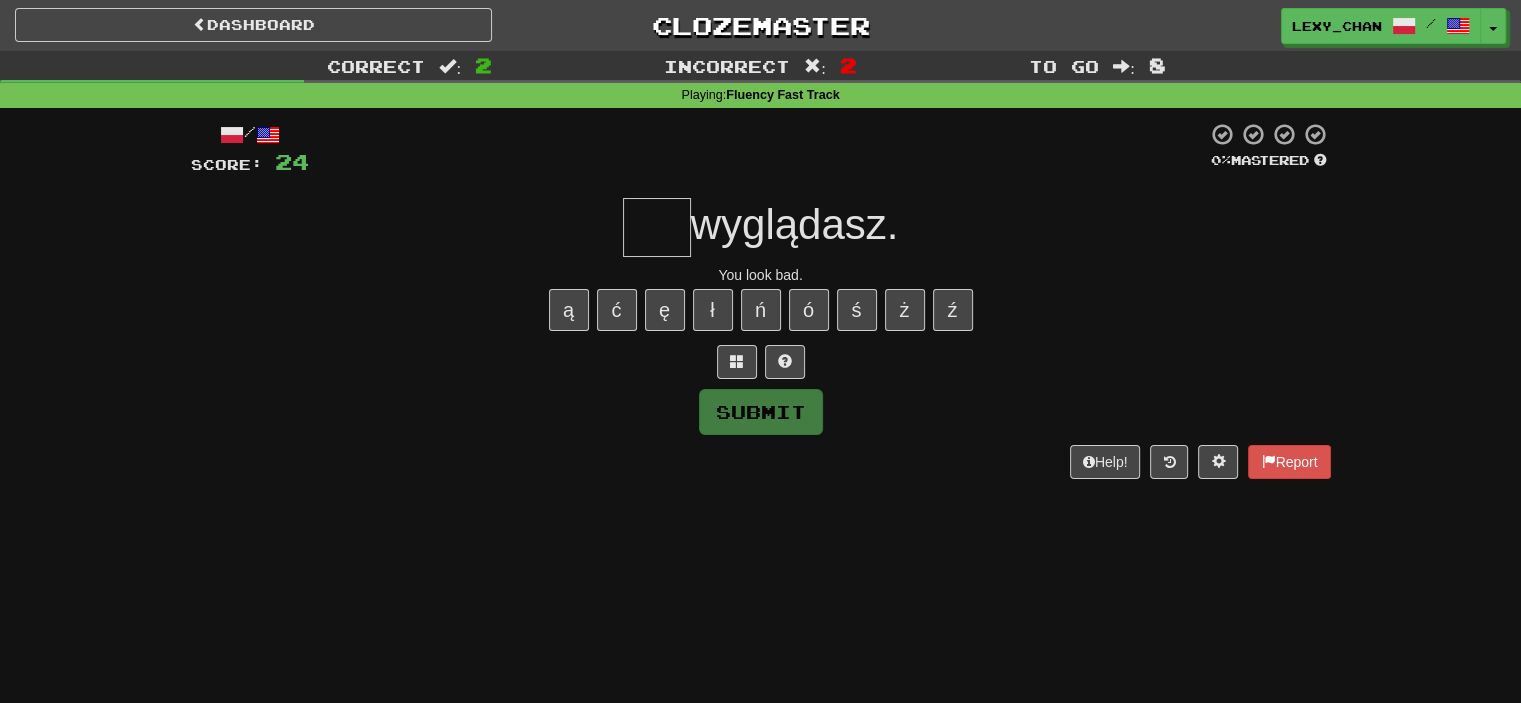 click at bounding box center [657, 227] 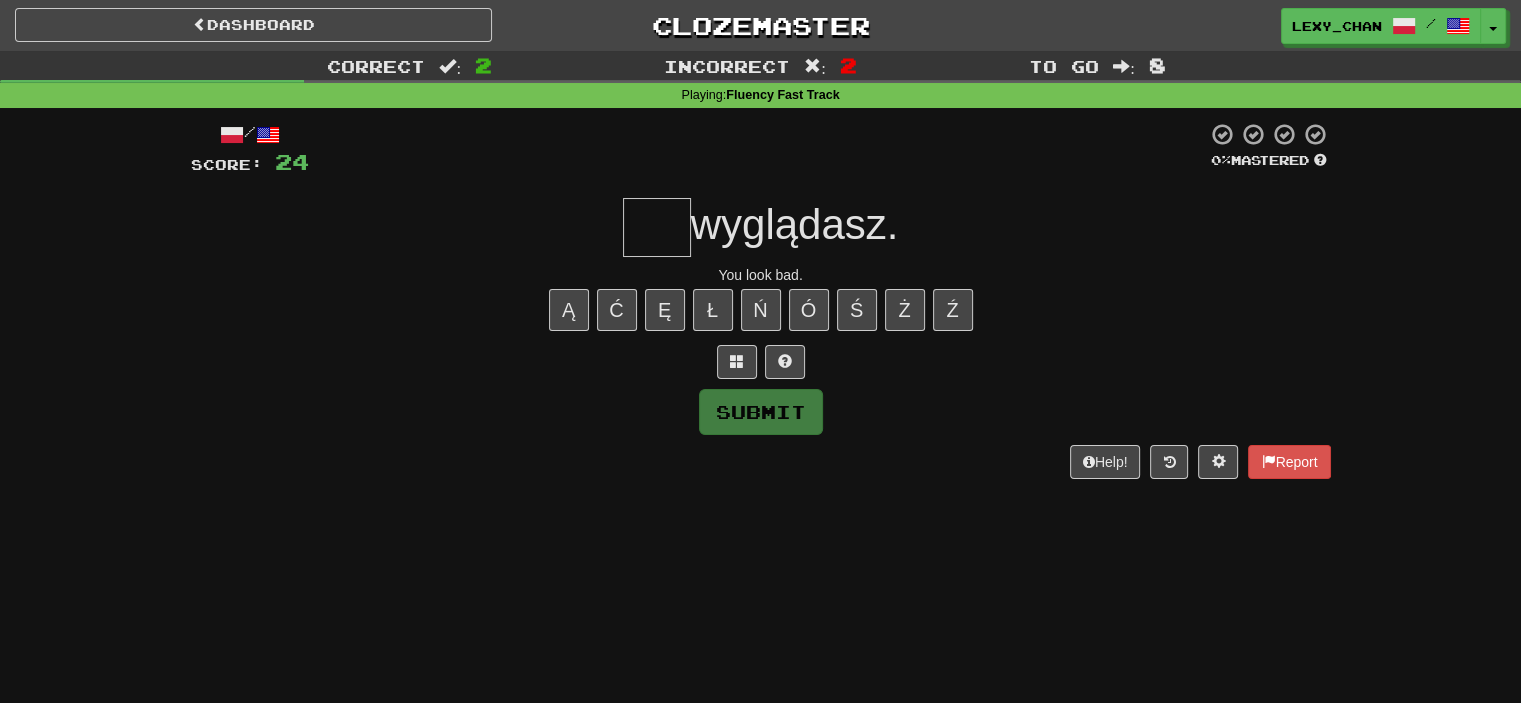 type on "***" 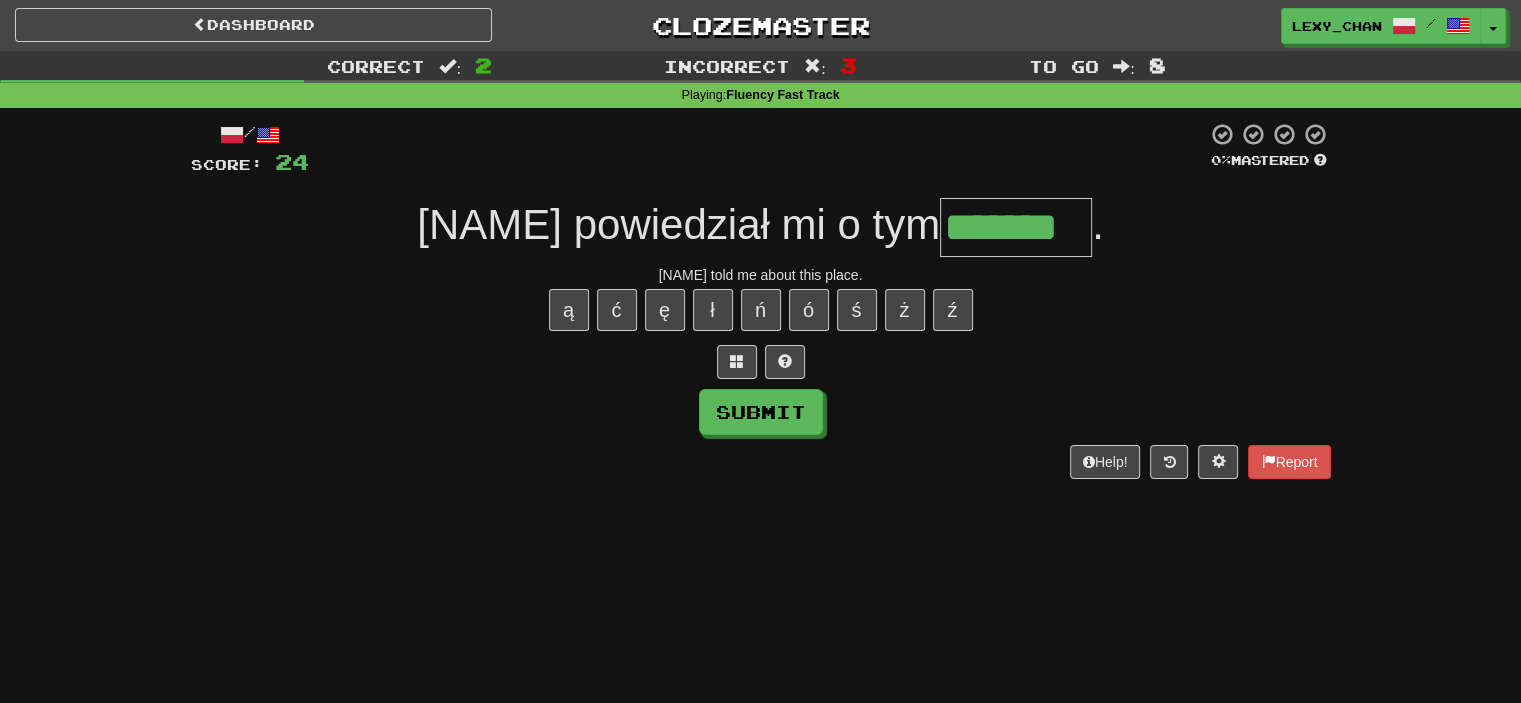 type on "*******" 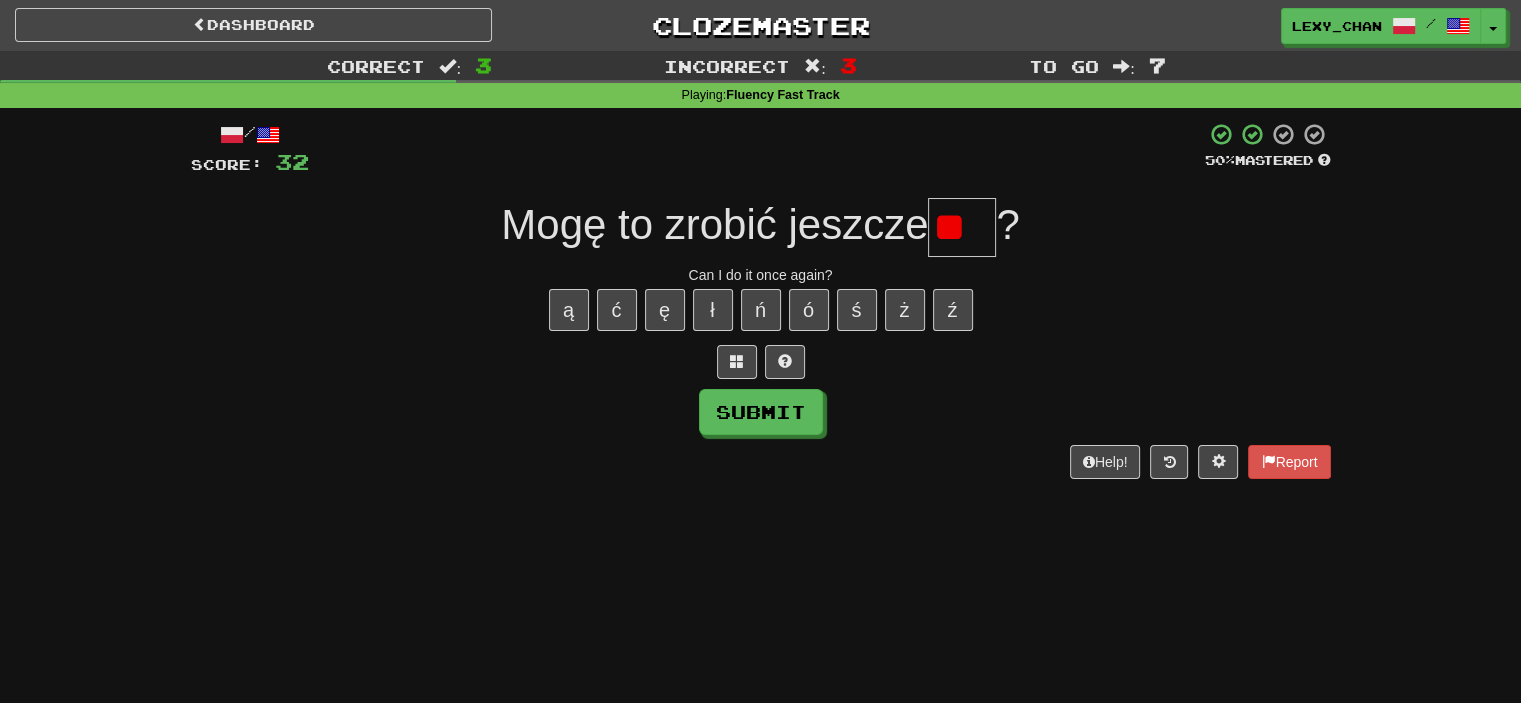 type on "*" 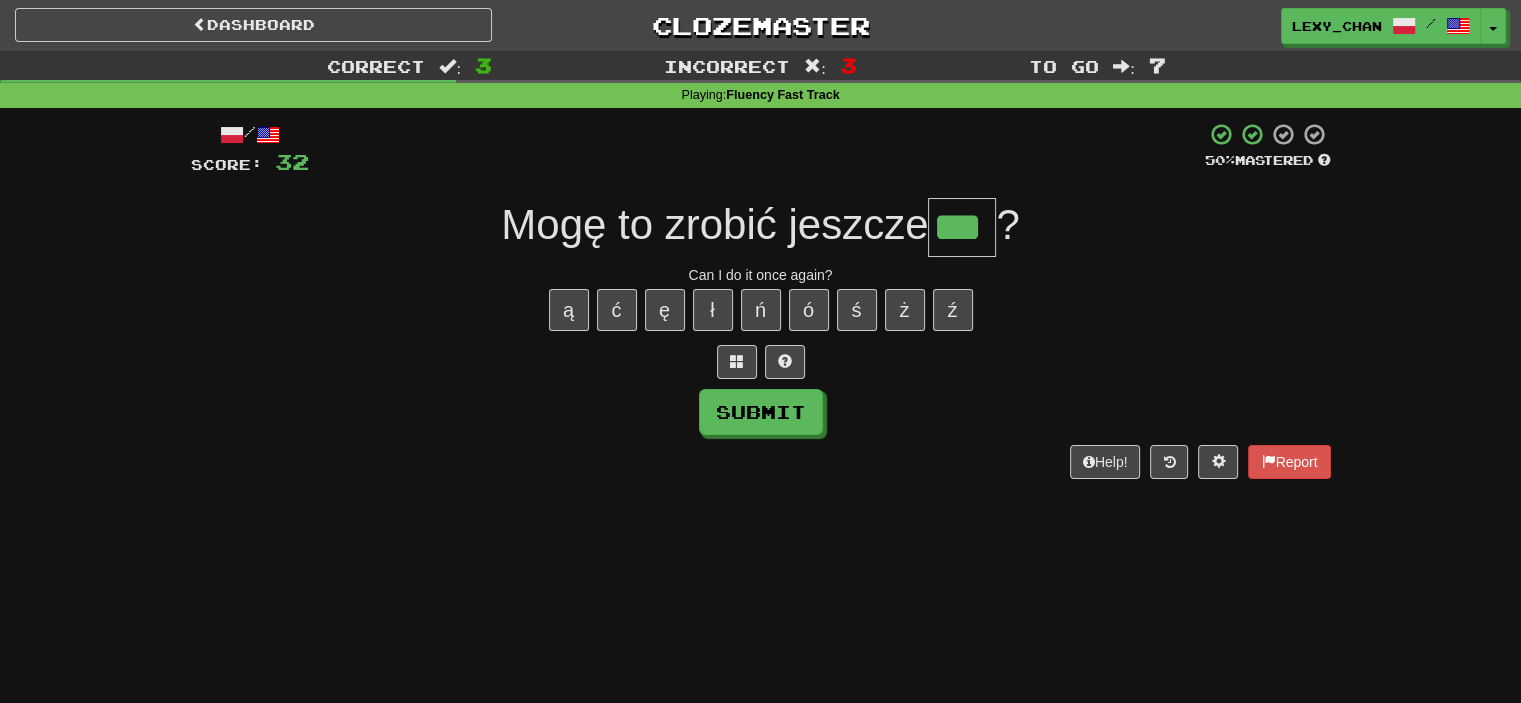 type on "***" 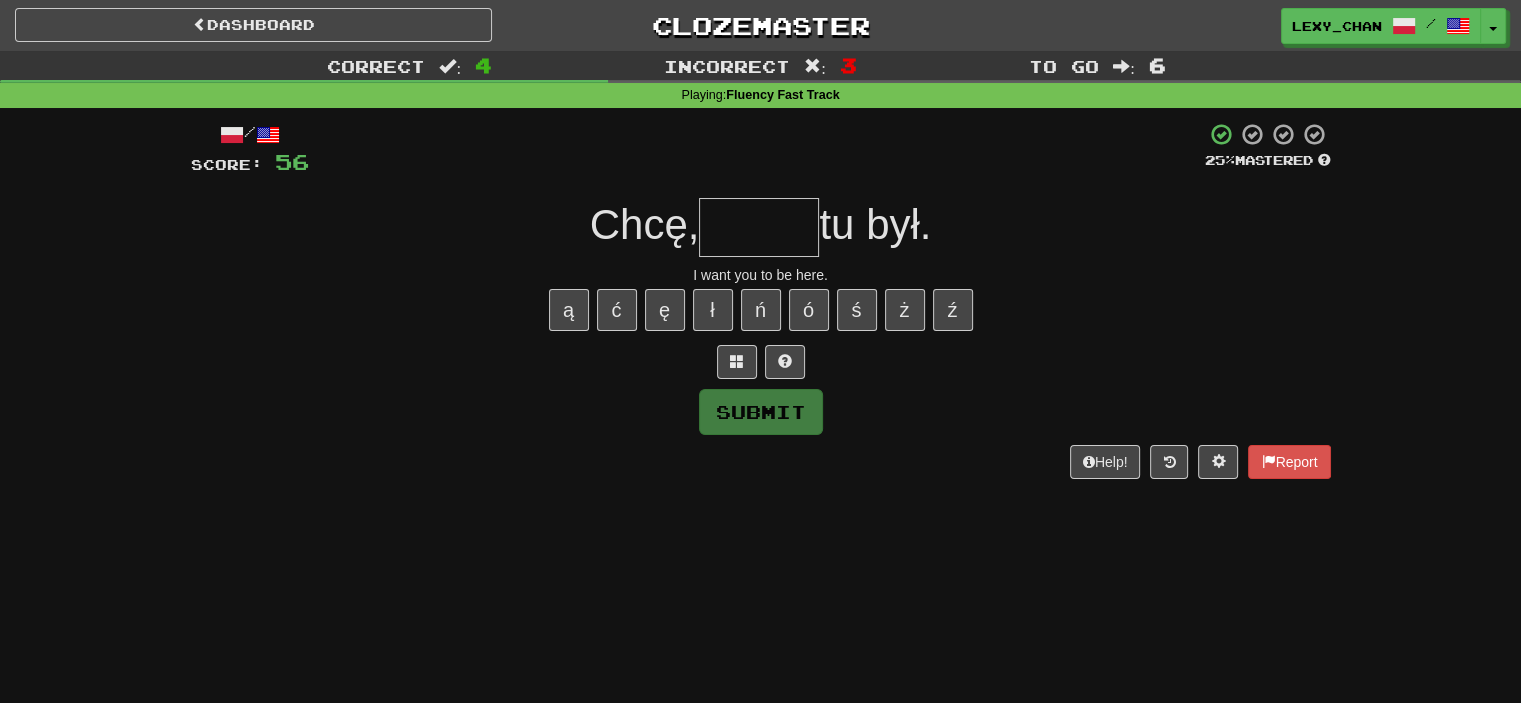 type on "*" 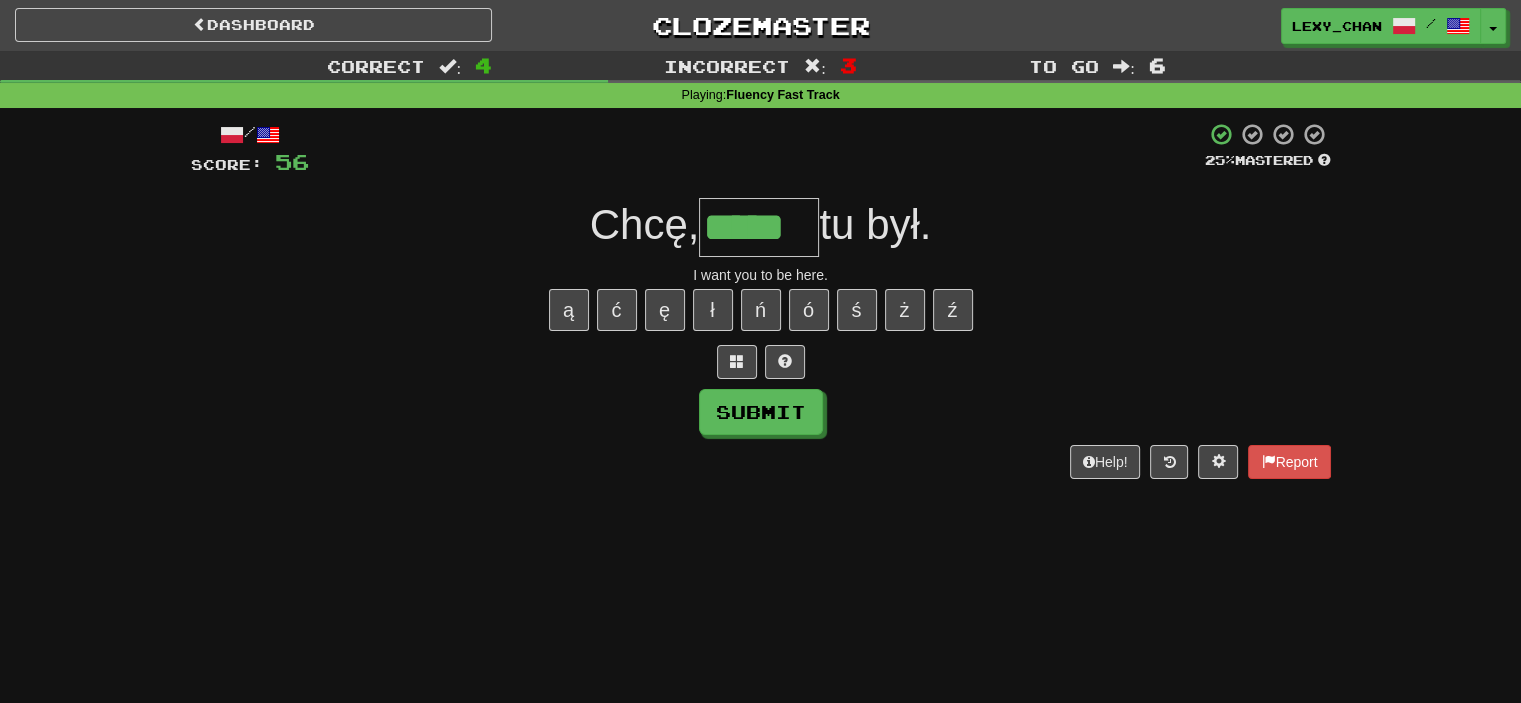 type on "*****" 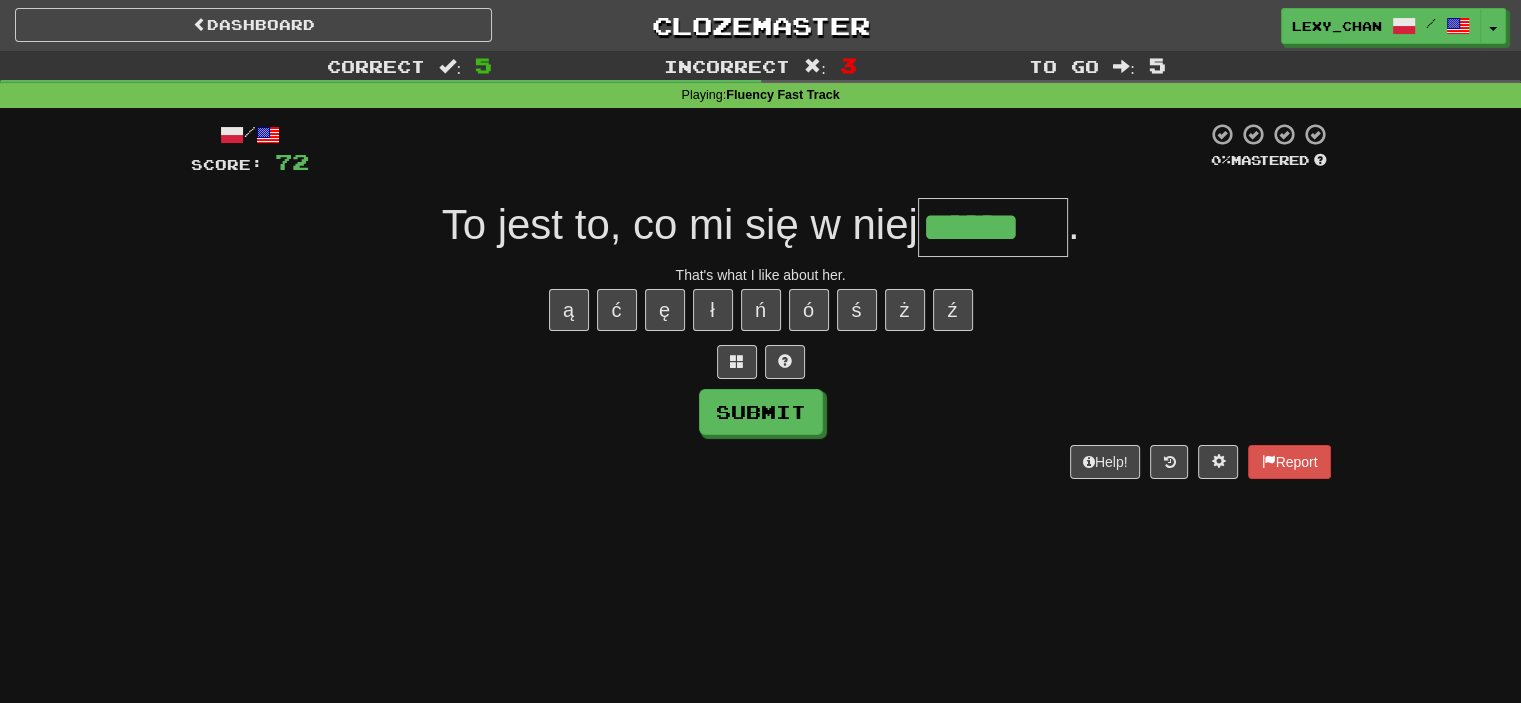 type on "******" 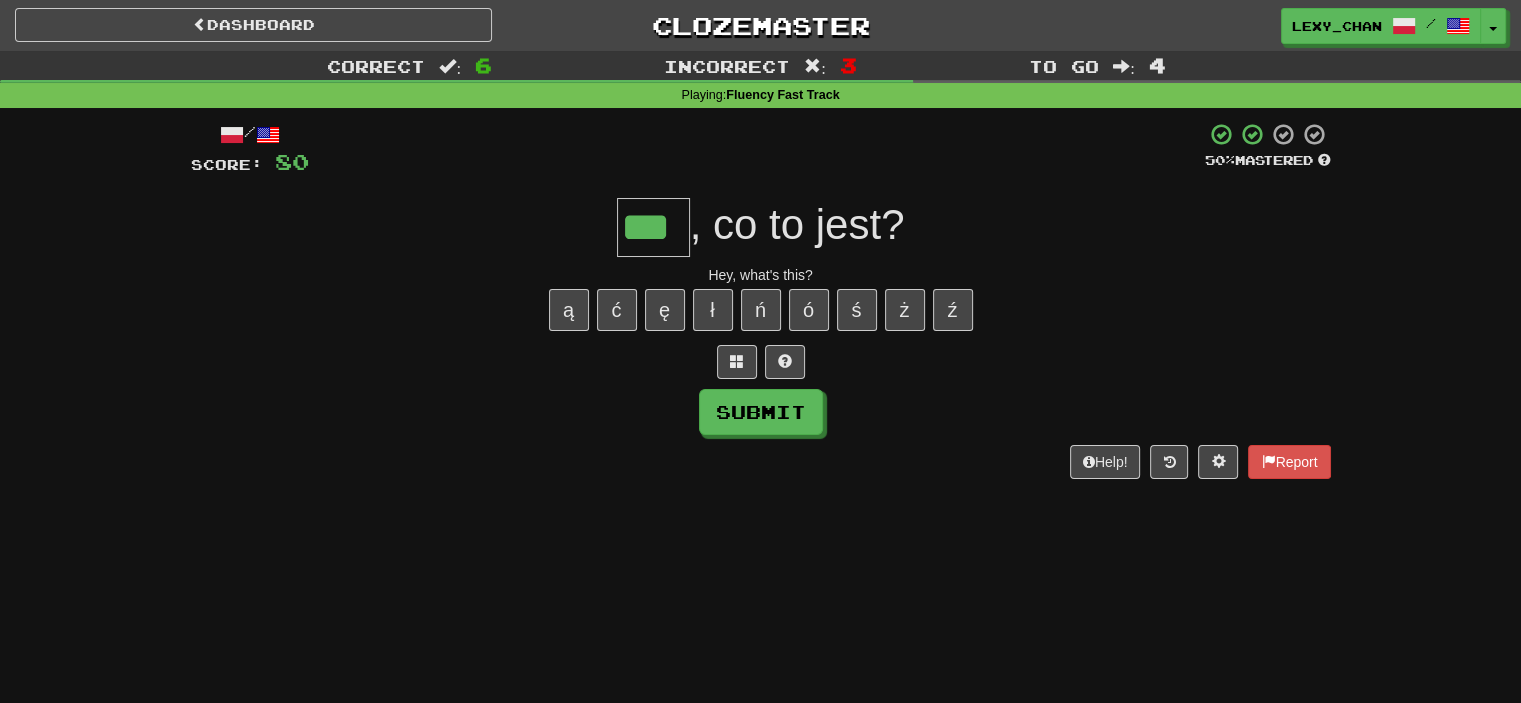 type on "***" 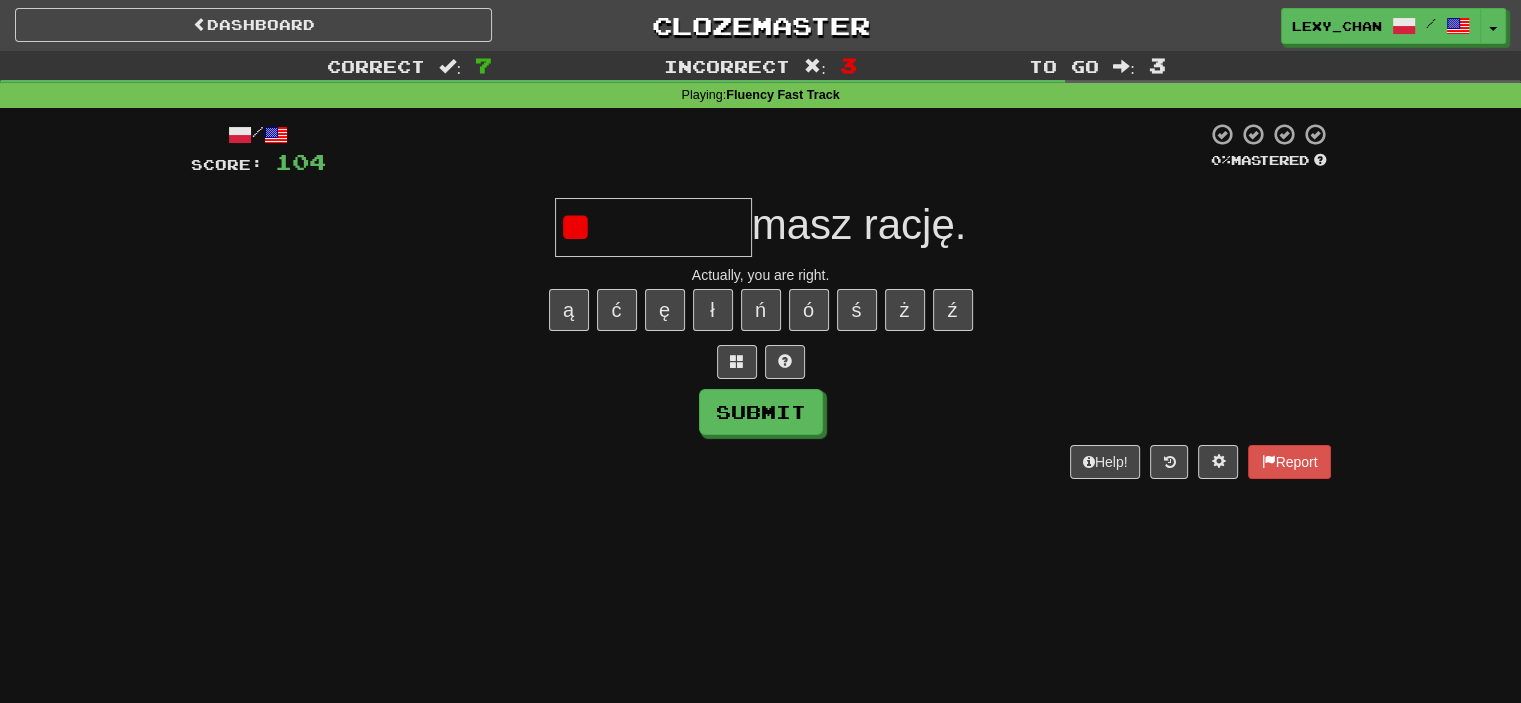 type on "*" 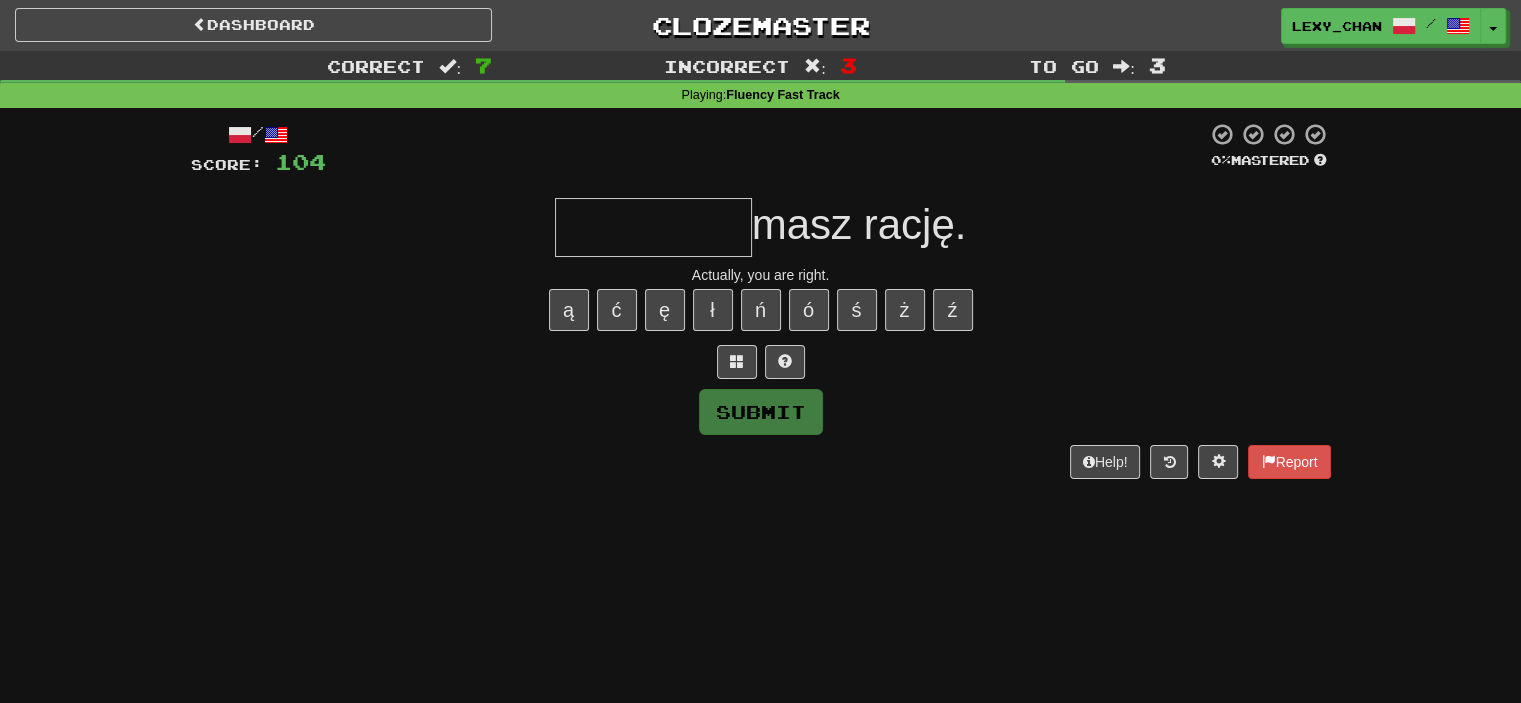 type on "*" 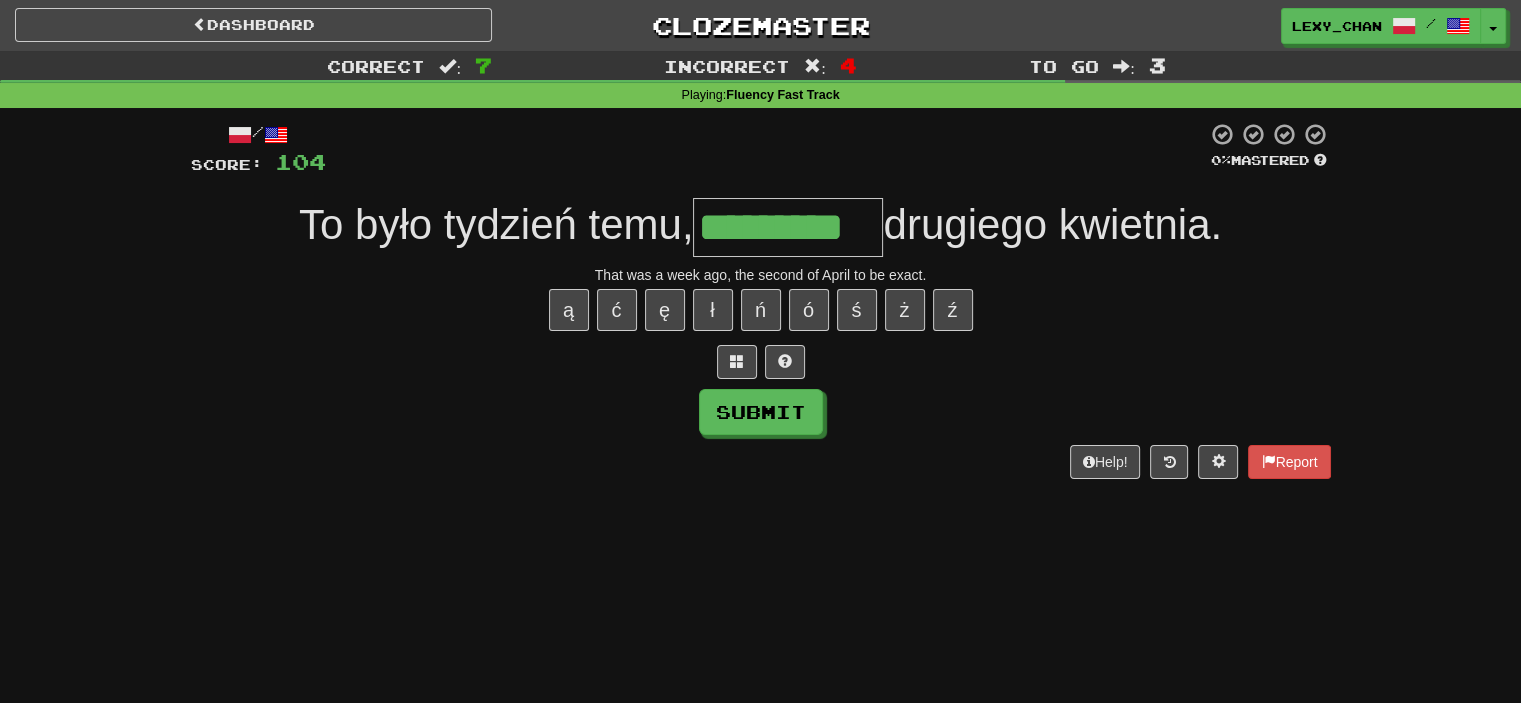 type on "*********" 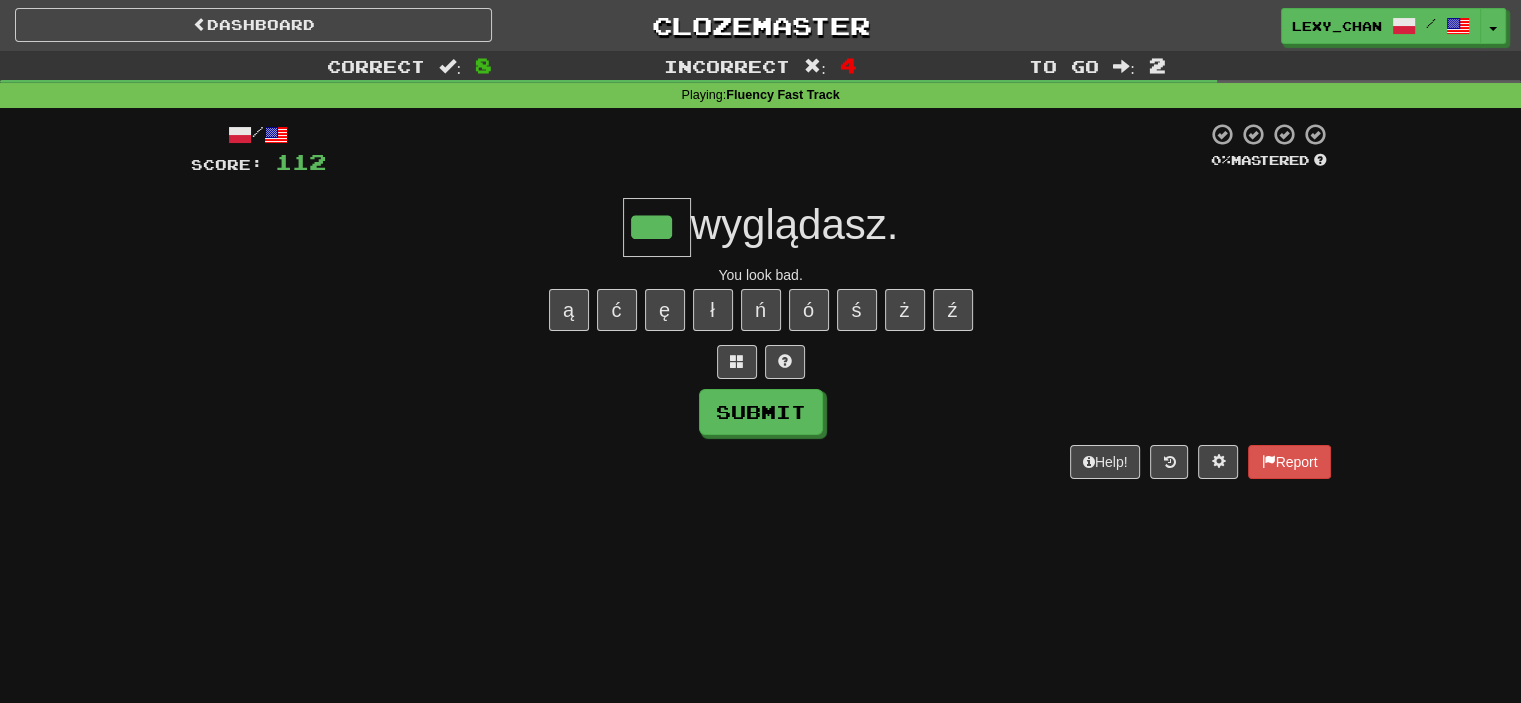 type on "***" 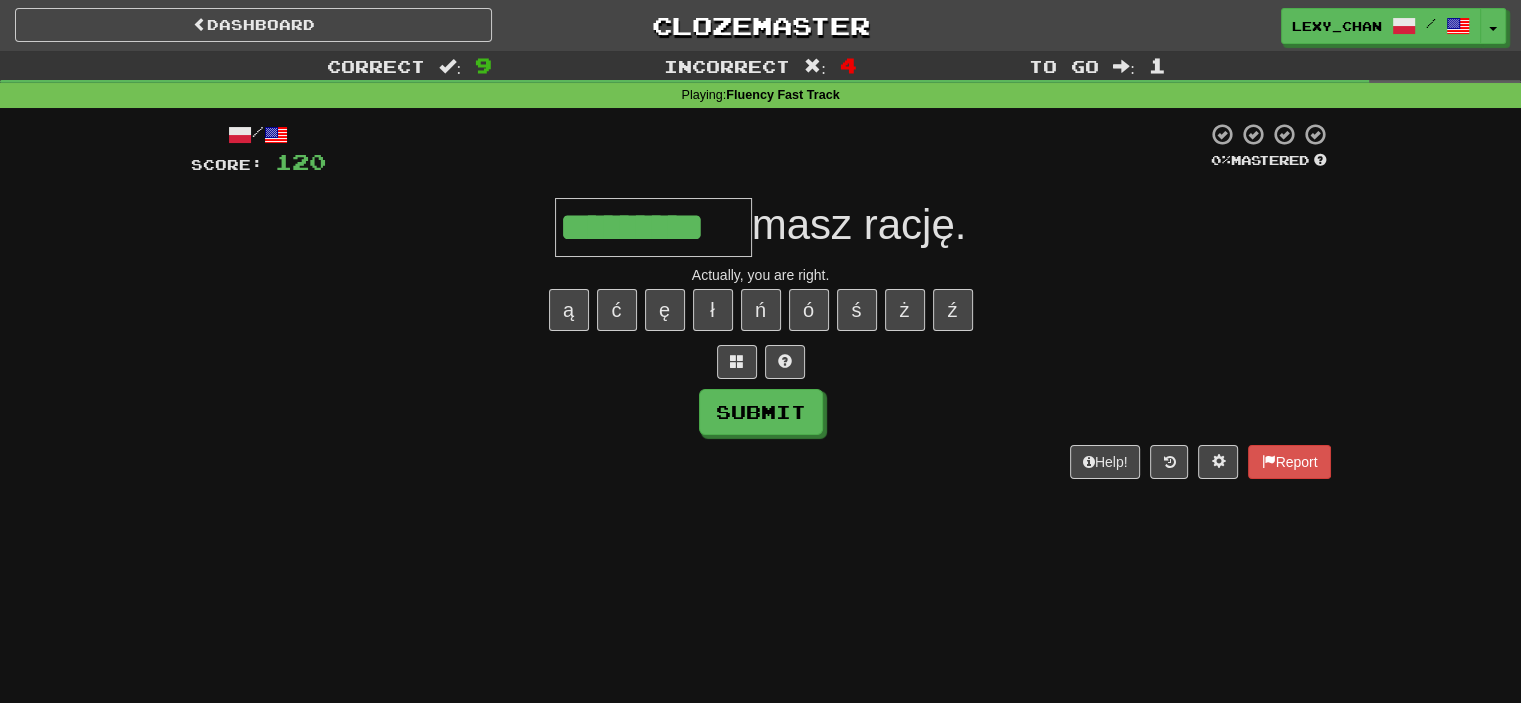 type on "*********" 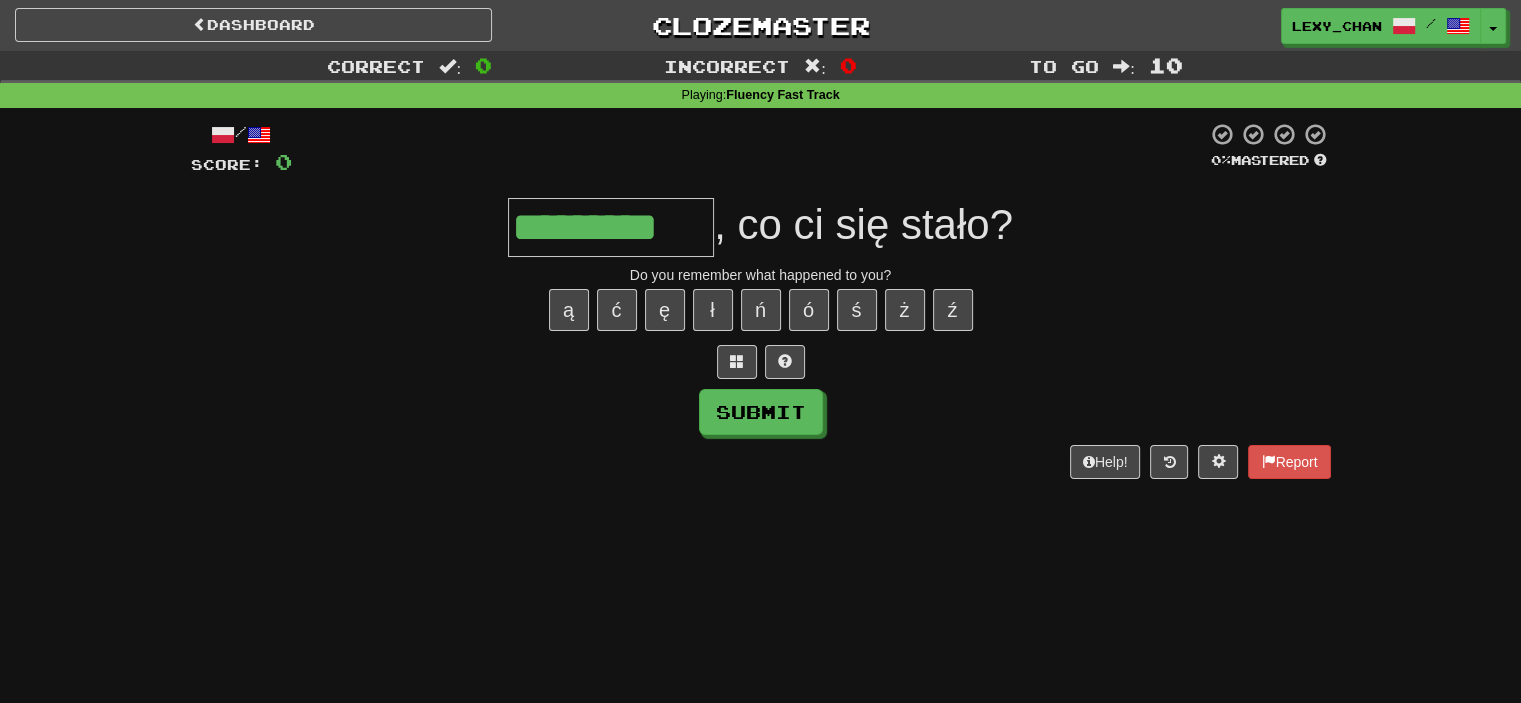 type on "*********" 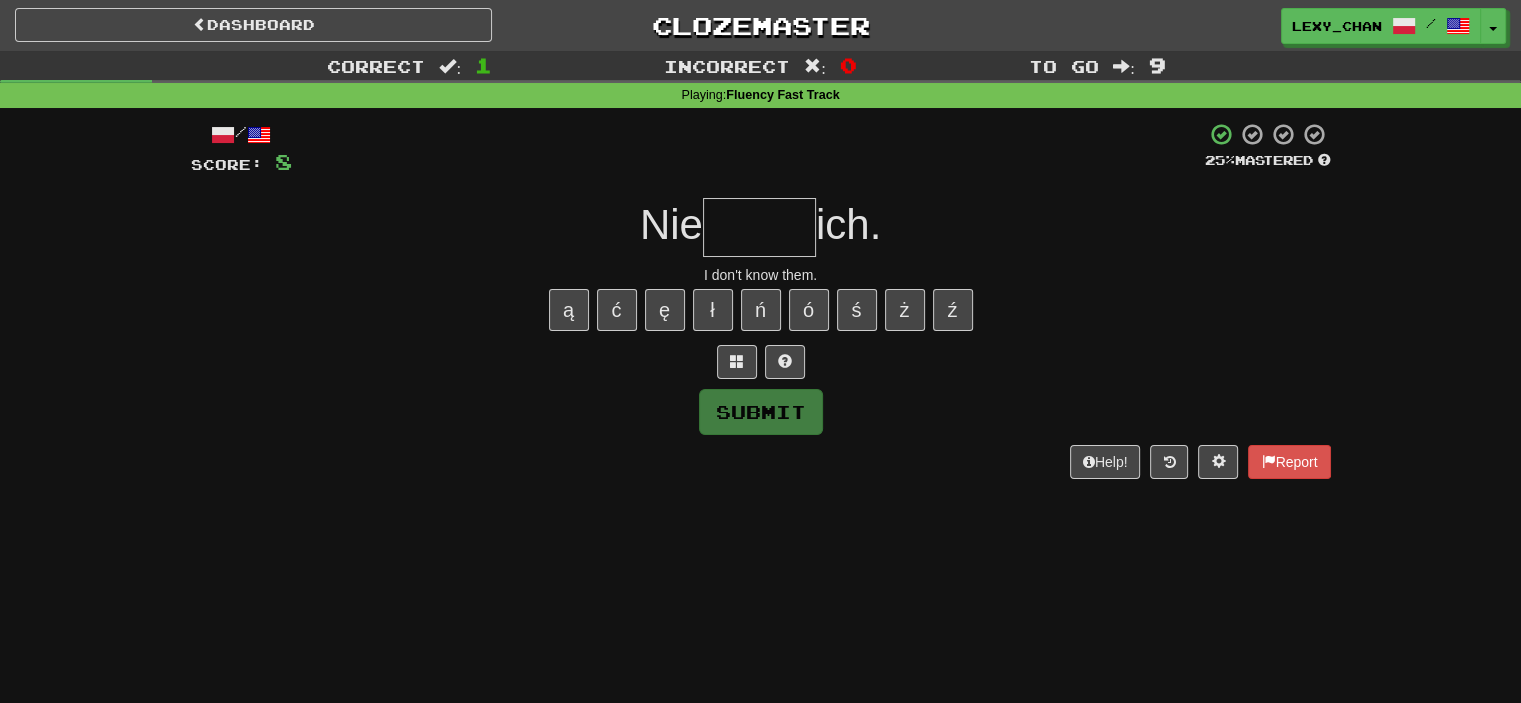 type on "*" 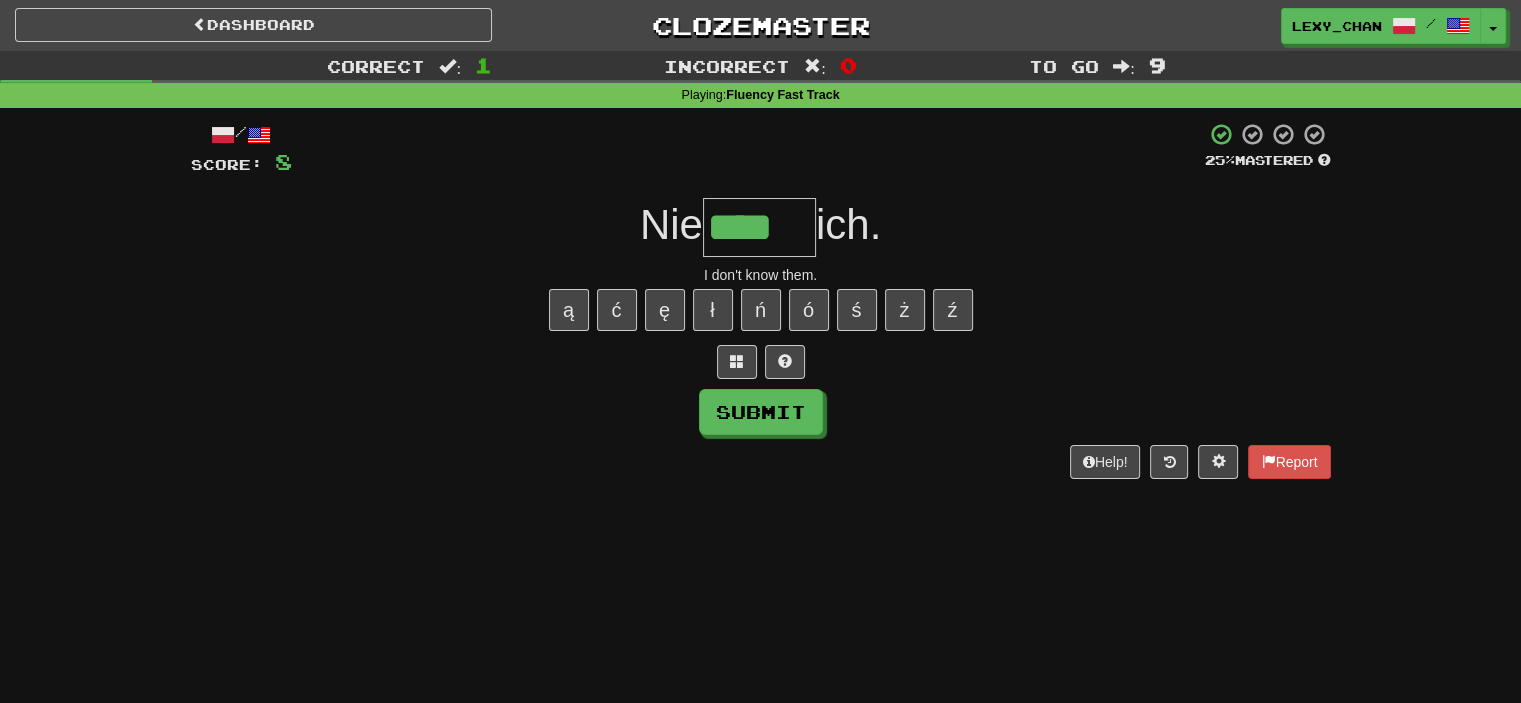 type on "****" 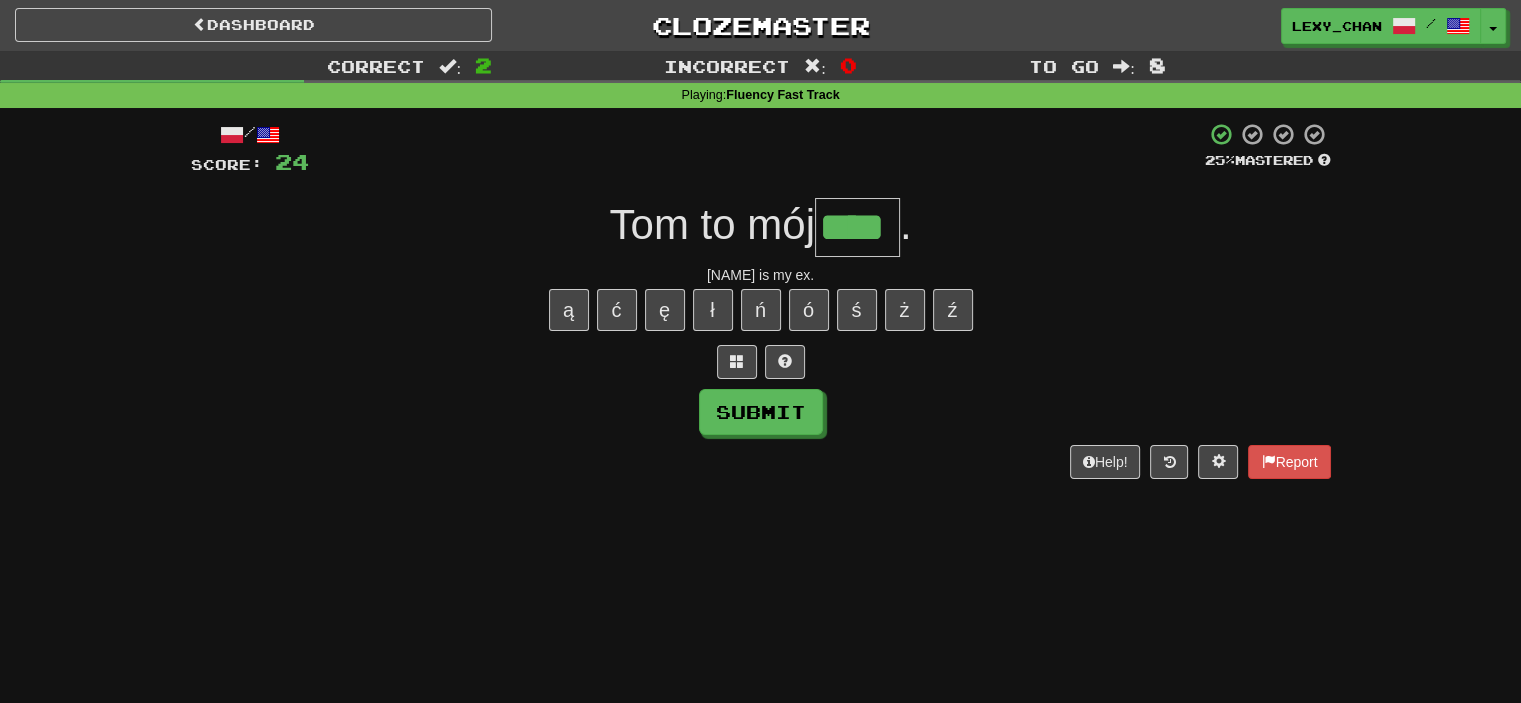 type on "****" 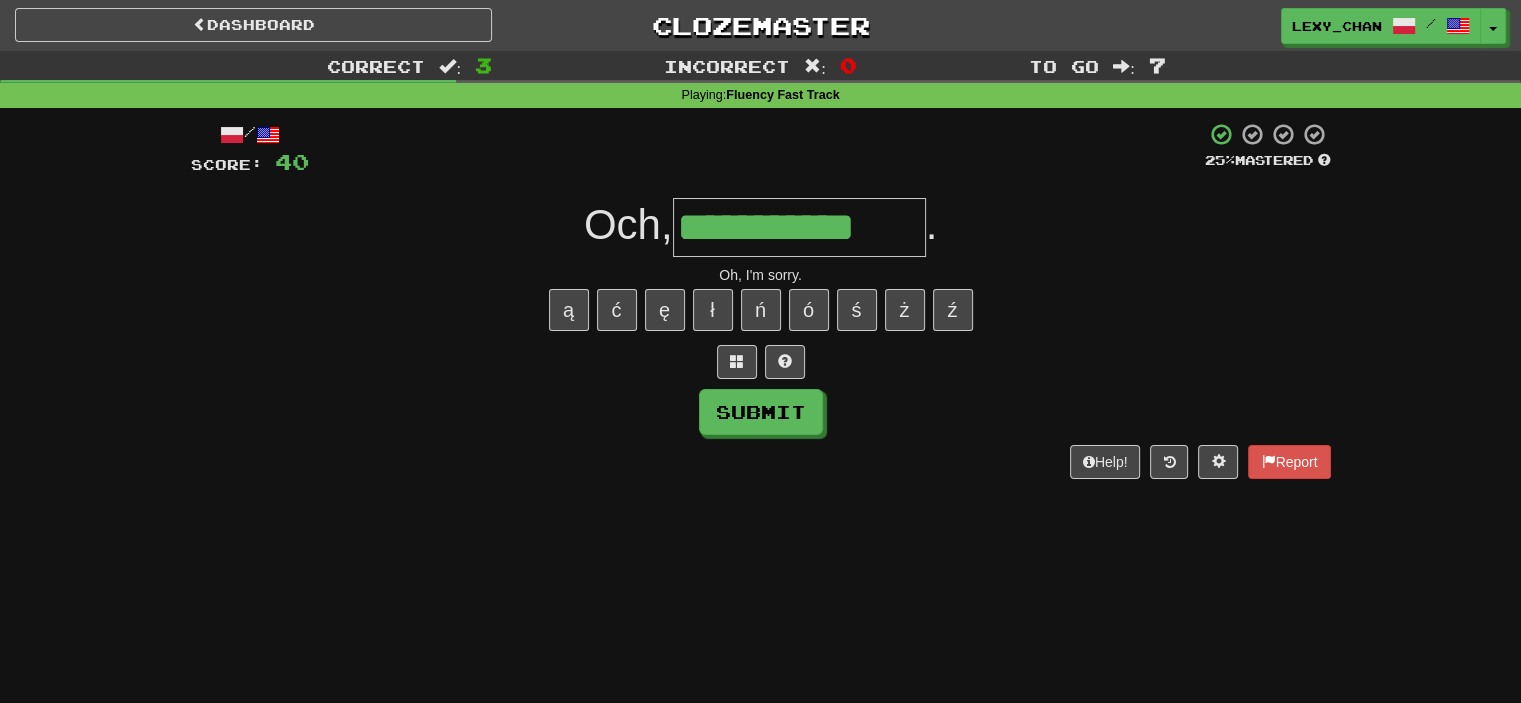type on "**********" 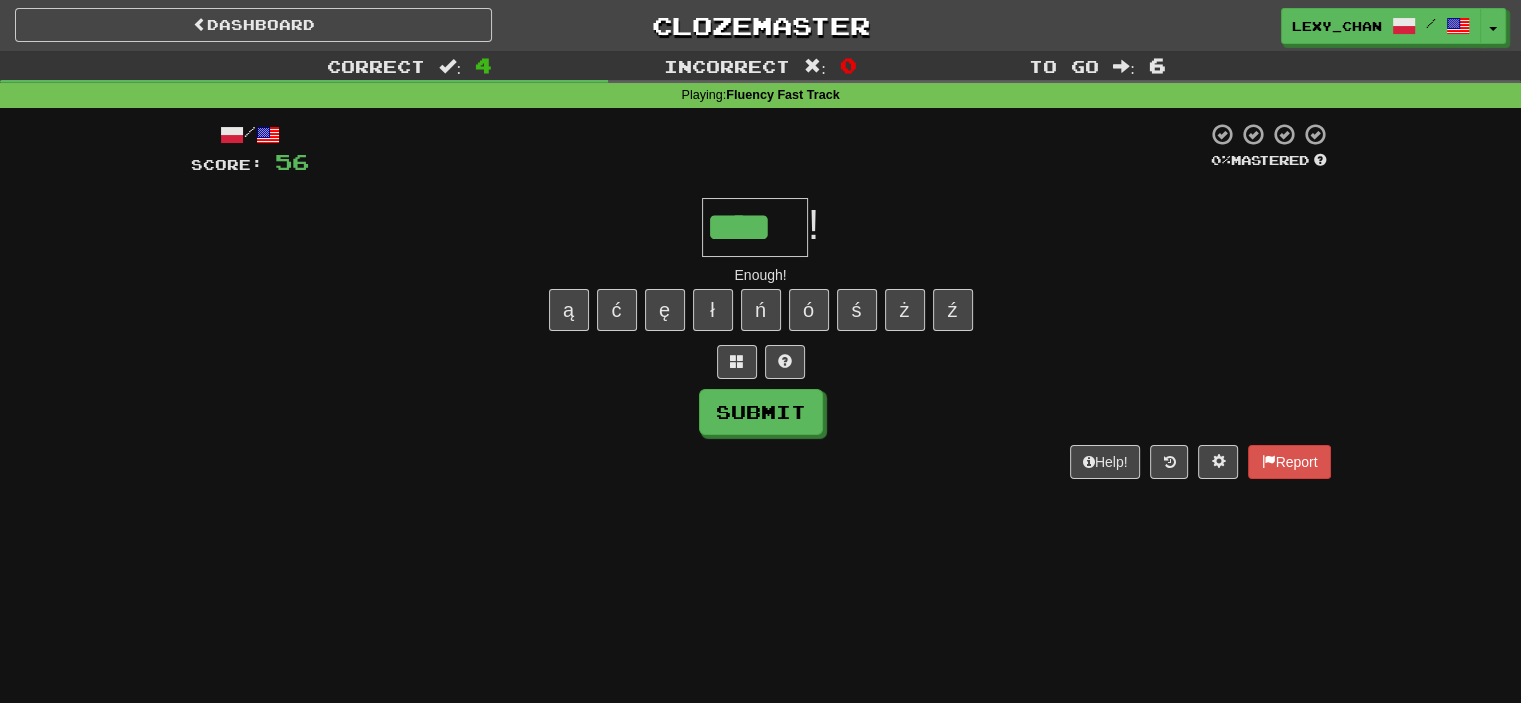 type on "****" 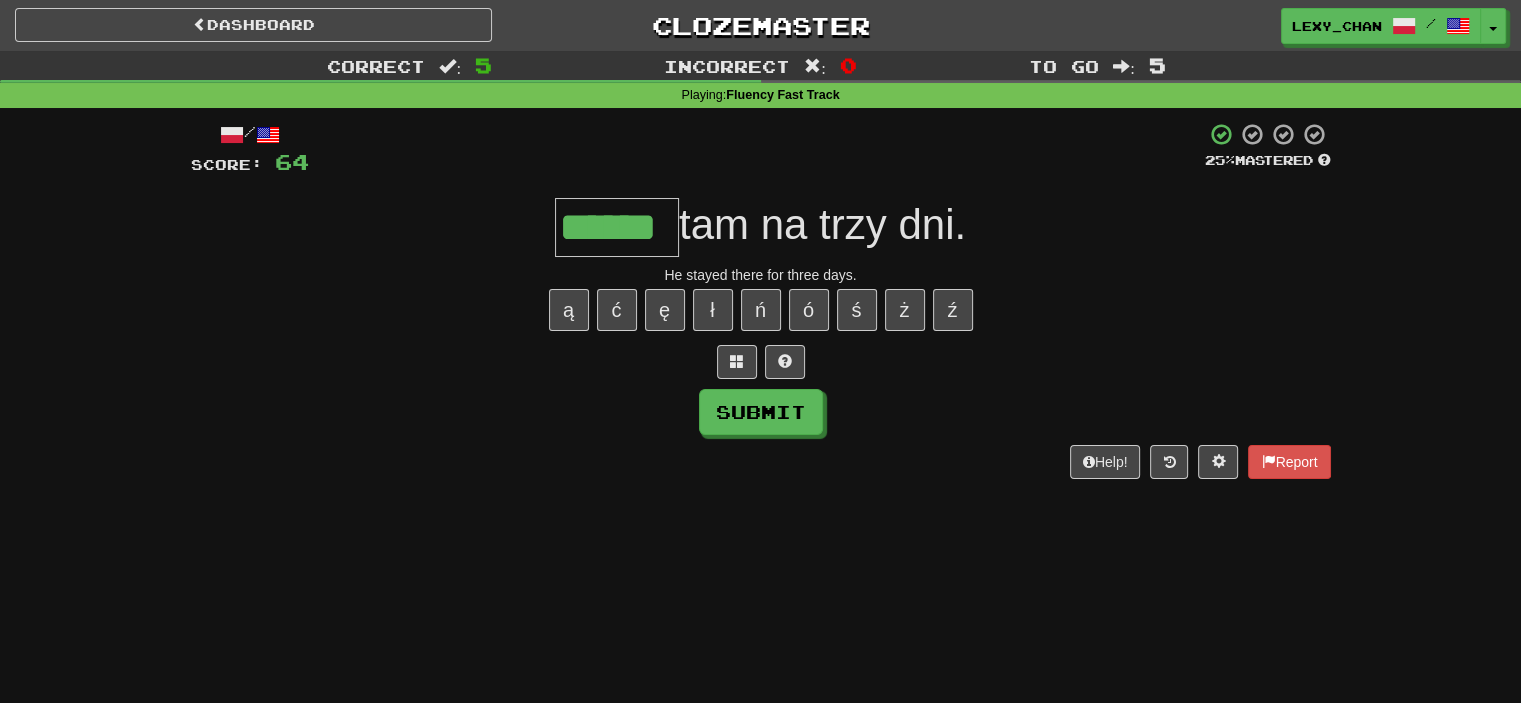 type on "******" 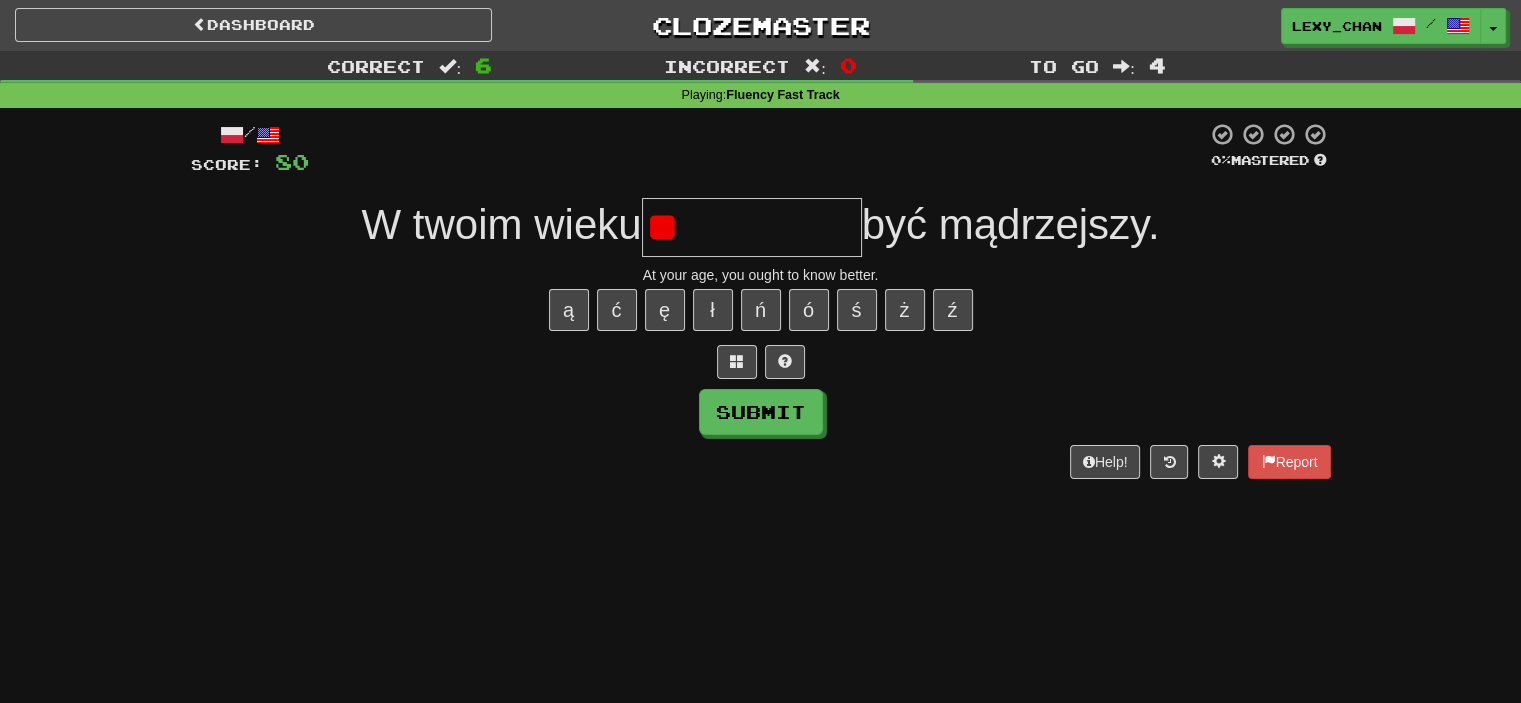 type on "*" 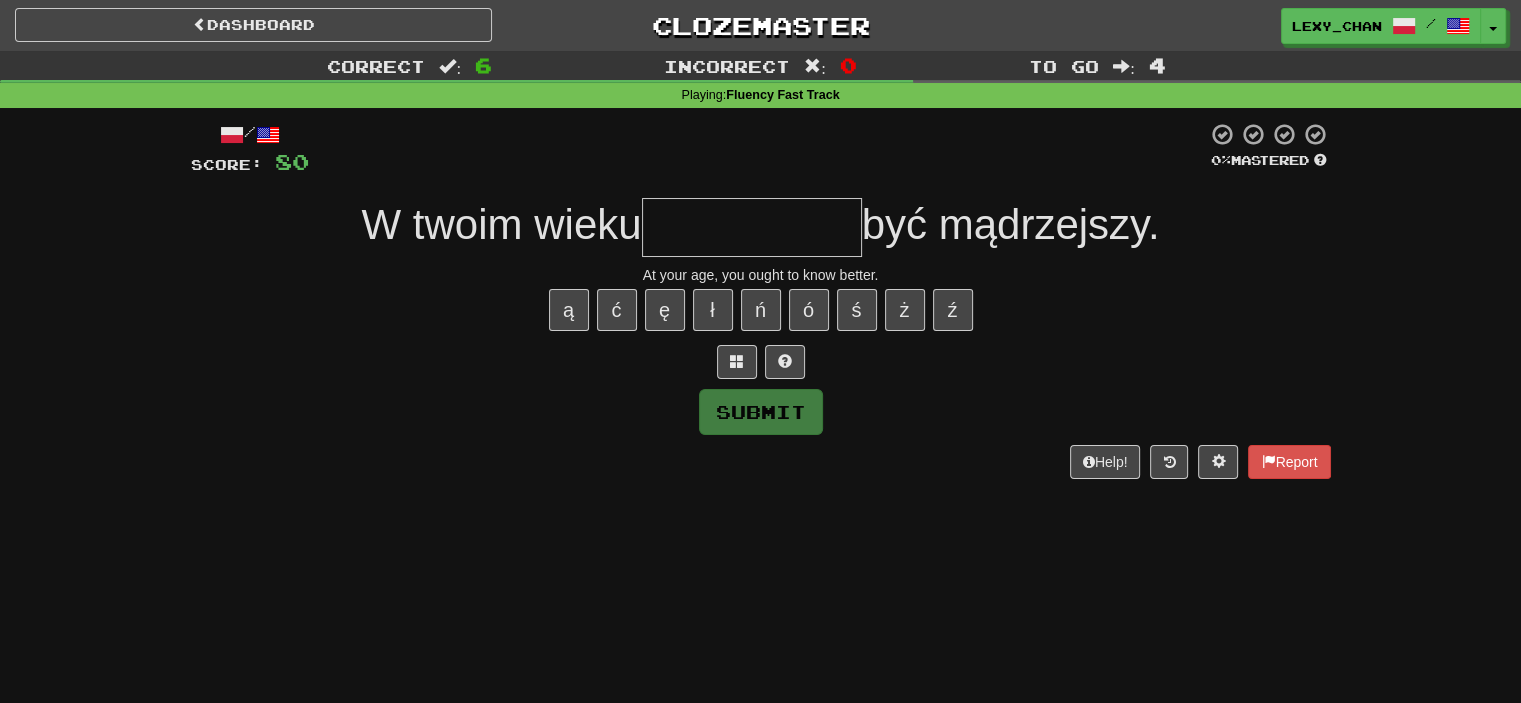 type on "*" 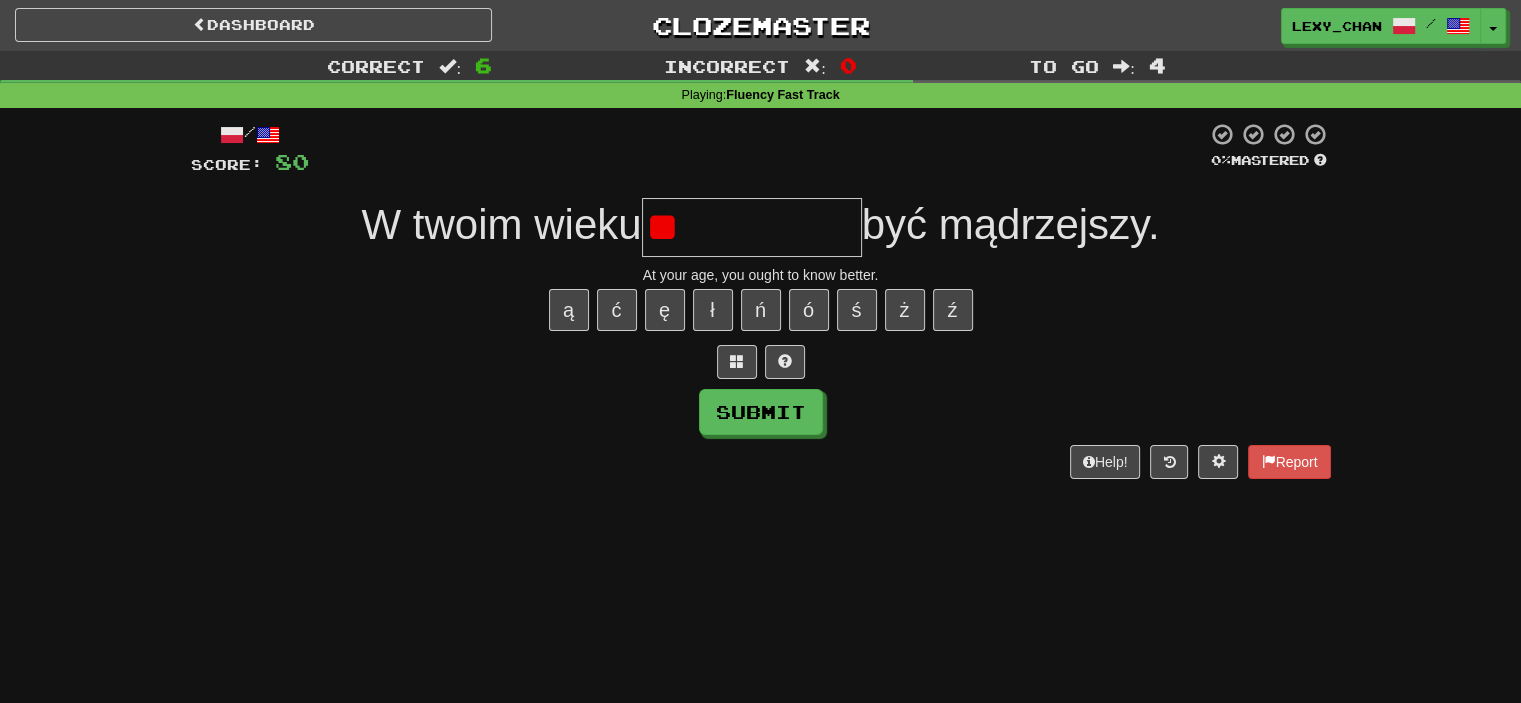 type on "*" 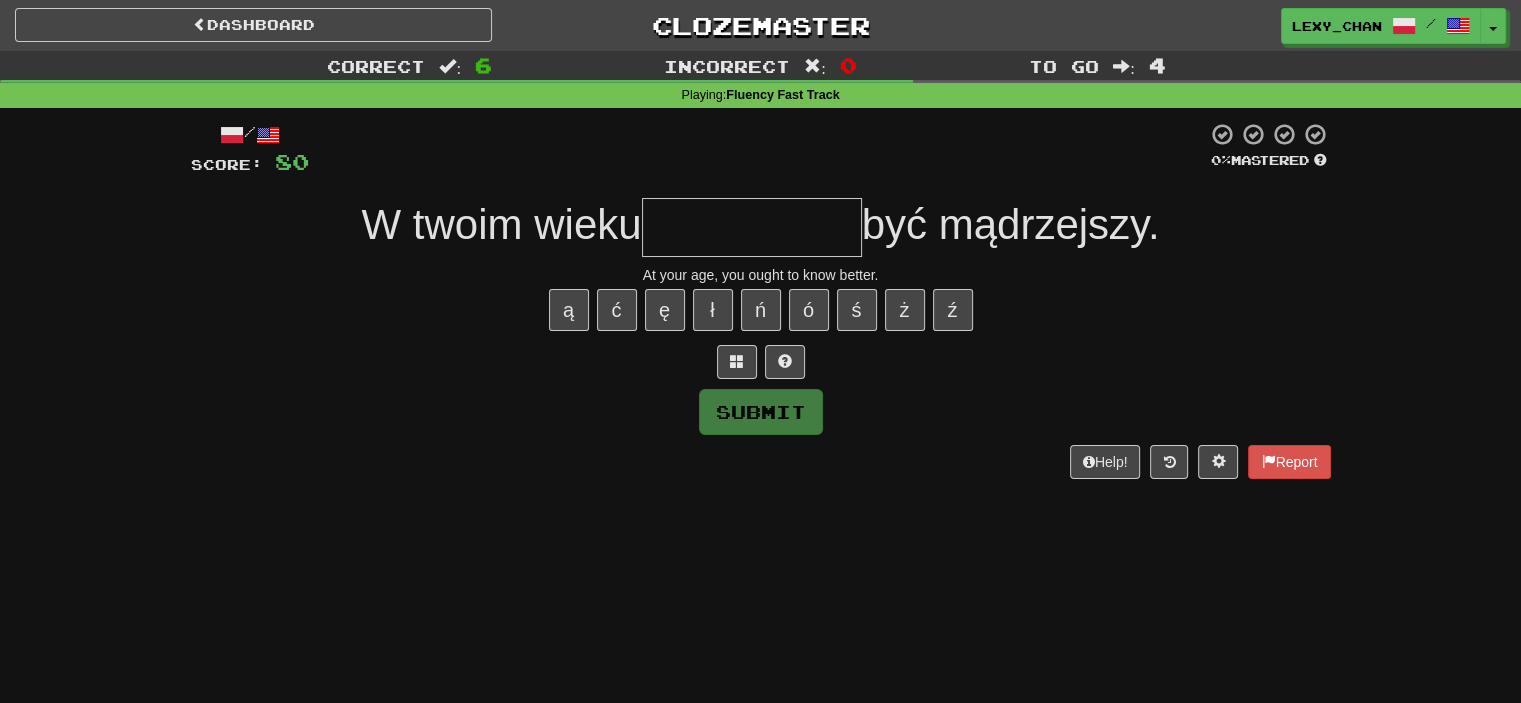 type on "**********" 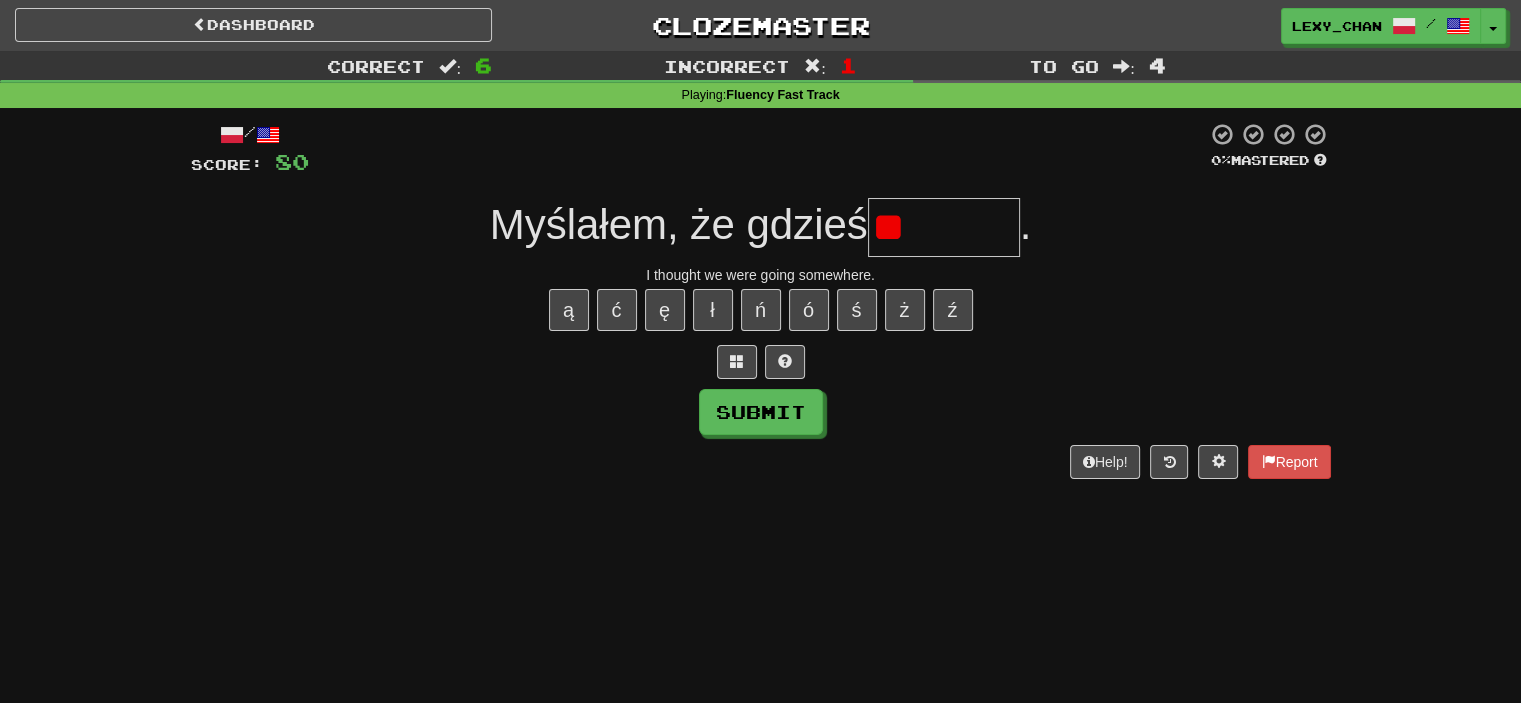 type on "*" 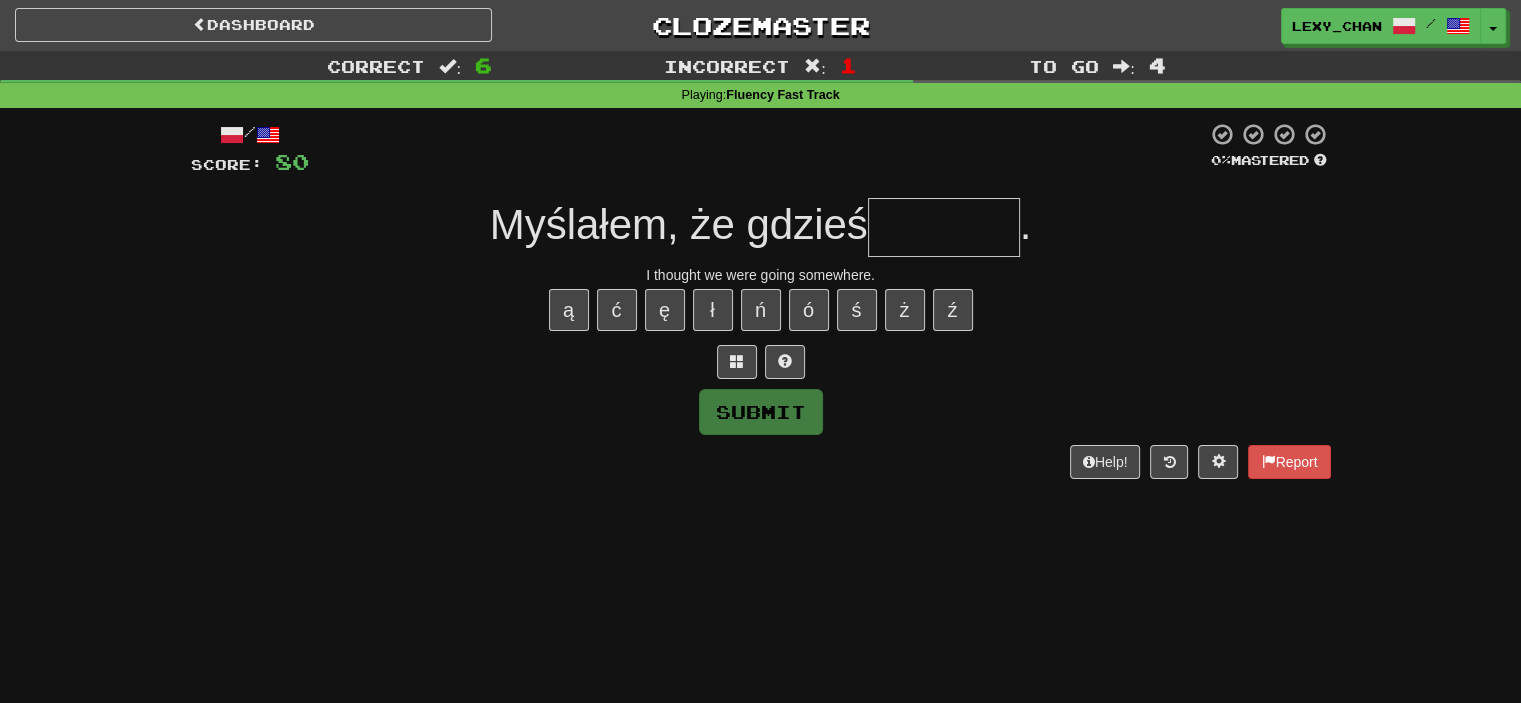 type on "*" 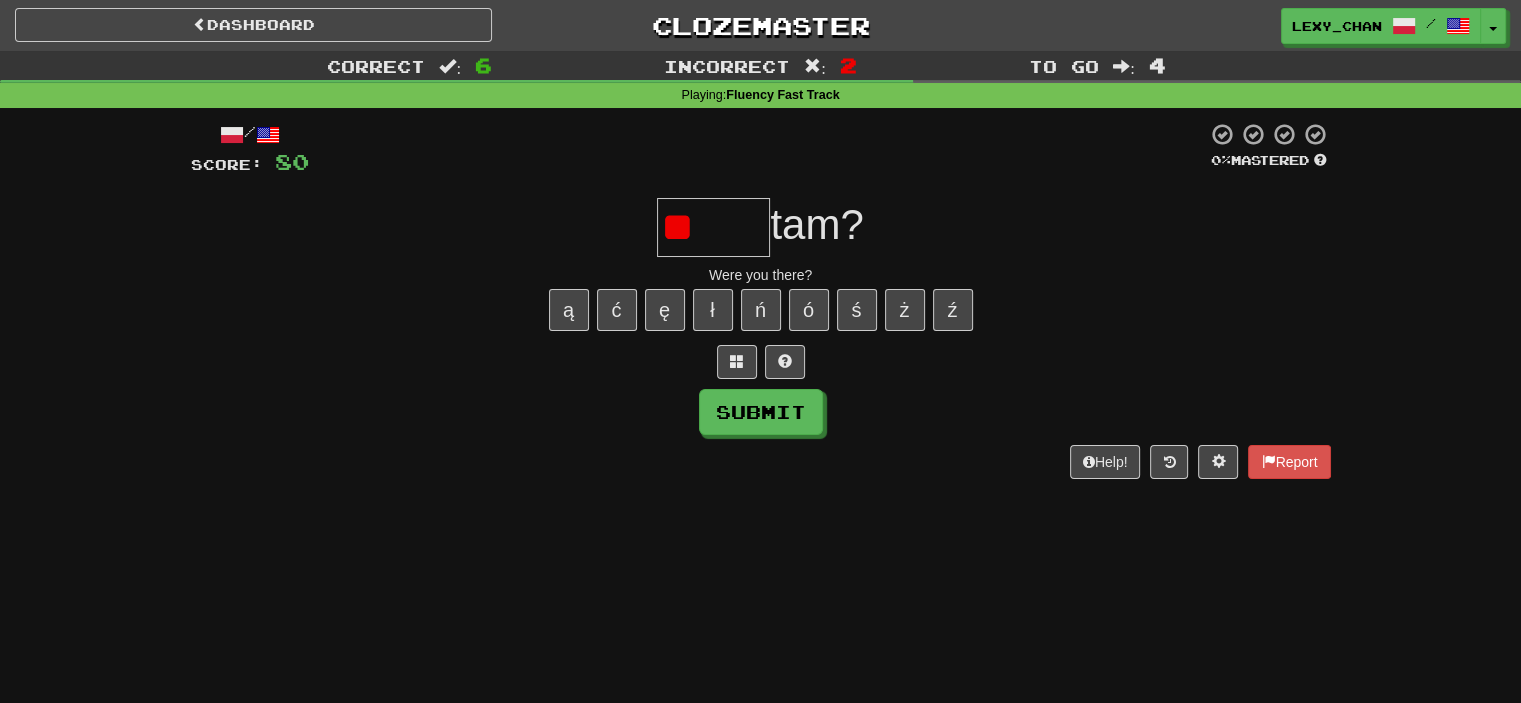 type on "*" 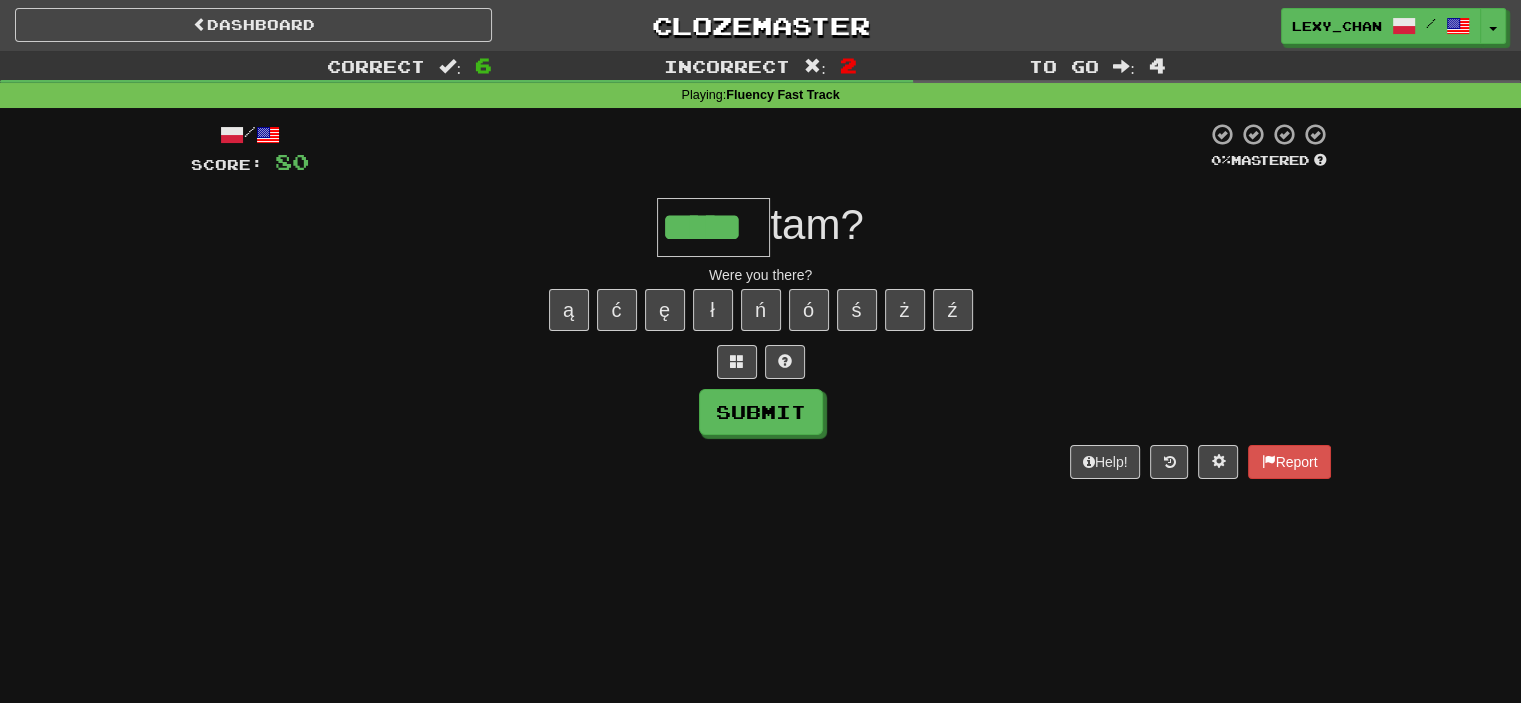type on "*****" 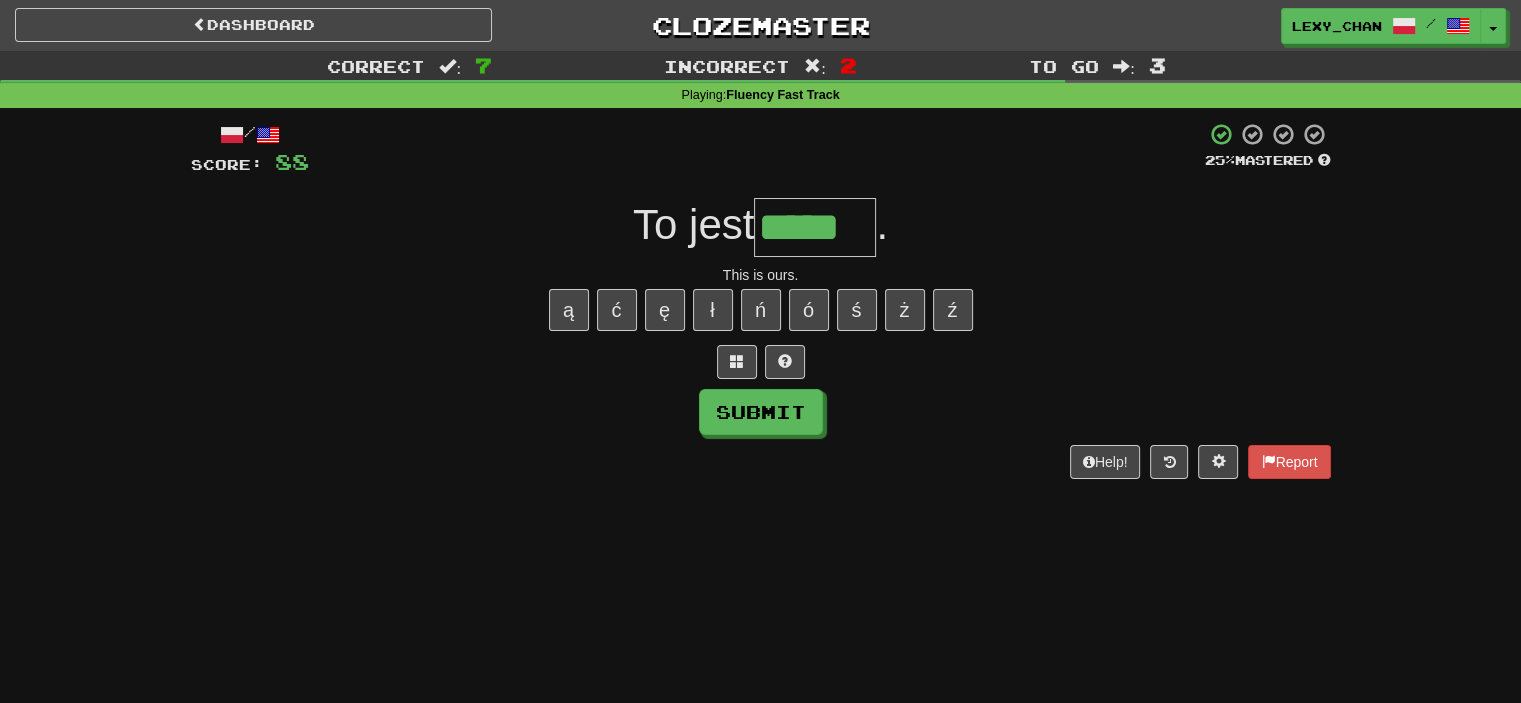 type on "*****" 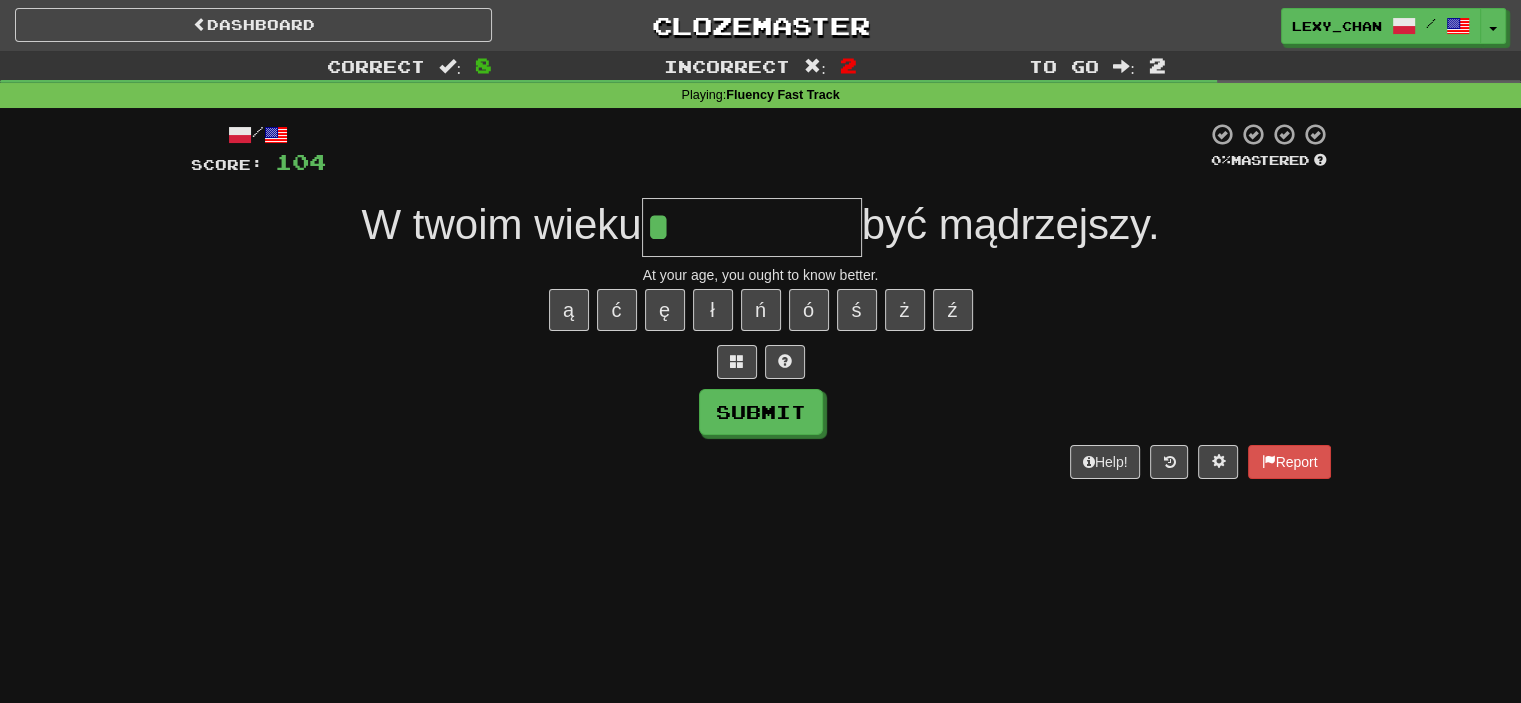 type on "**********" 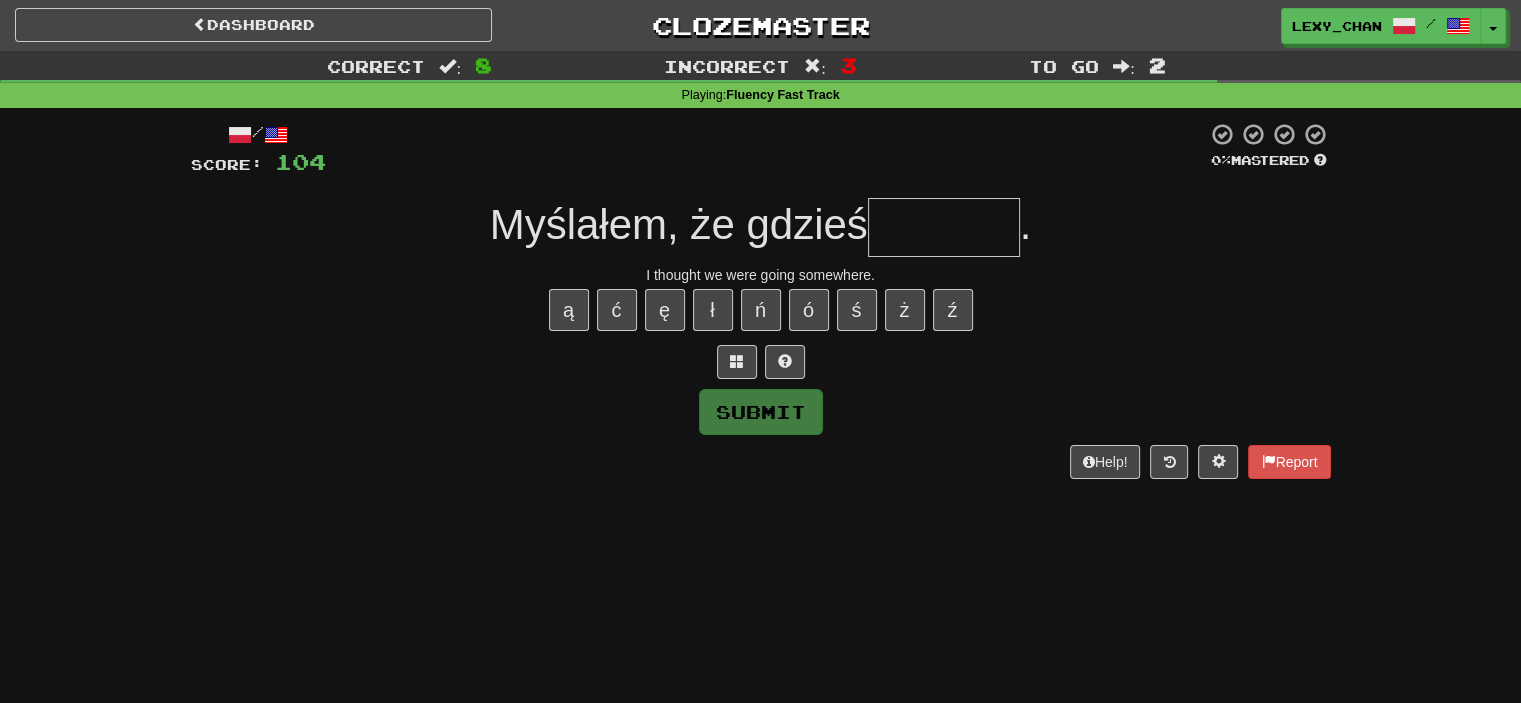 type on "*" 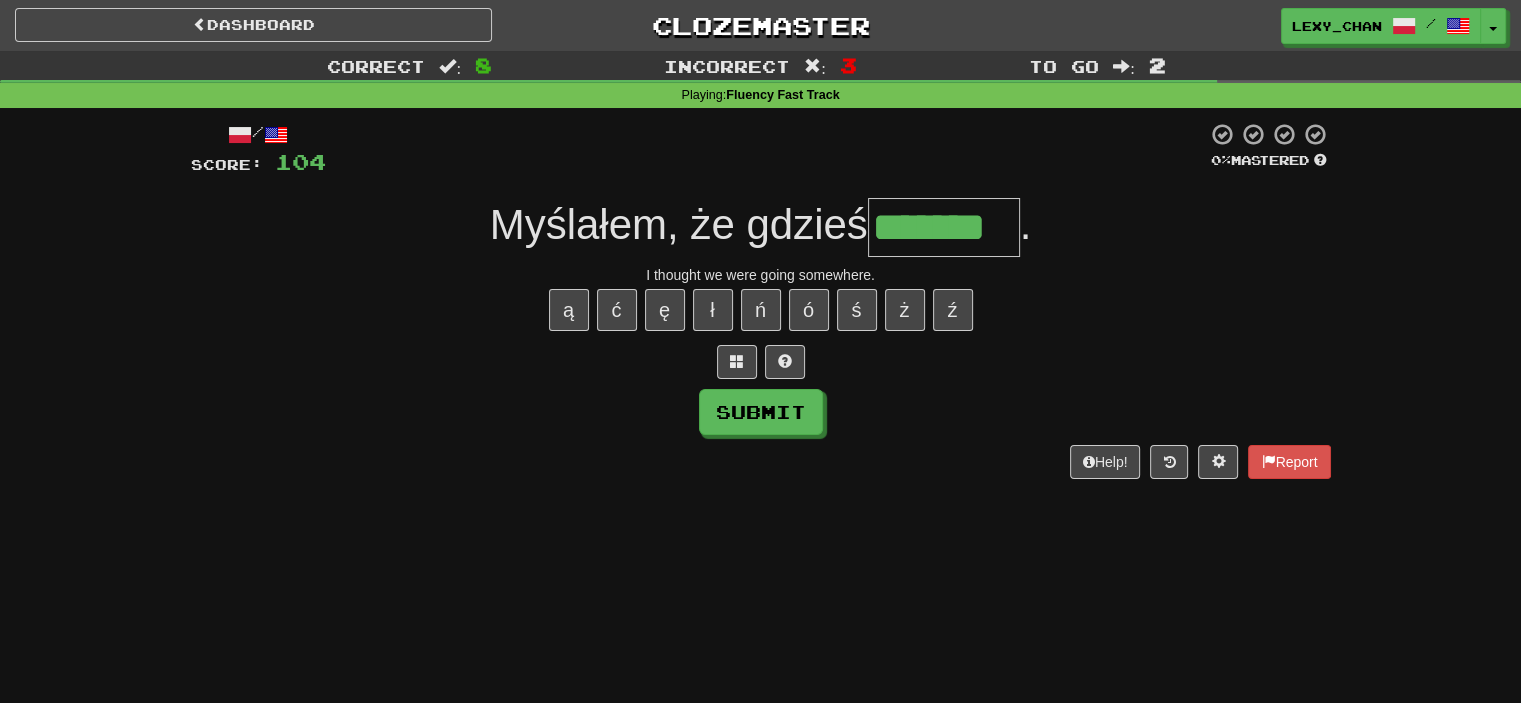 type on "*******" 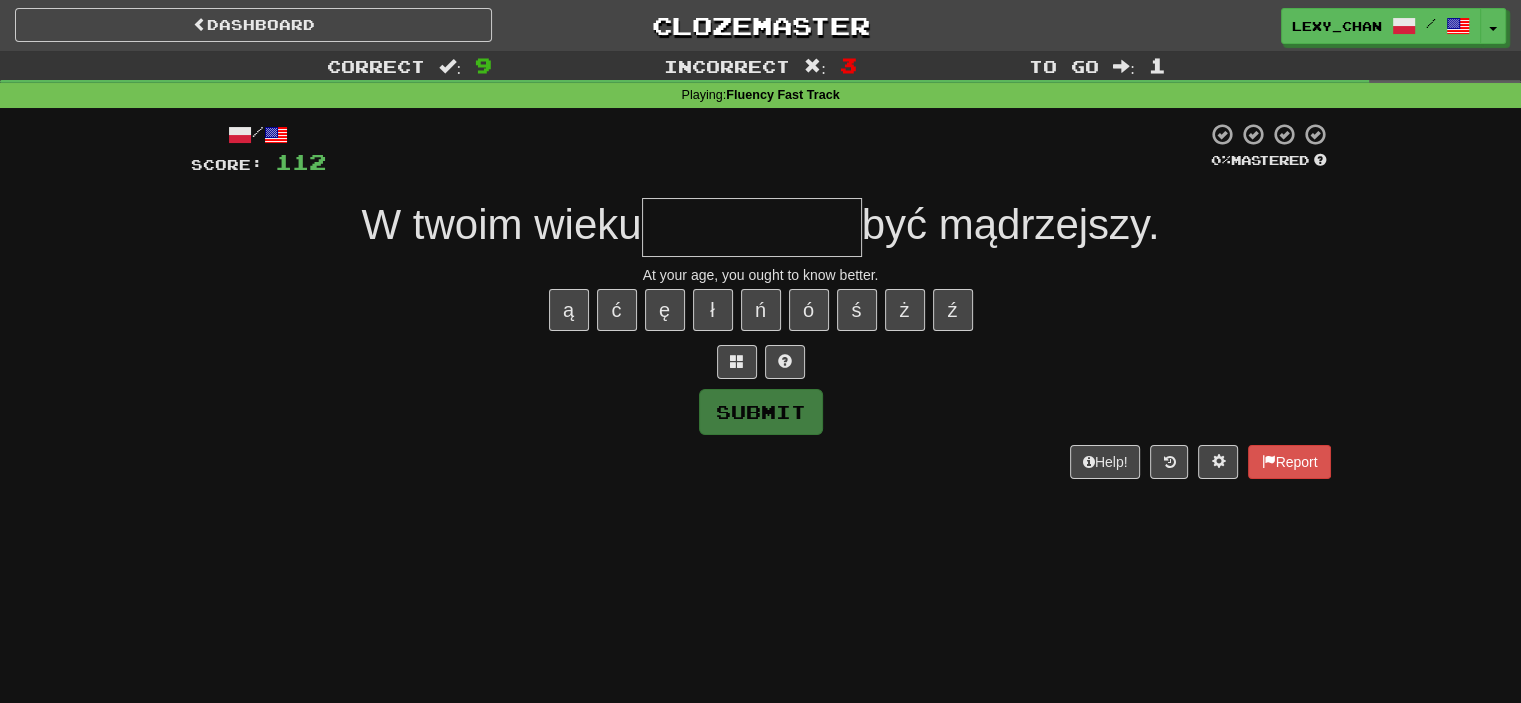 type on "**********" 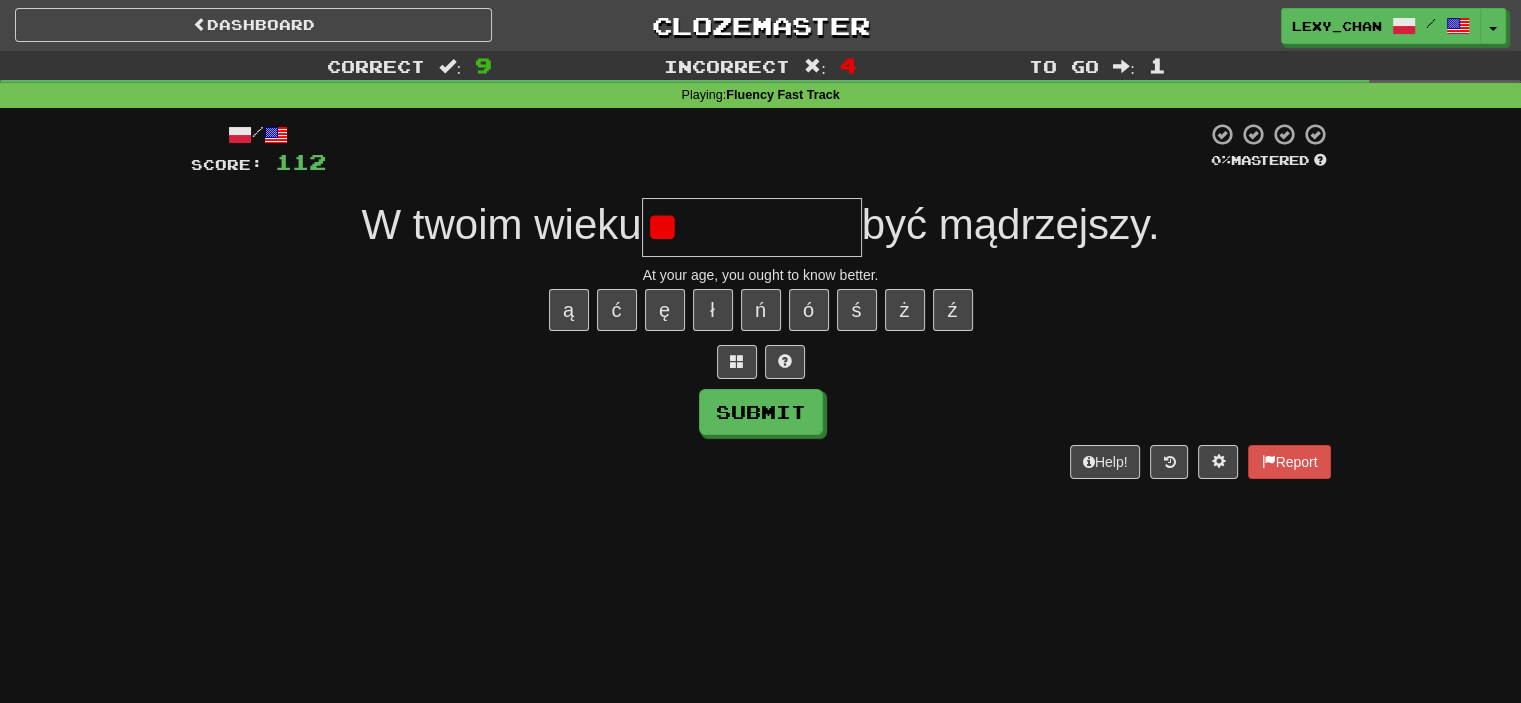 type on "*" 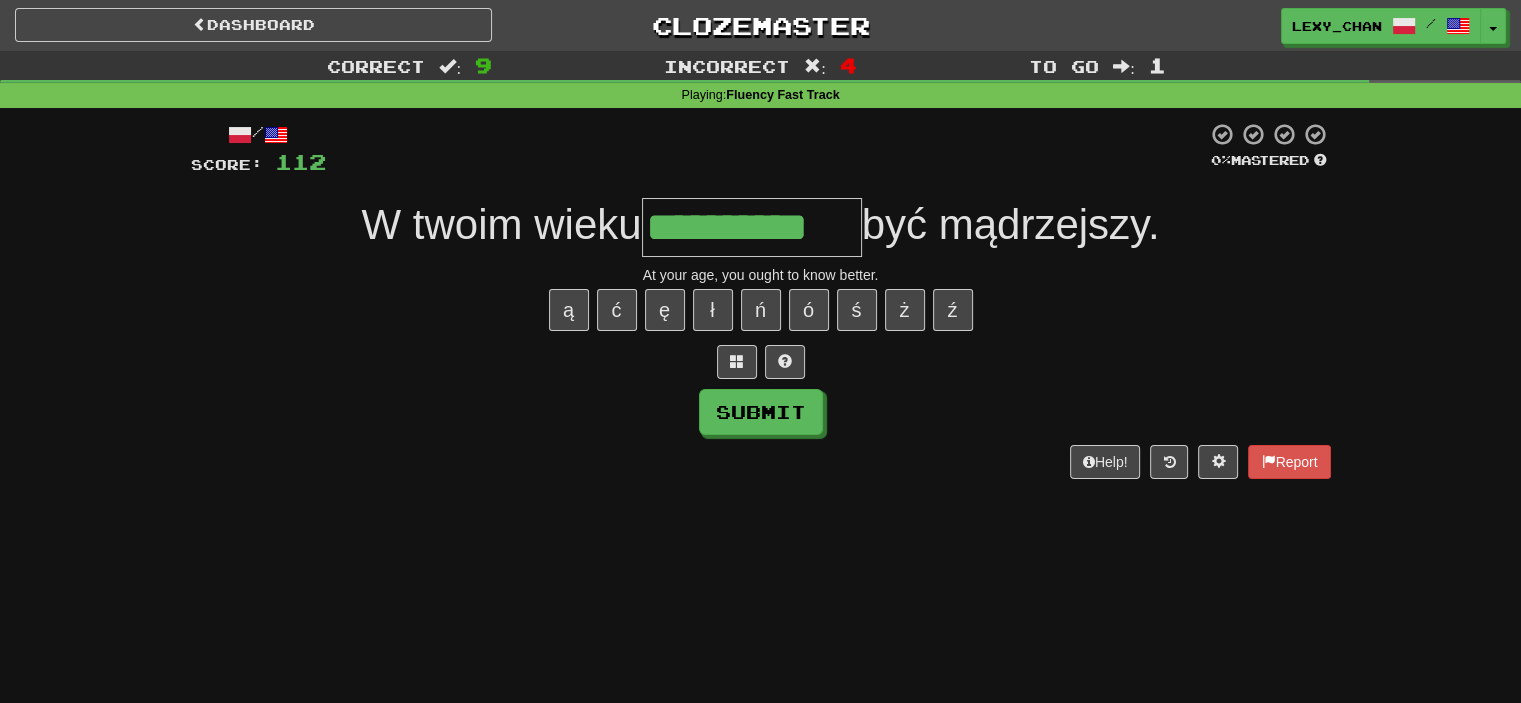 type on "**********" 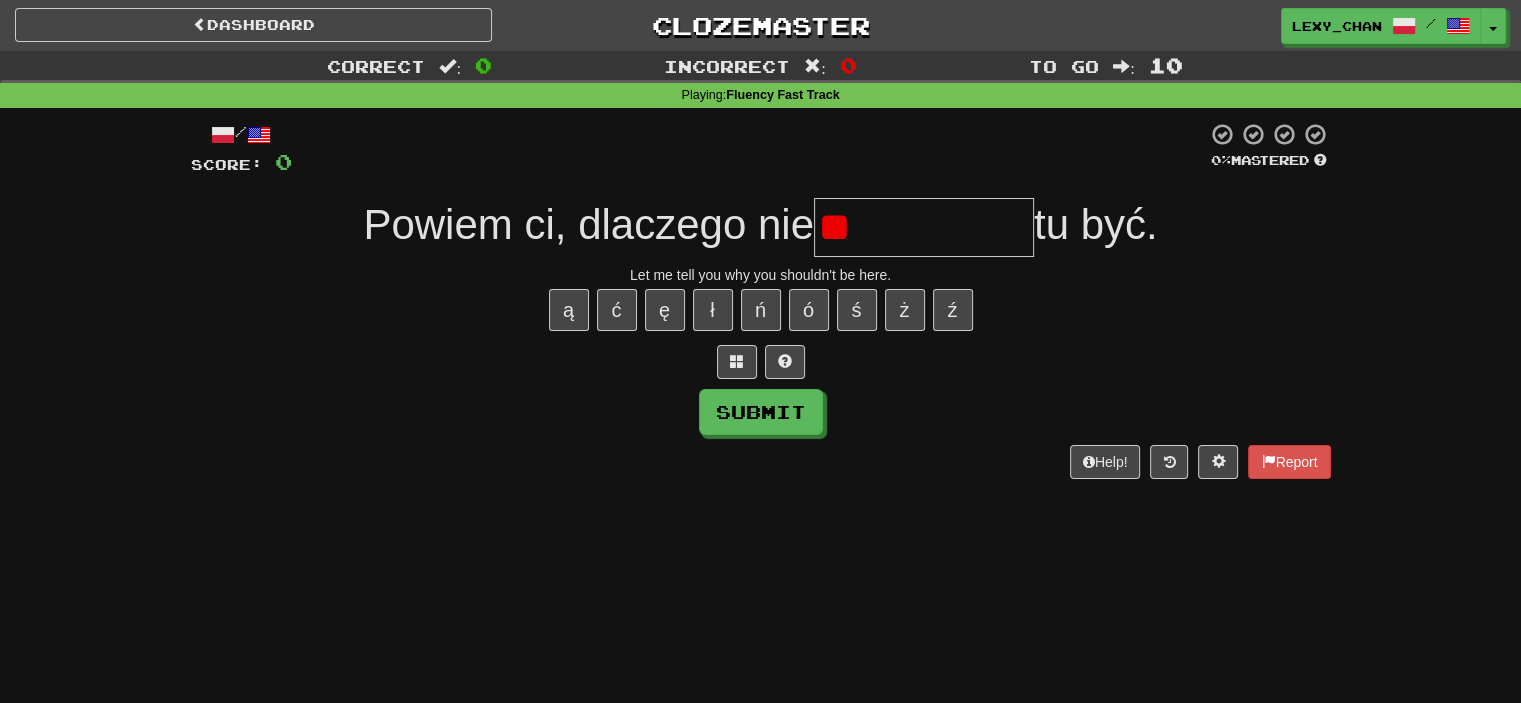 type on "*" 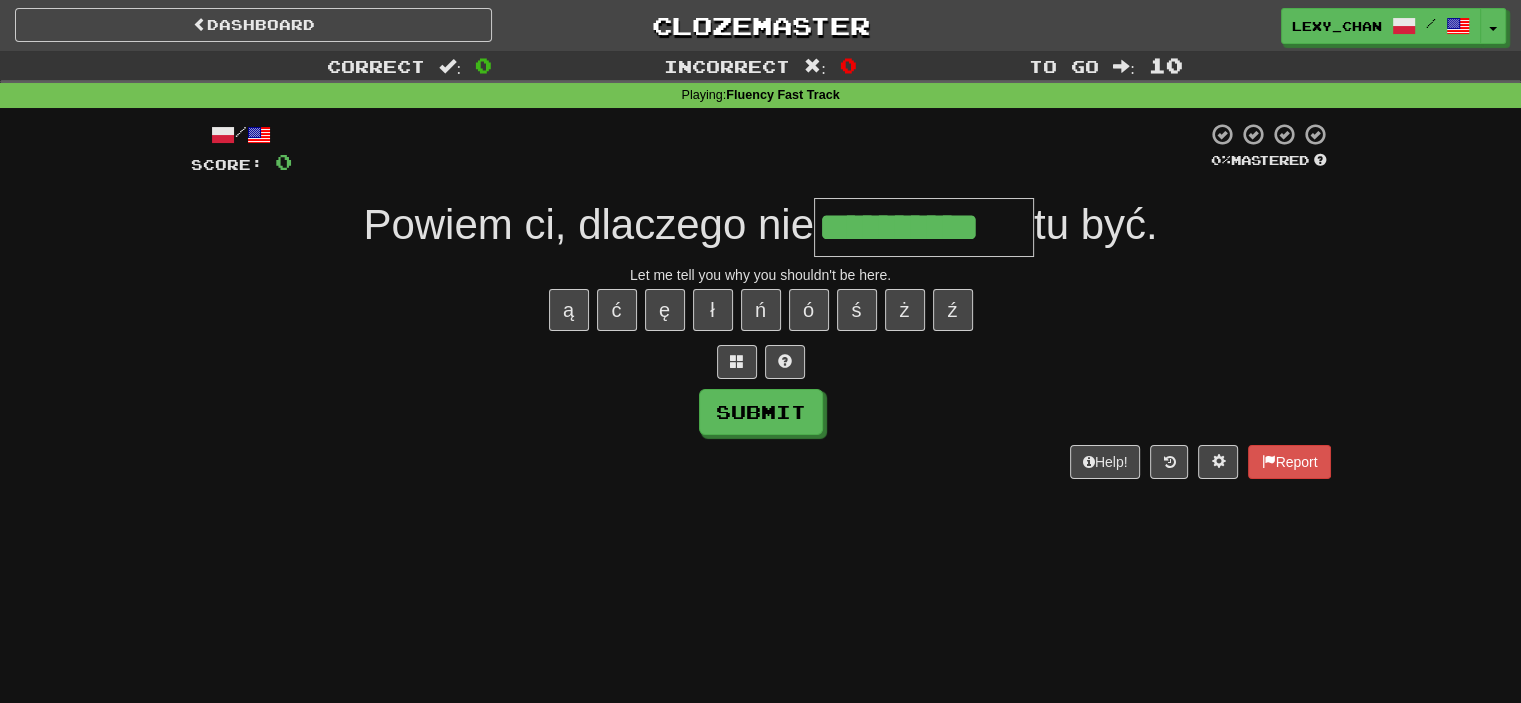 type on "**********" 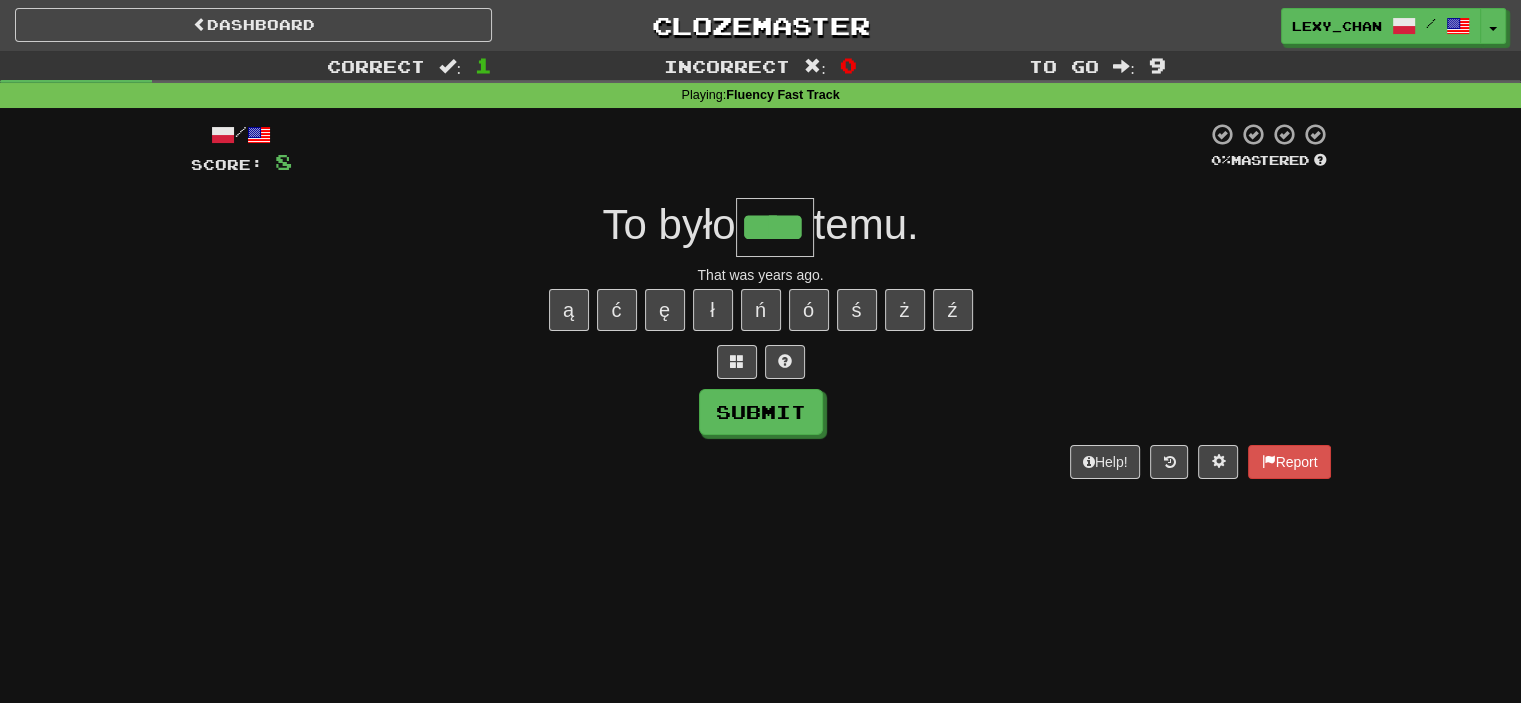 type on "****" 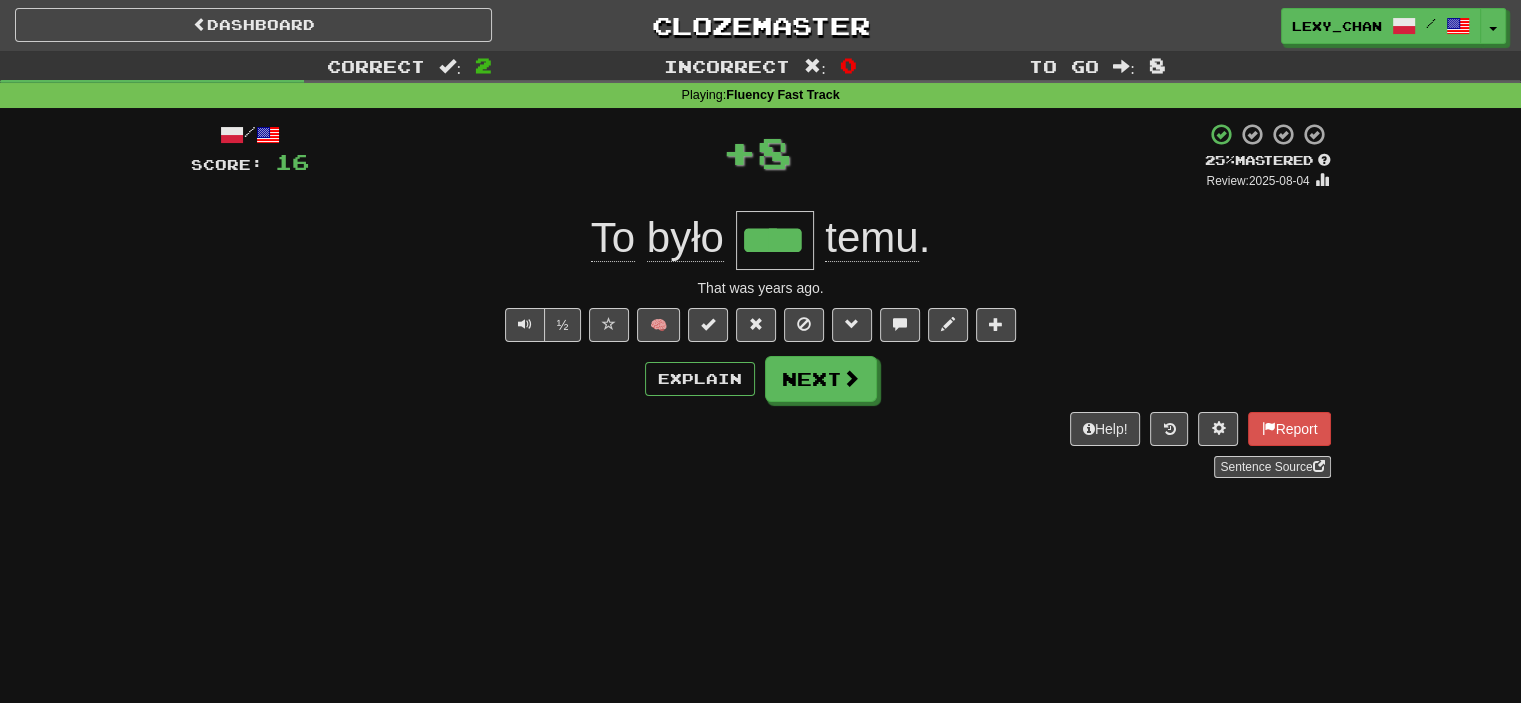 type 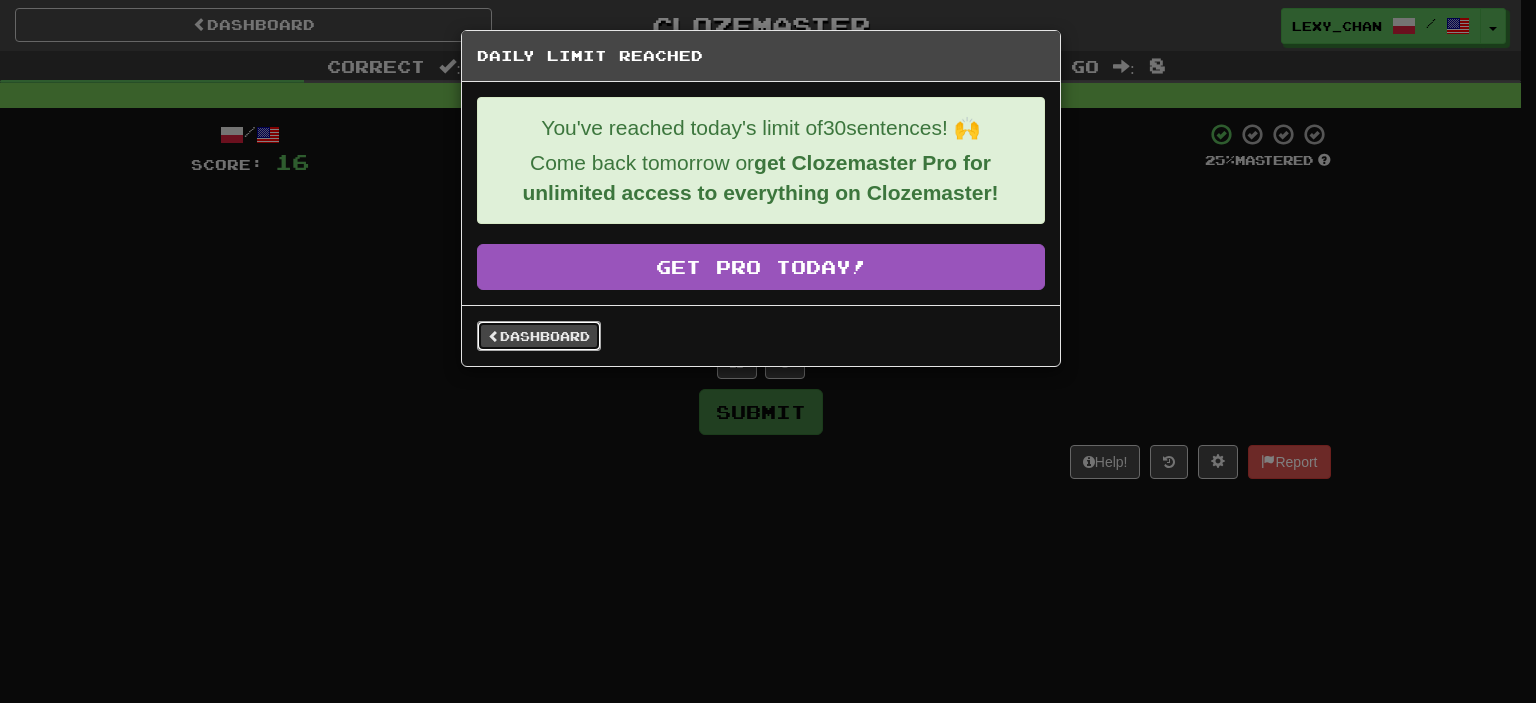 click on "Dashboard" at bounding box center [539, 336] 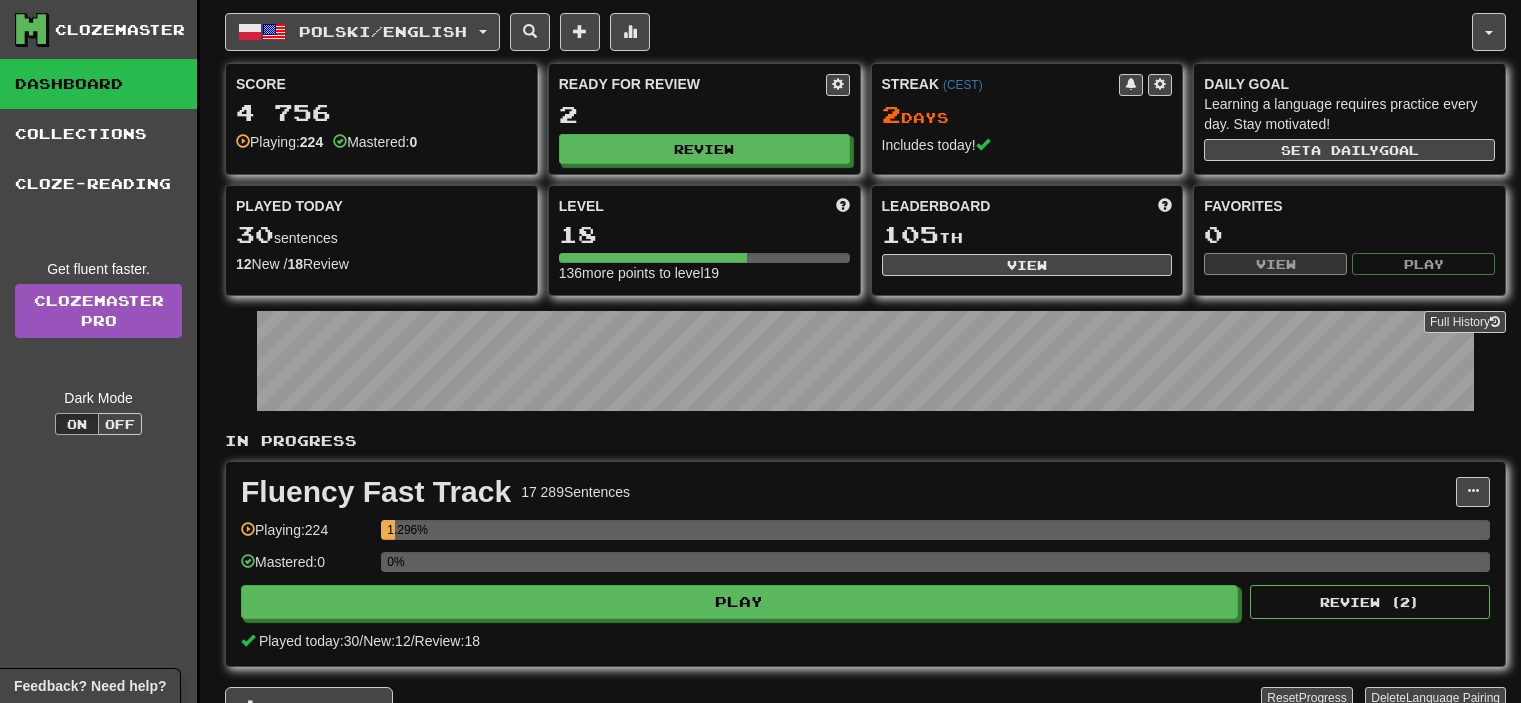 scroll, scrollTop: 0, scrollLeft: 0, axis: both 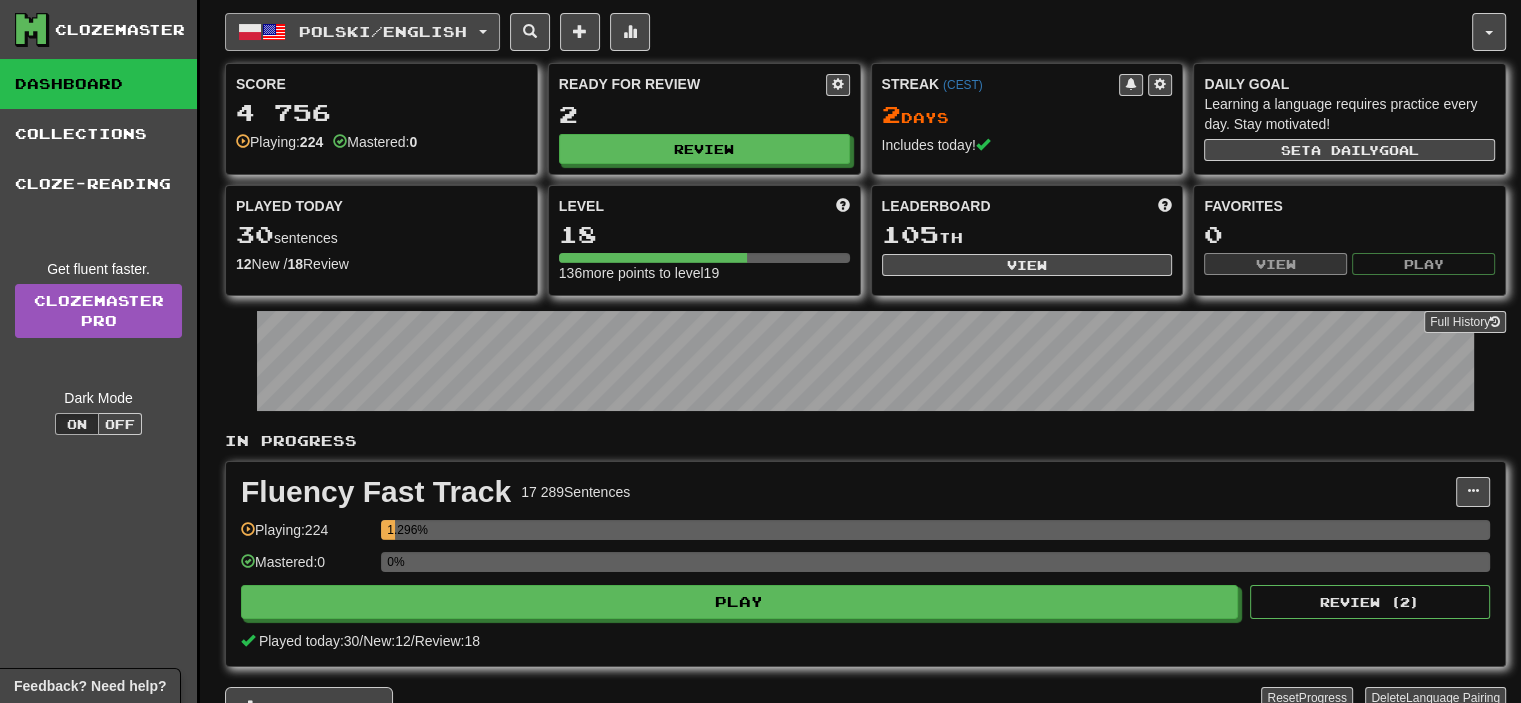 click on "Polski  /  English" at bounding box center (383, 31) 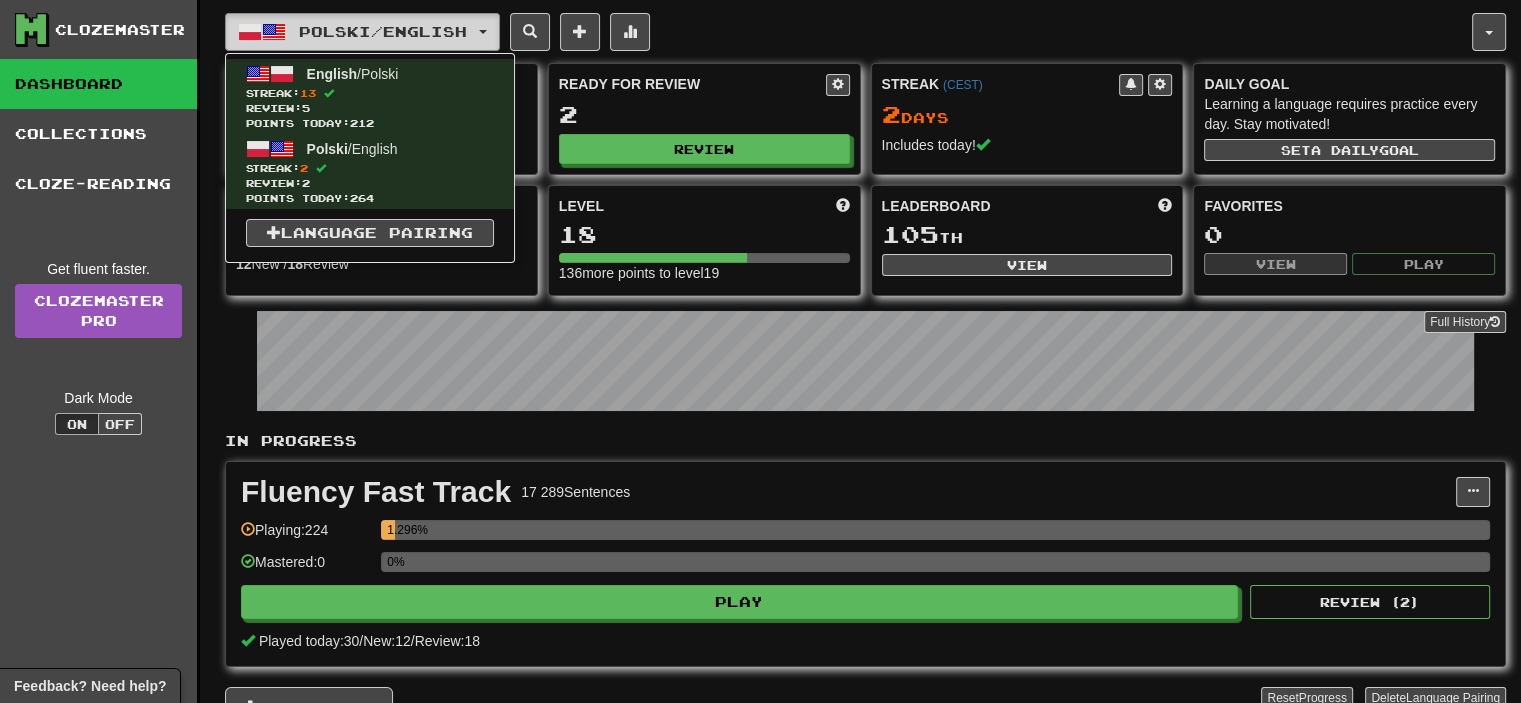 click on "Polski  /  English" at bounding box center [383, 31] 